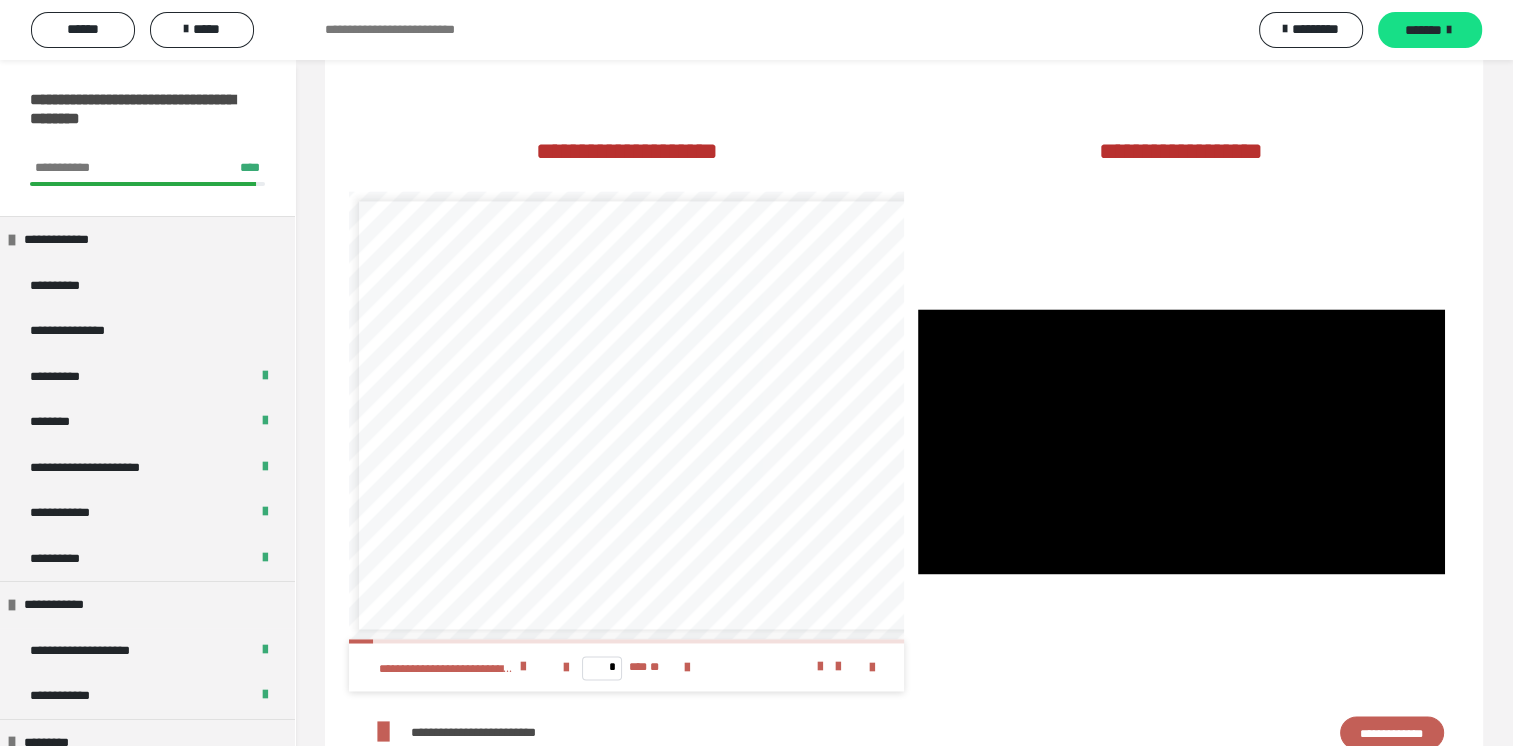 scroll, scrollTop: 0, scrollLeft: 0, axis: both 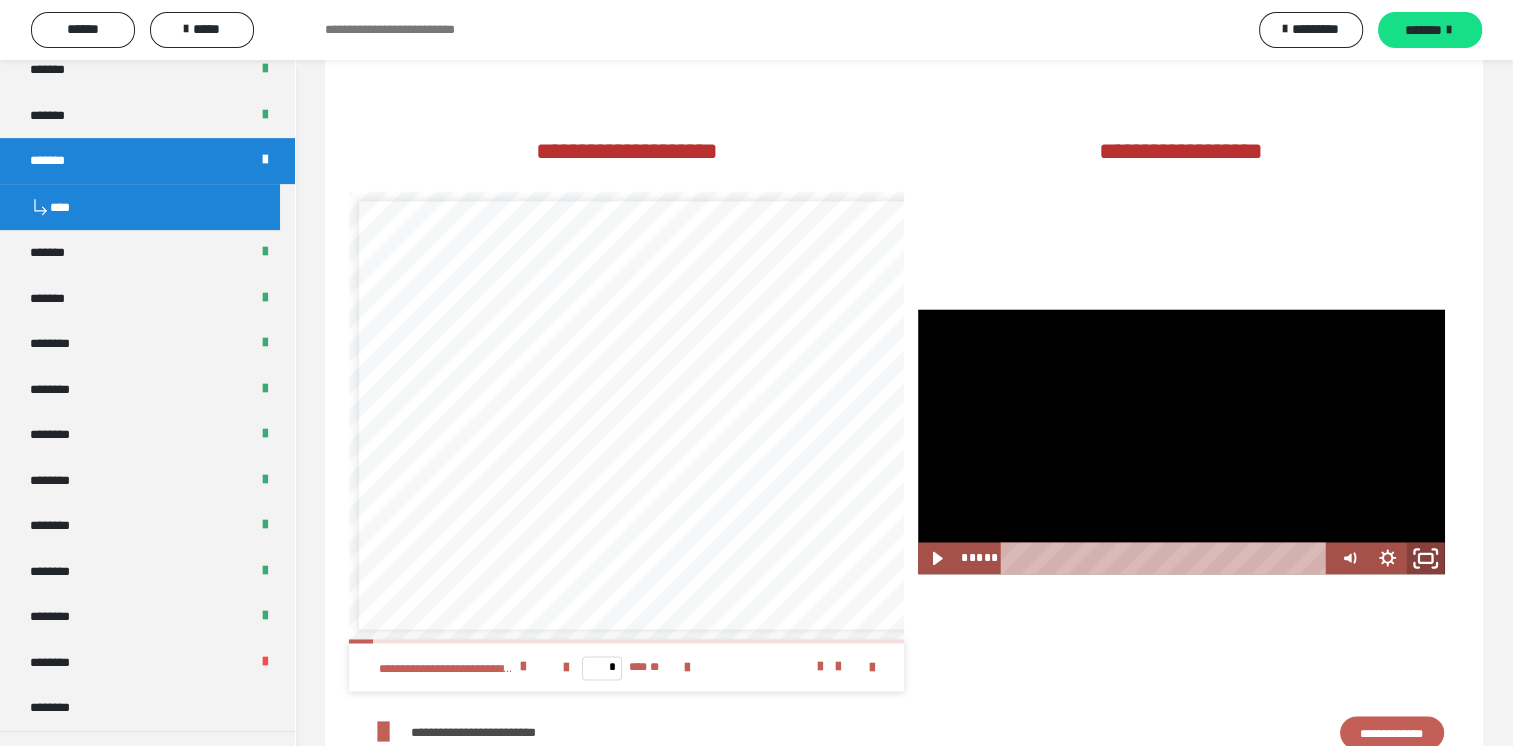 click 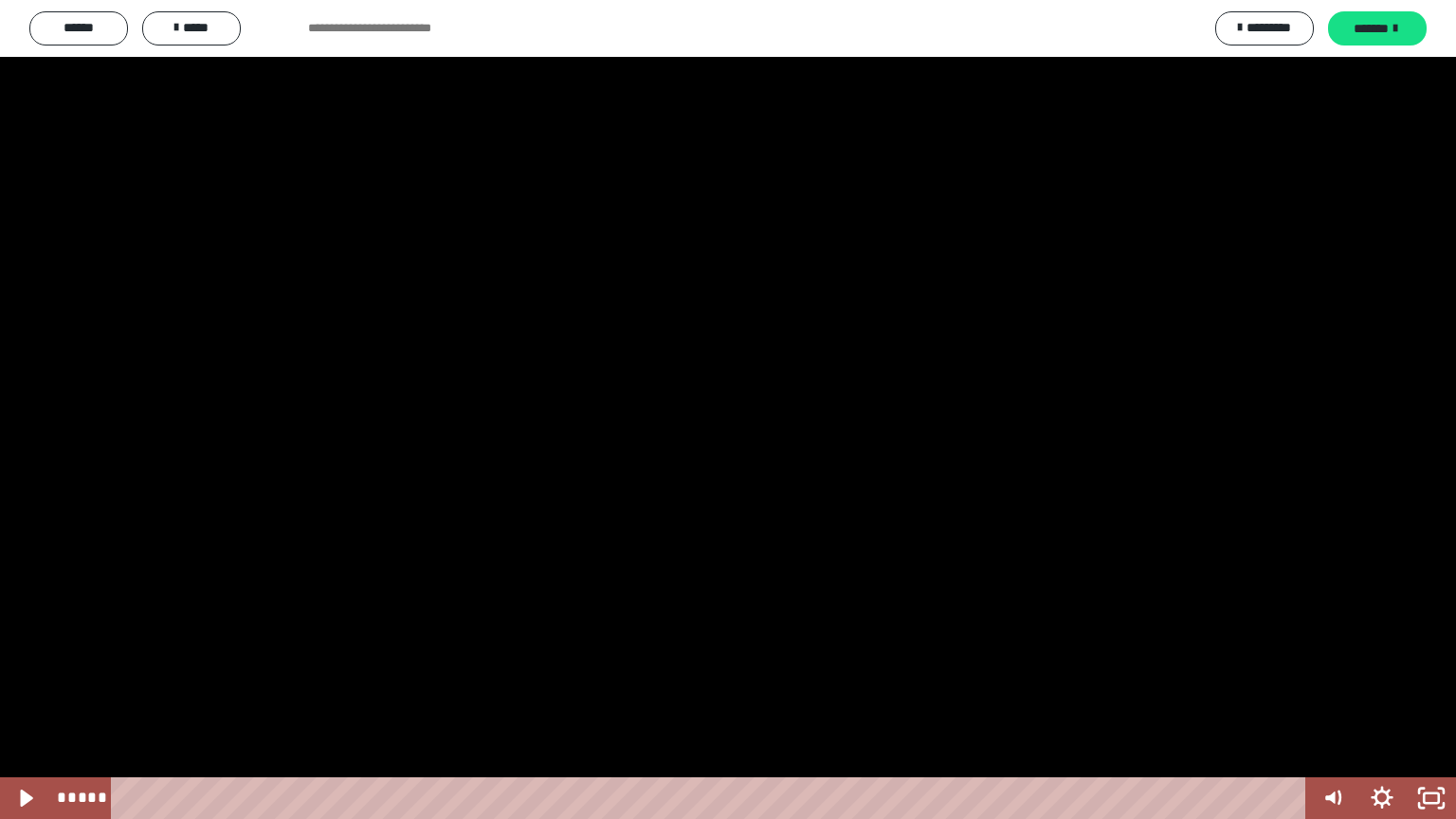 click at bounding box center [728, 410] 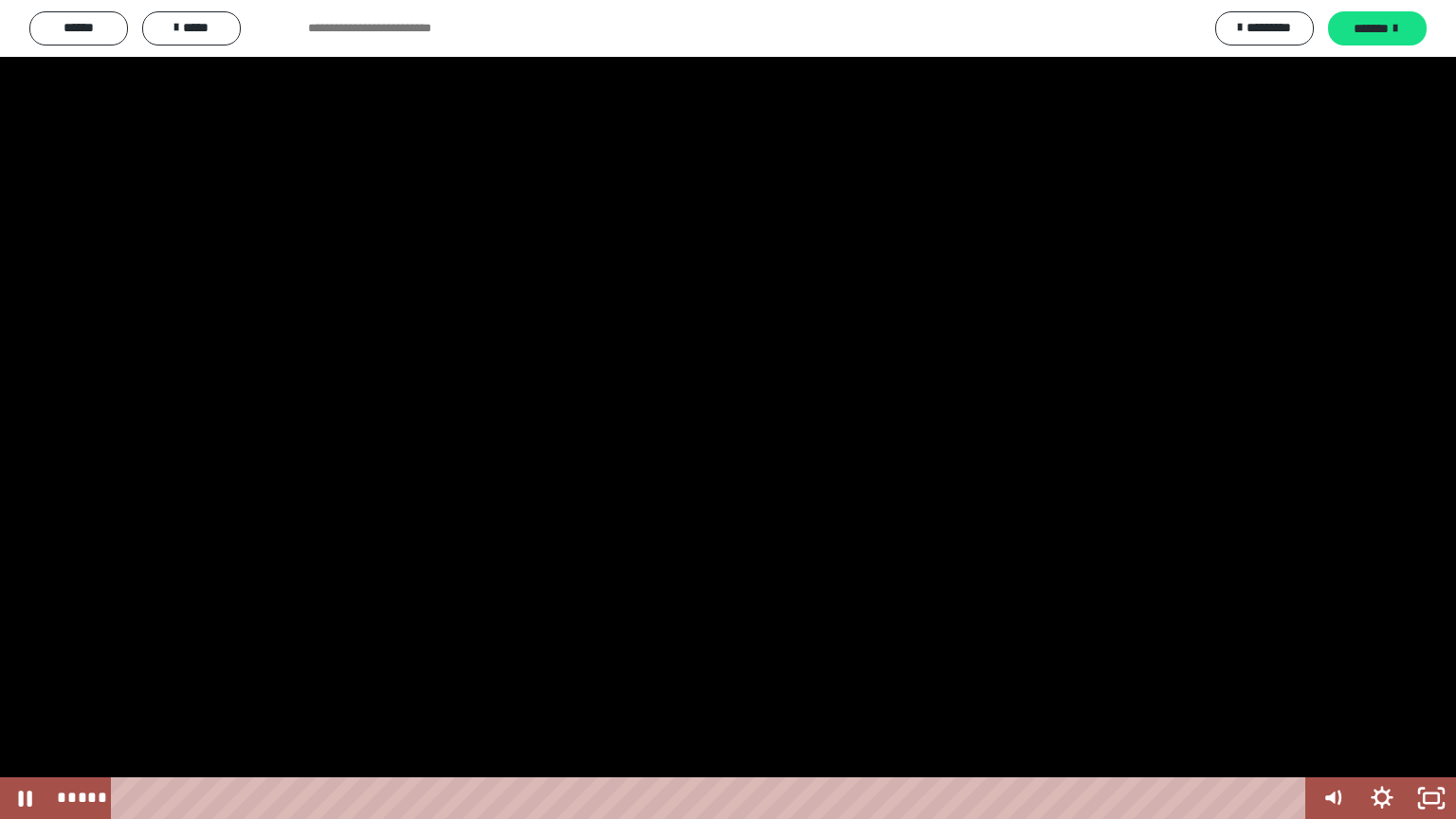 click at bounding box center (728, 410) 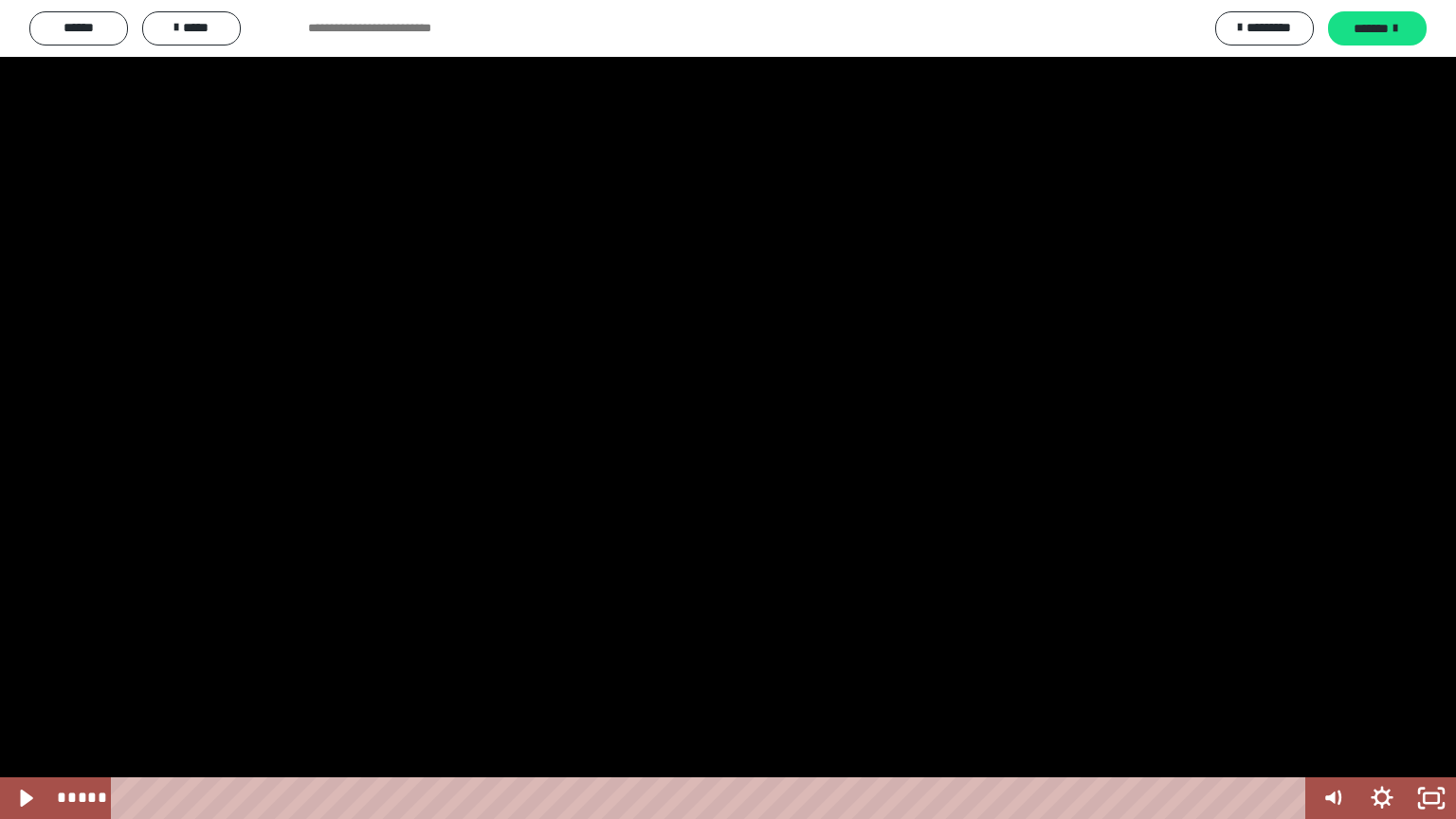 click at bounding box center [728, 410] 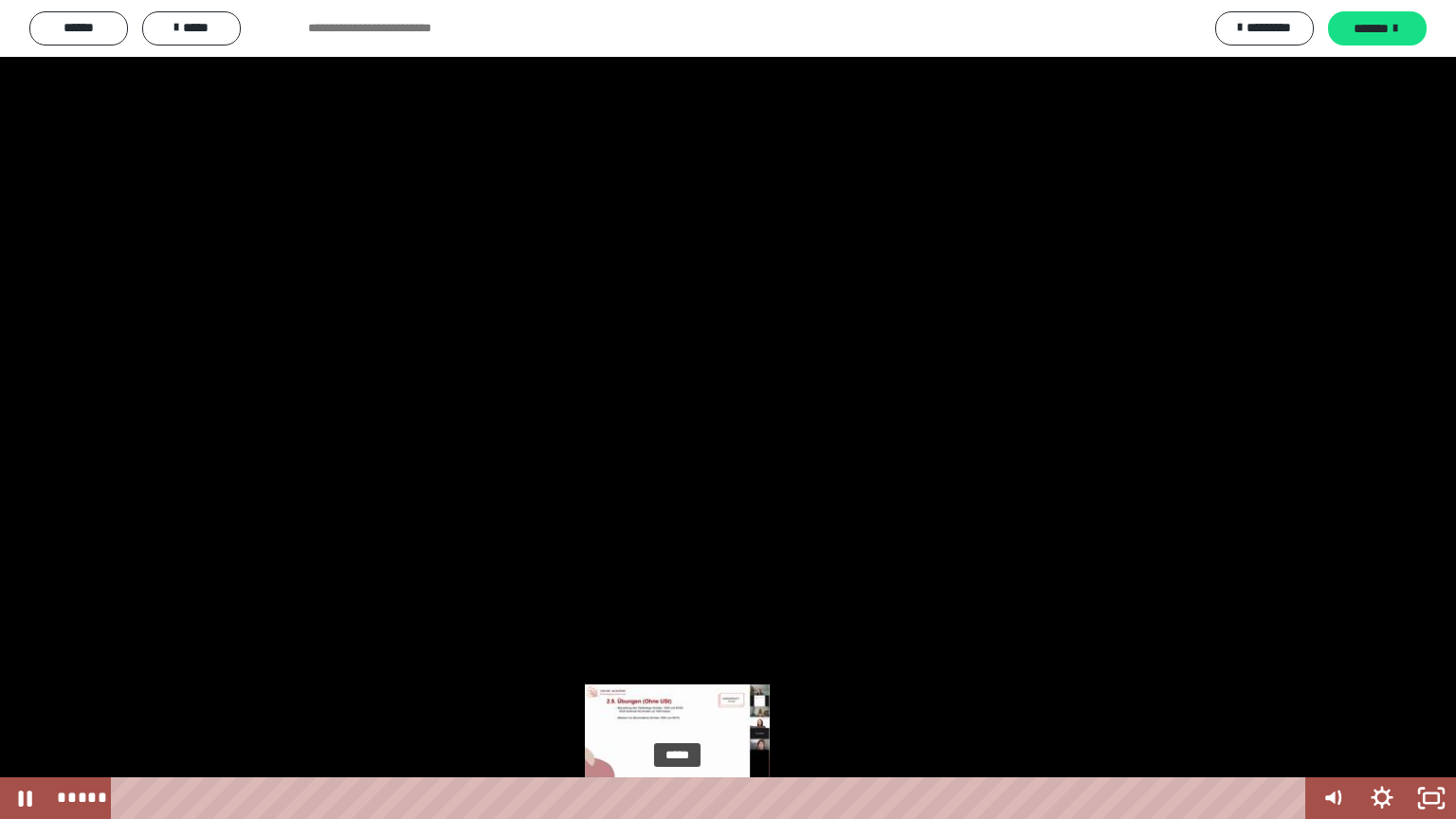 click on "*****" at bounding box center [712, 798] 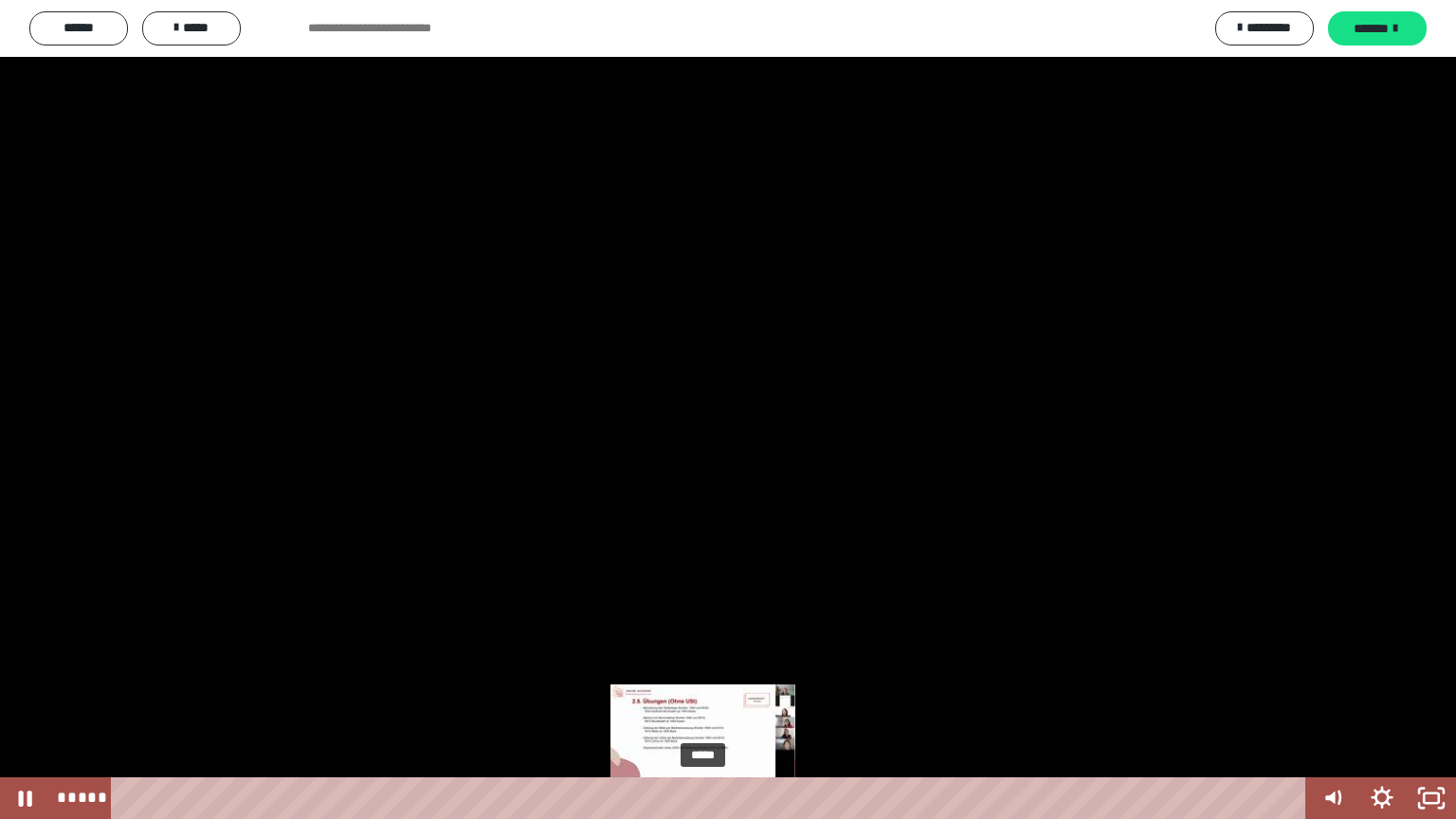 click on "*****" at bounding box center (712, 798) 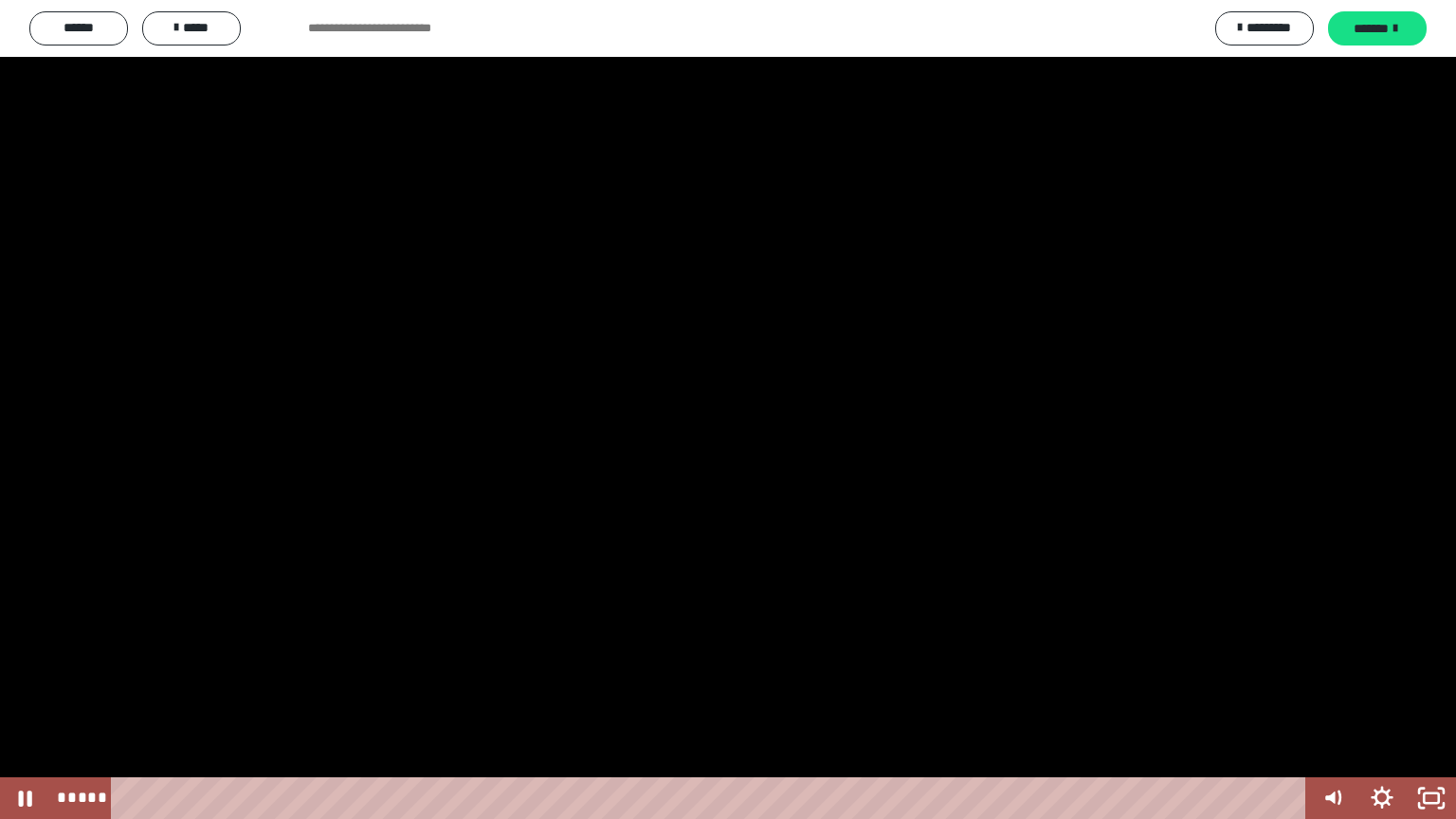 click at bounding box center (728, 410) 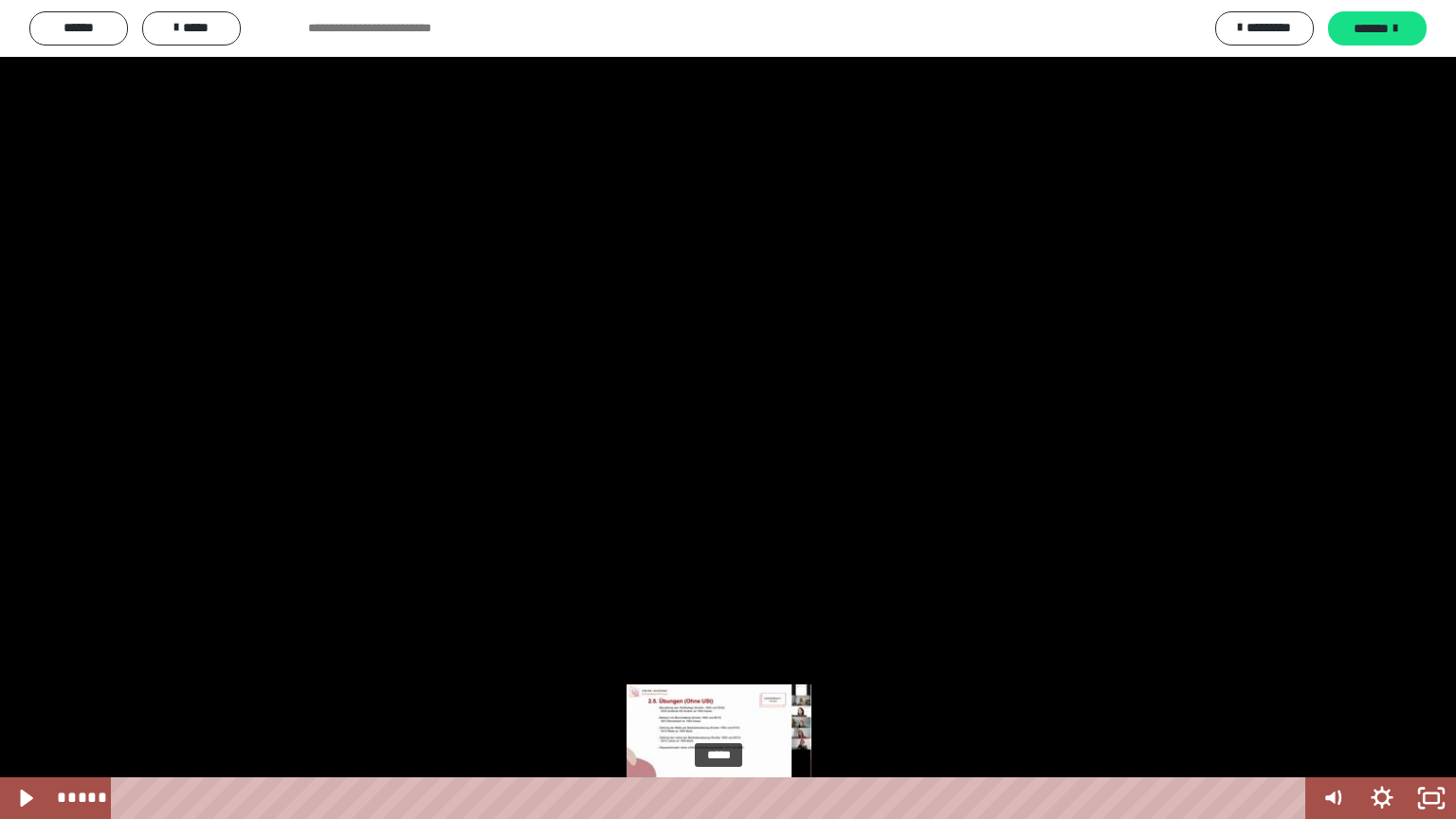 click on "*****" at bounding box center (712, 798) 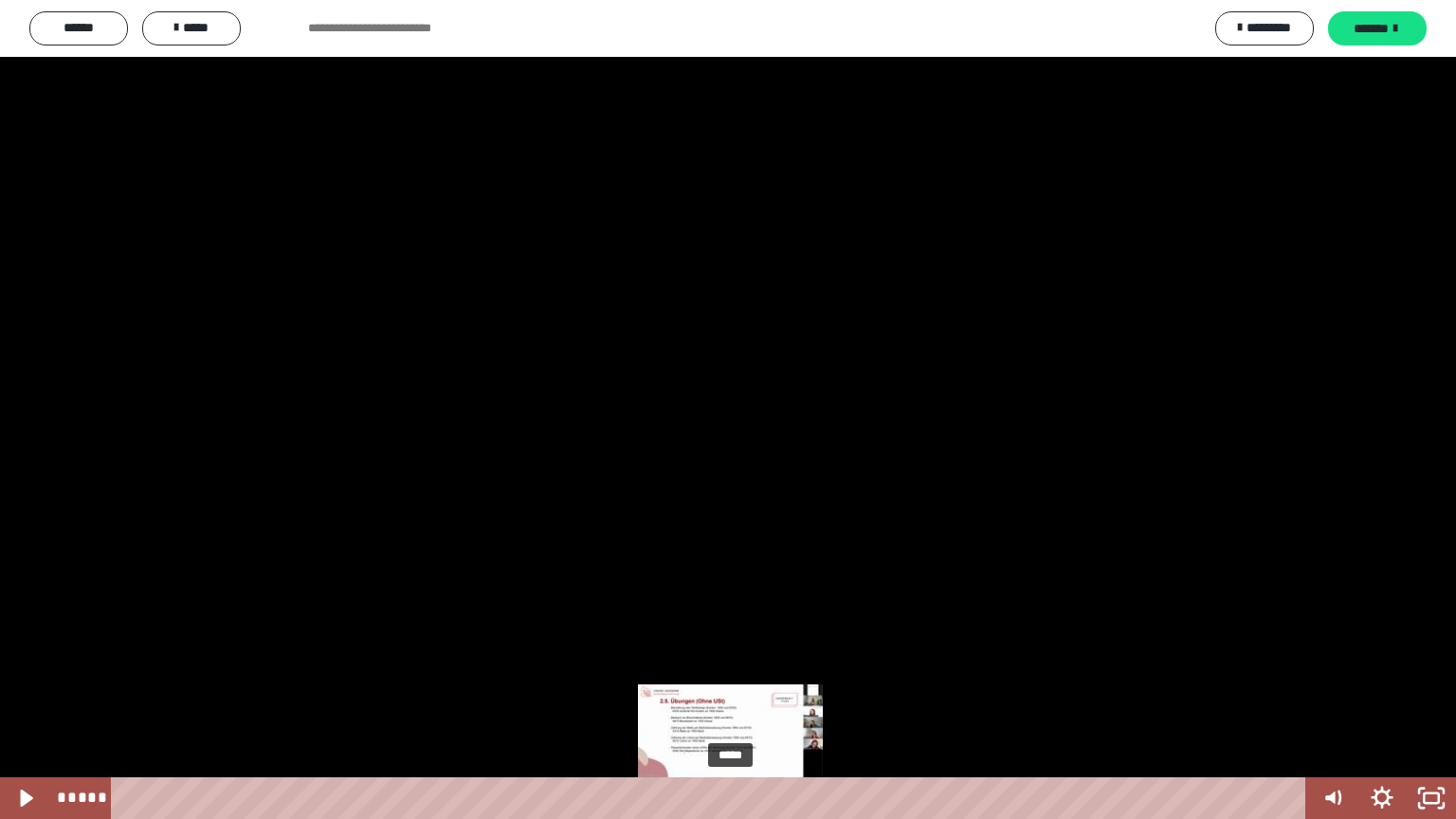 click on "*****" at bounding box center (712, 798) 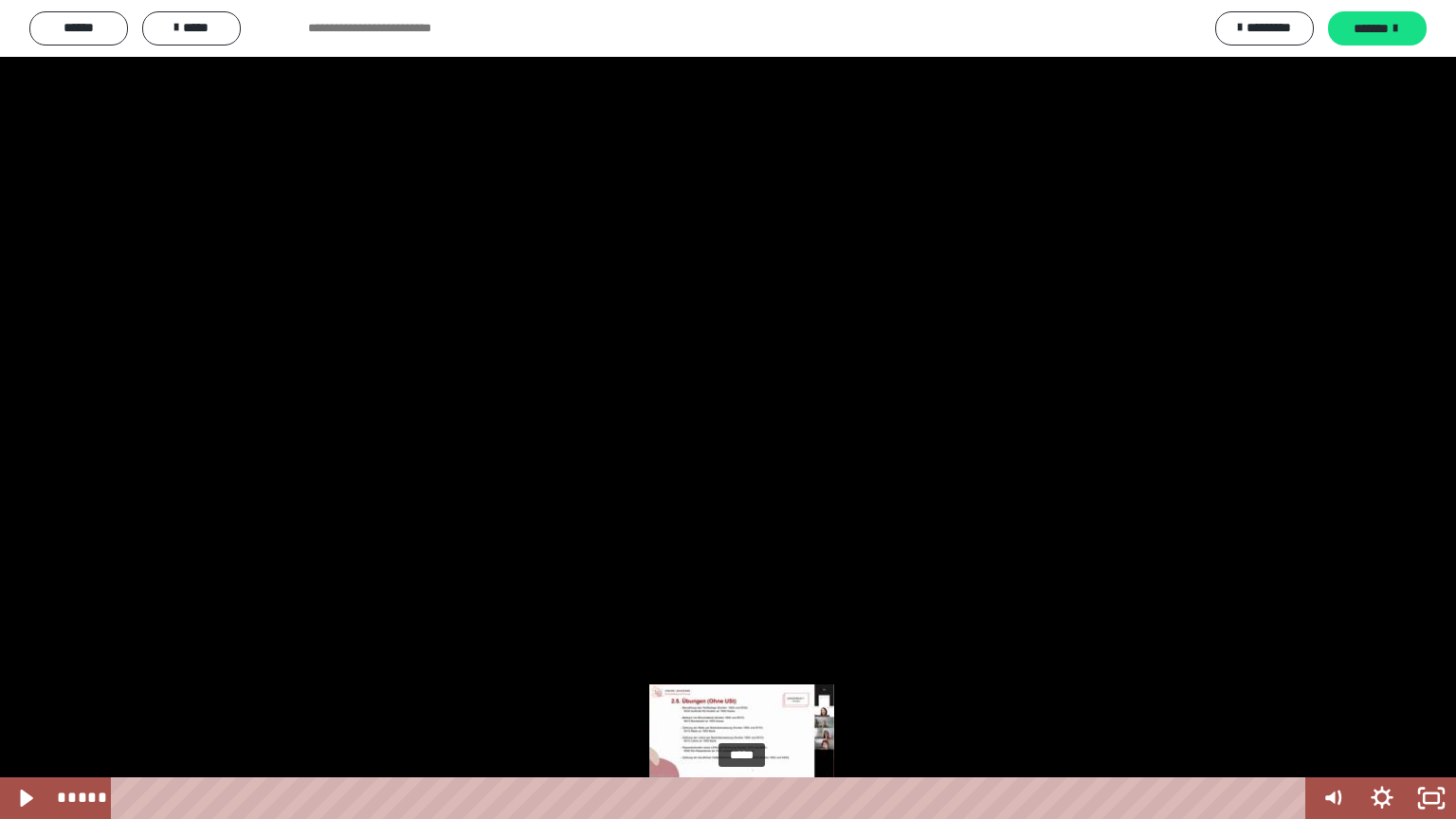 click on "*****" at bounding box center [712, 798] 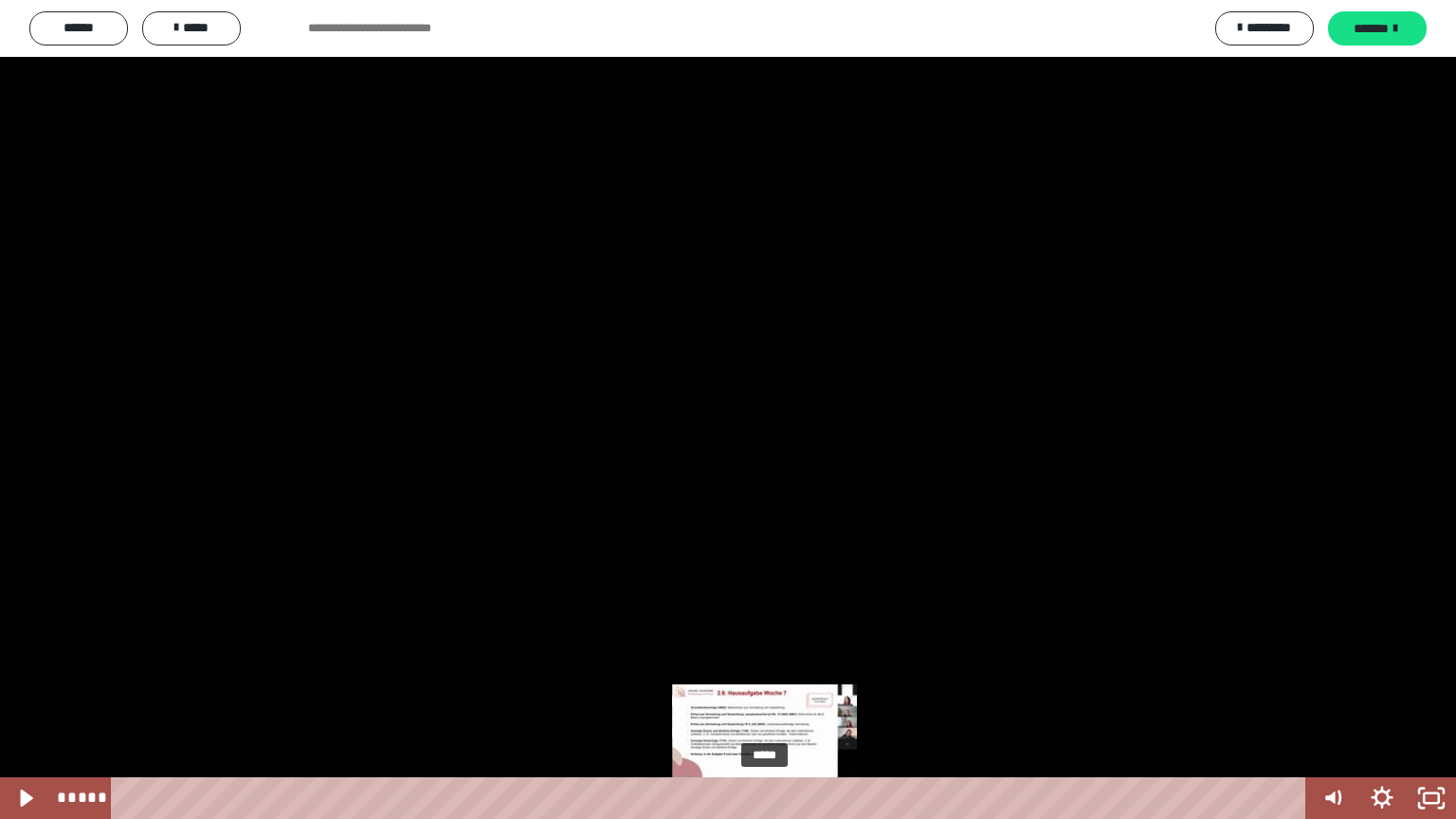 click on "*****" at bounding box center (712, 798) 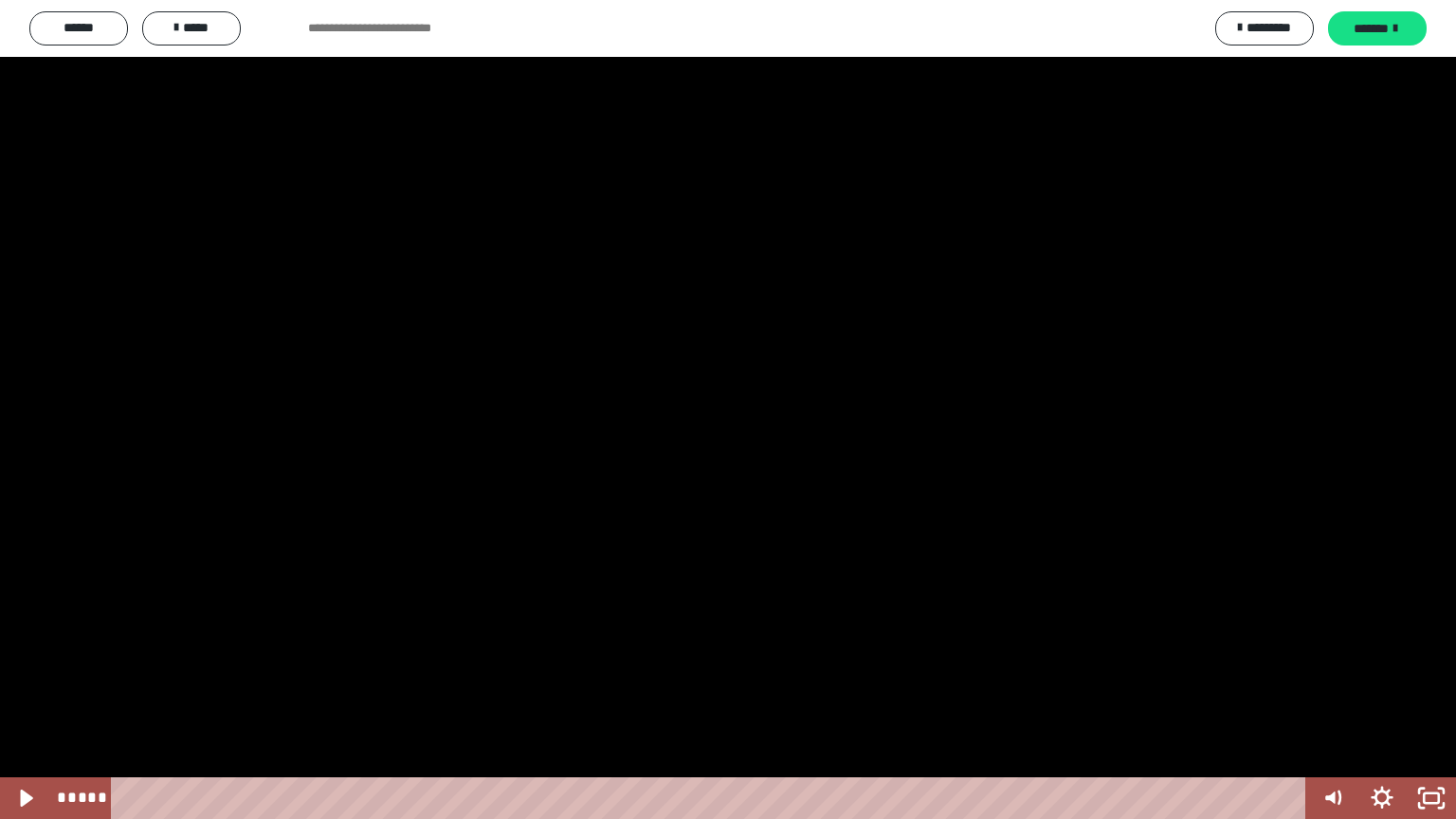 click at bounding box center [728, 410] 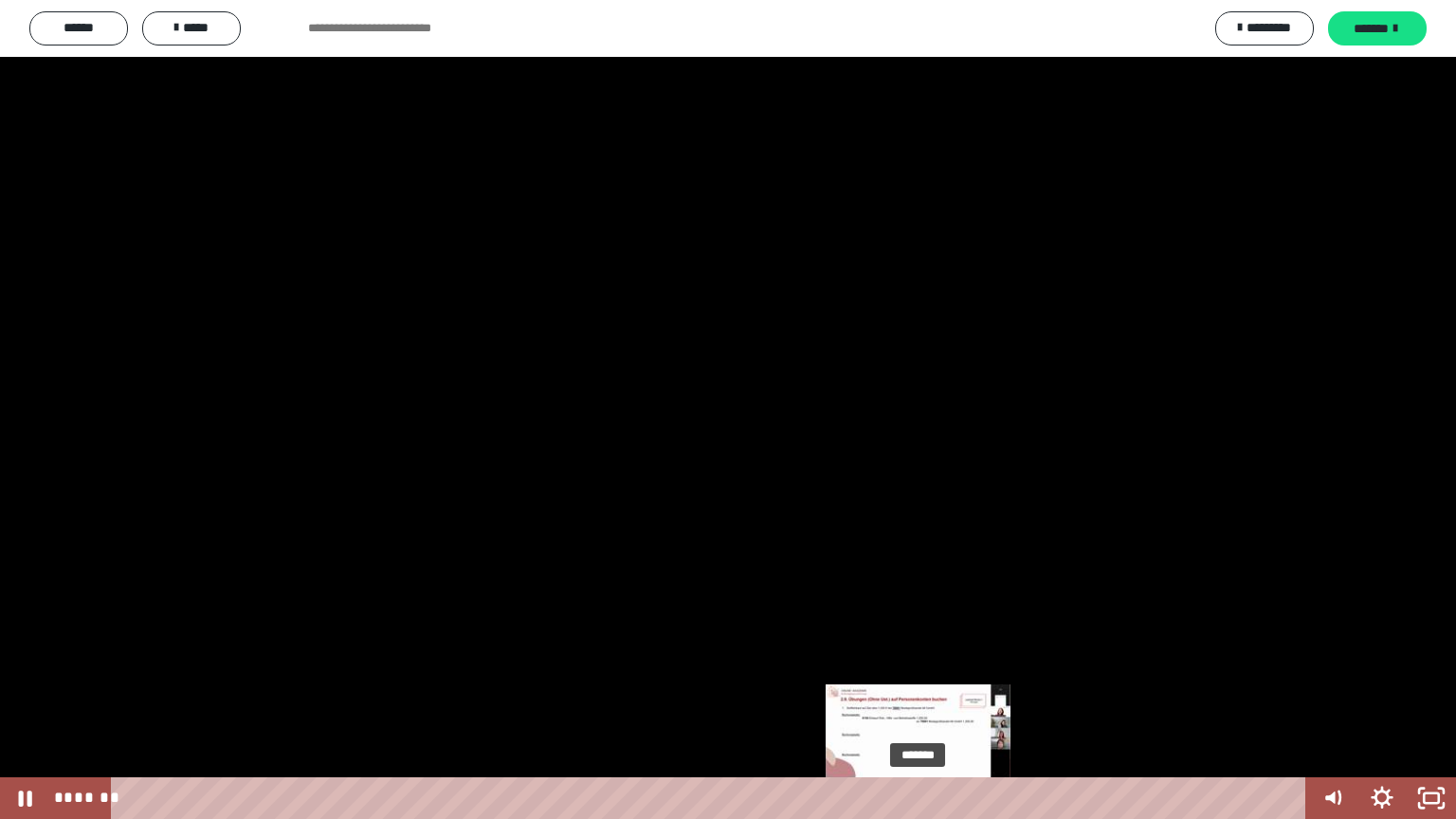 click on "*******" at bounding box center (712, 798) 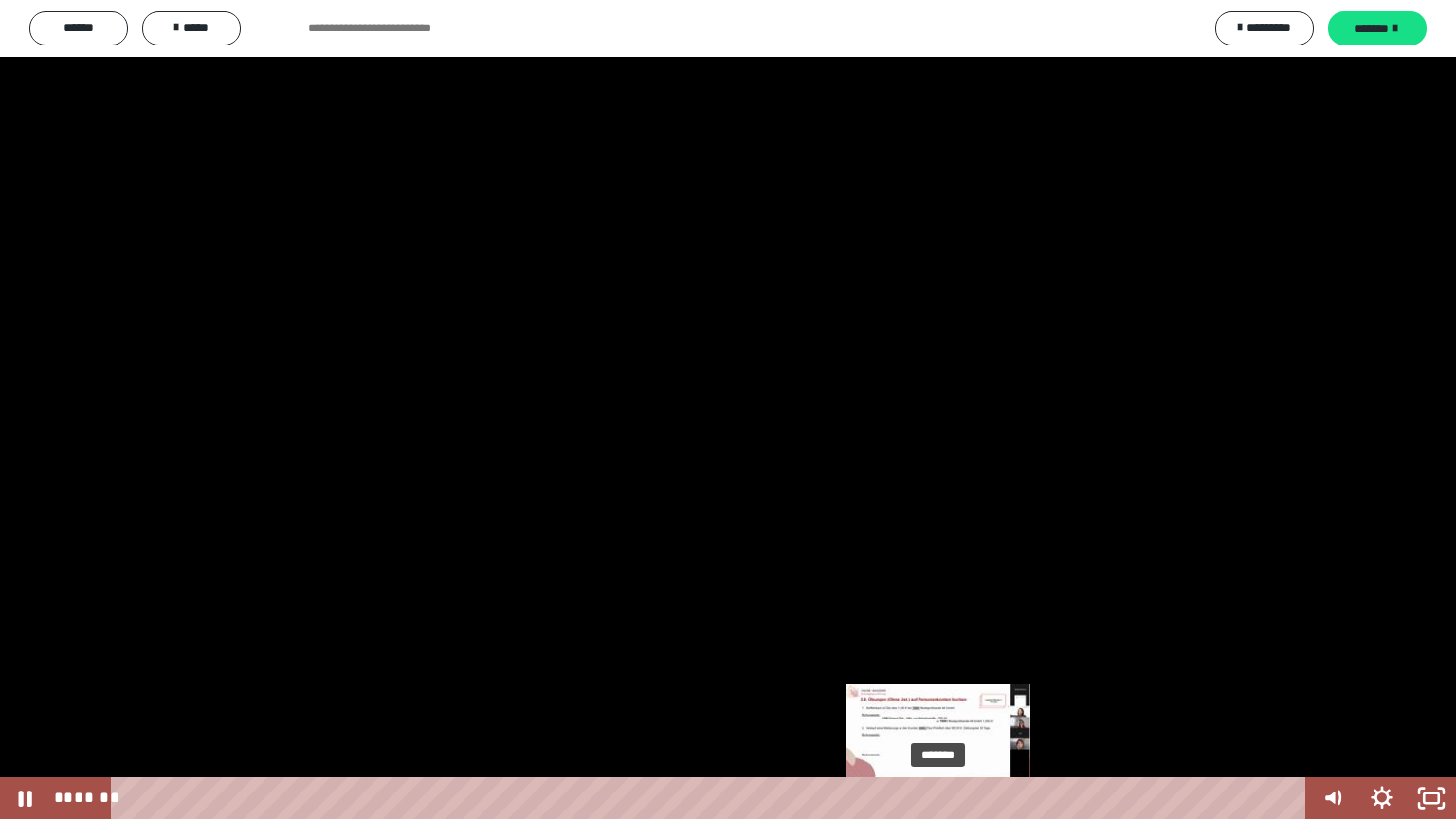 click on "*******" at bounding box center (712, 798) 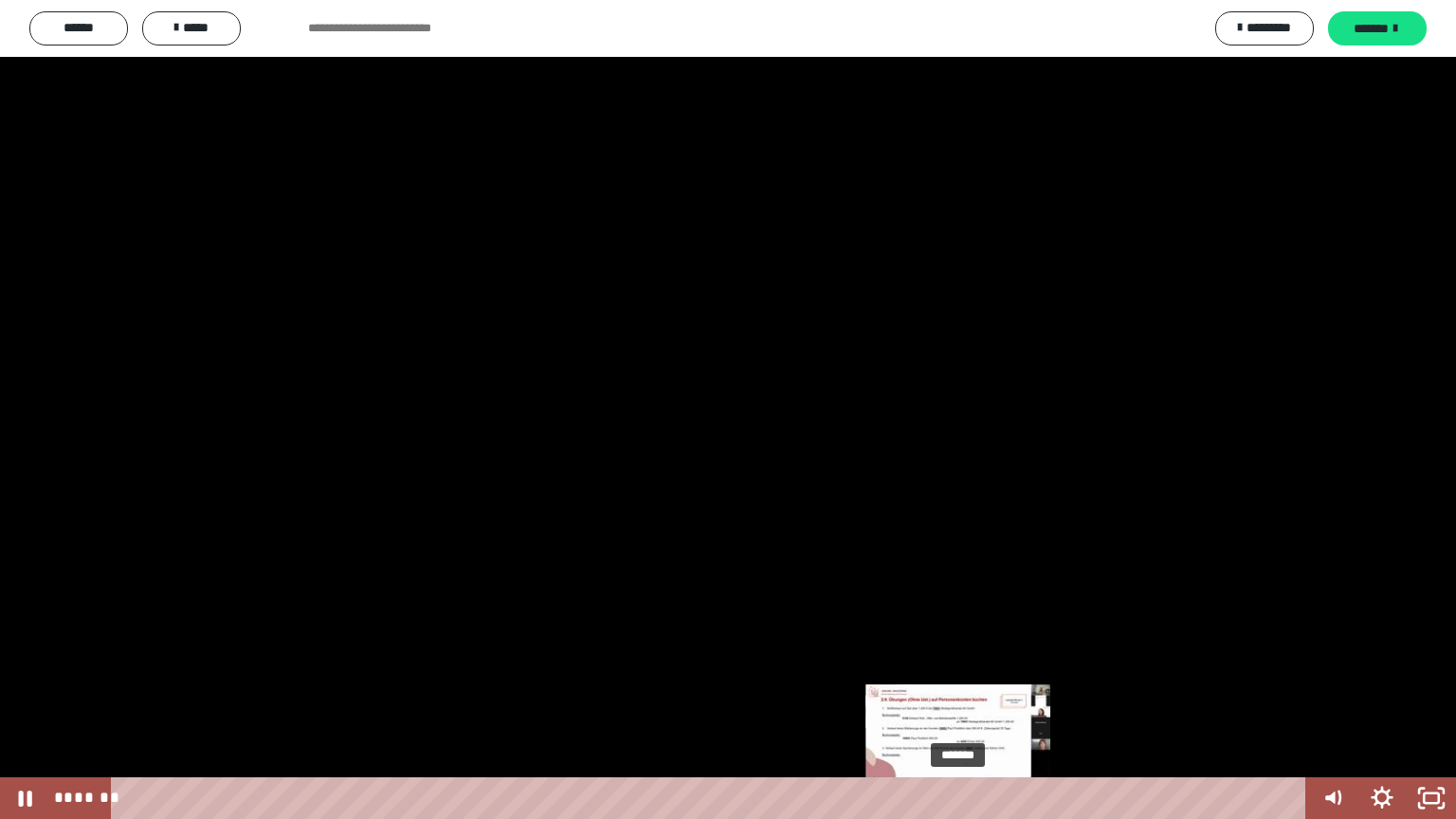 click on "*******" at bounding box center (712, 798) 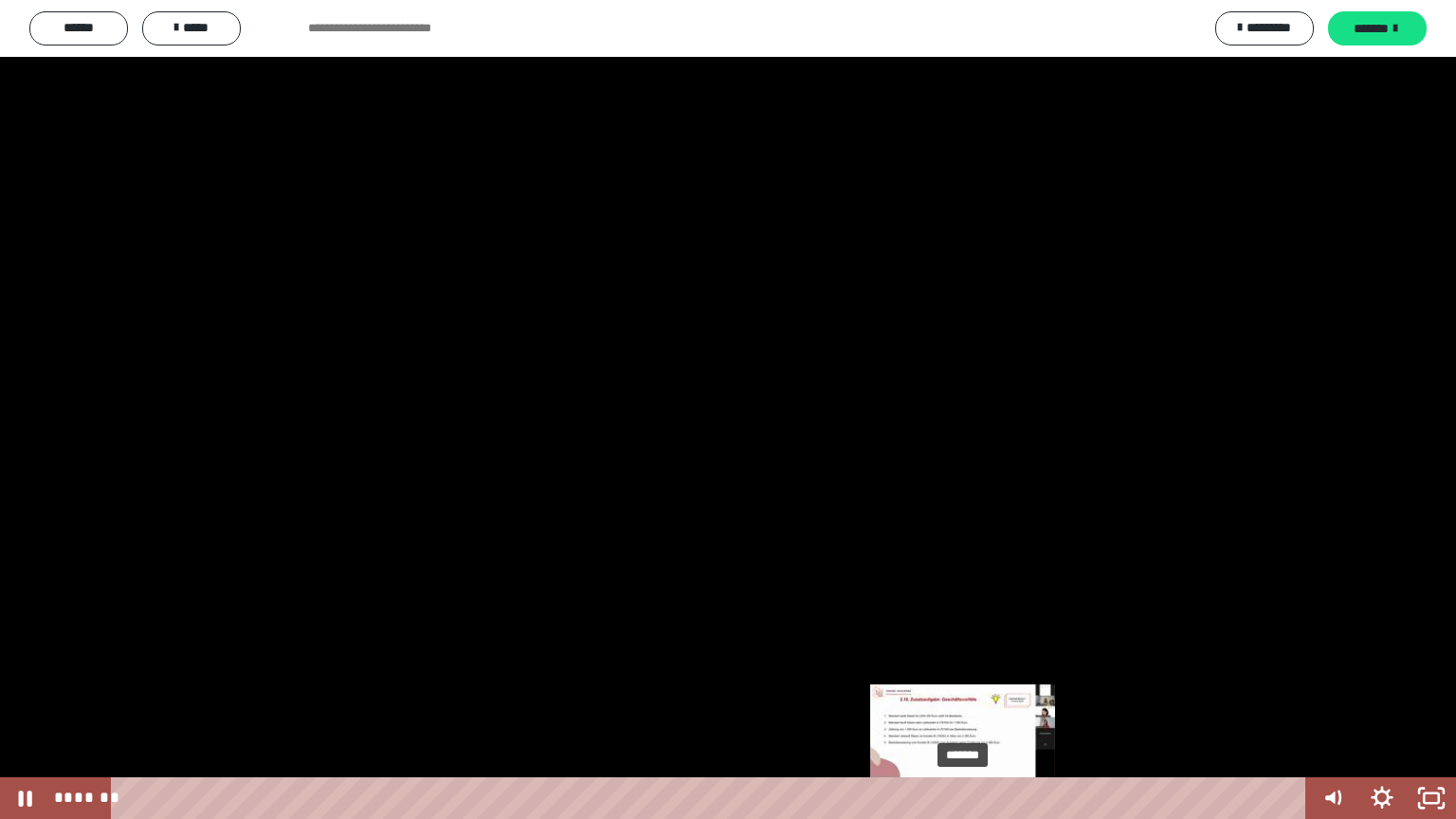 click on "*******" at bounding box center (712, 798) 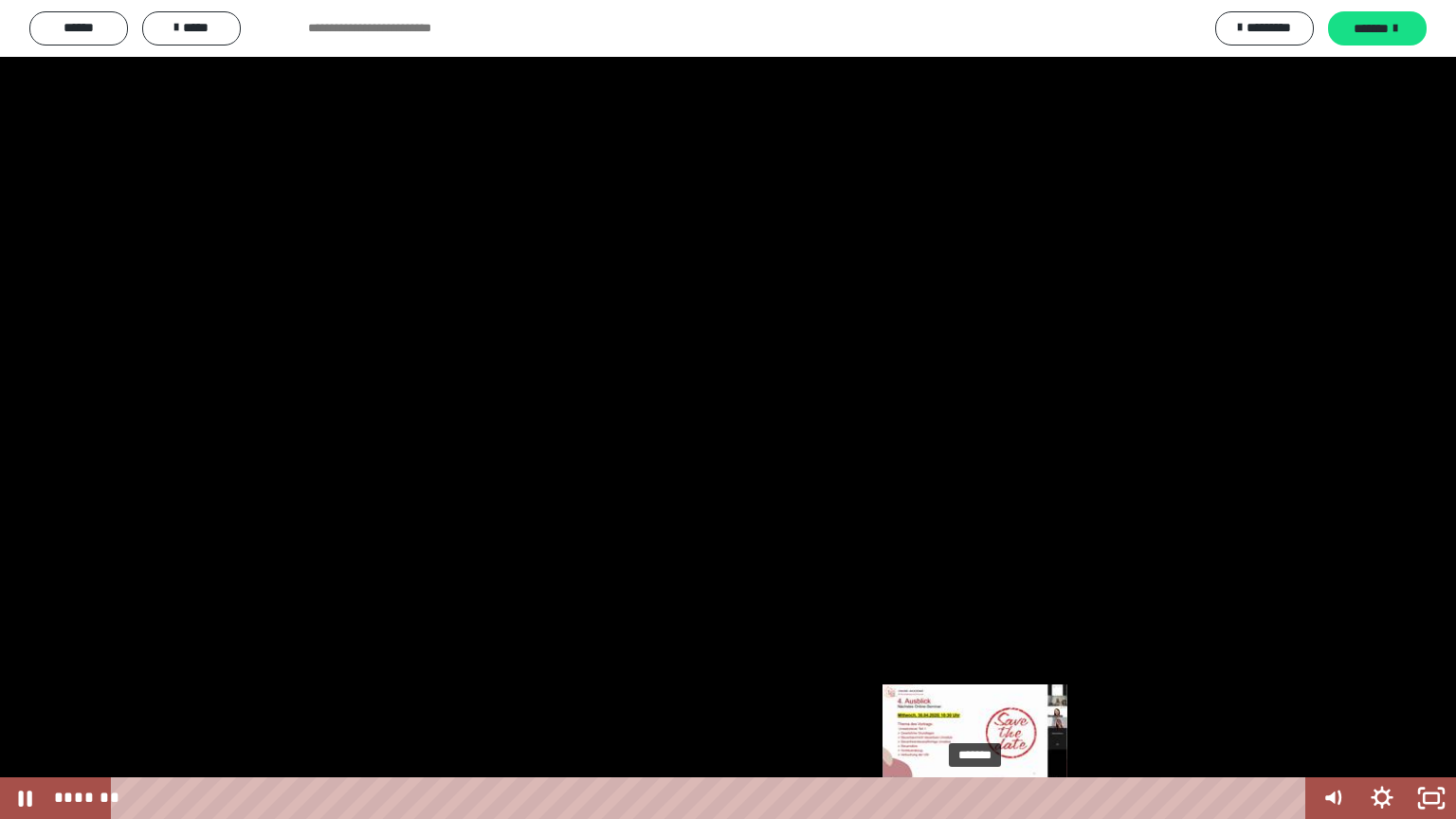 click on "*******" at bounding box center [712, 798] 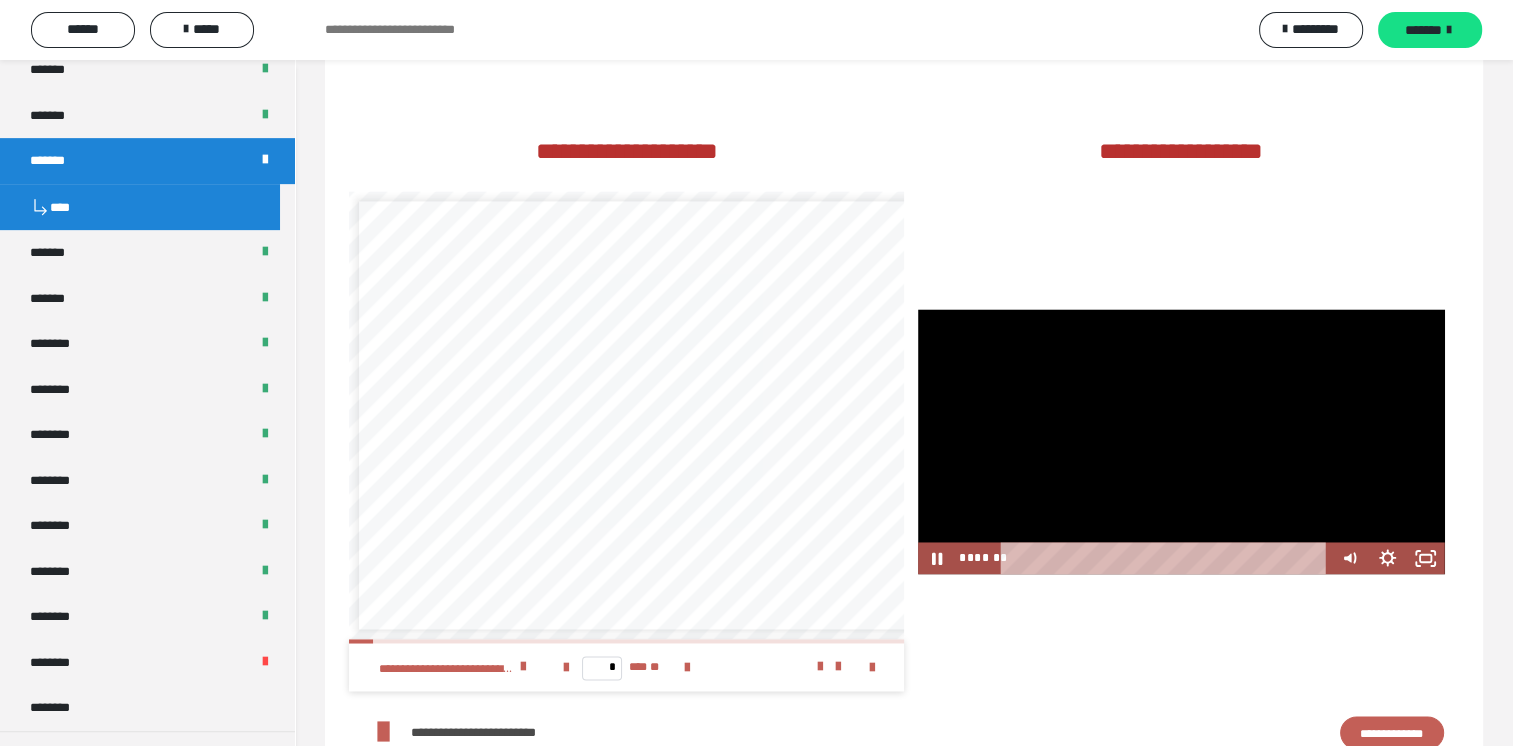 click at bounding box center [1181, 441] 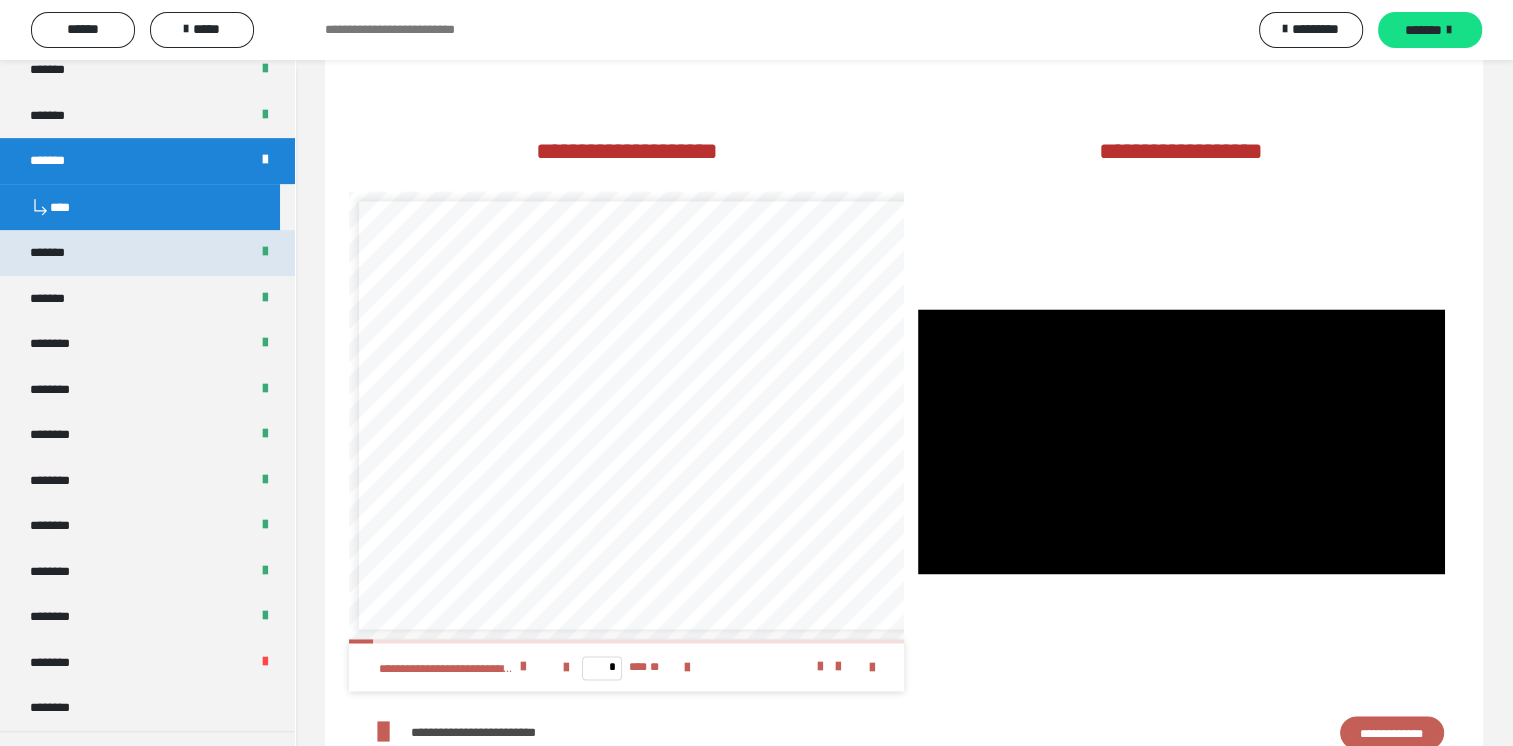 click on "*******" at bounding box center [58, 253] 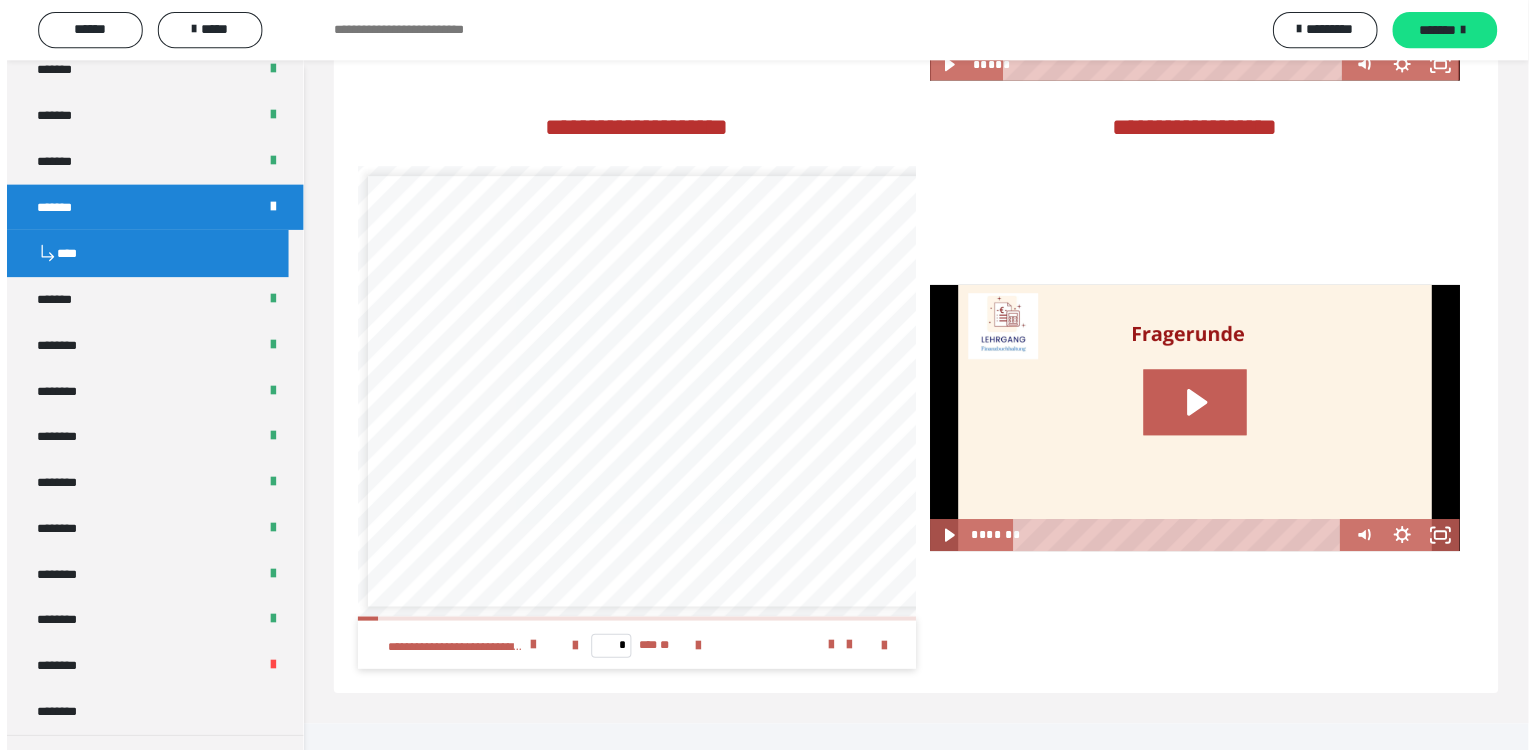 scroll, scrollTop: 2772, scrollLeft: 0, axis: vertical 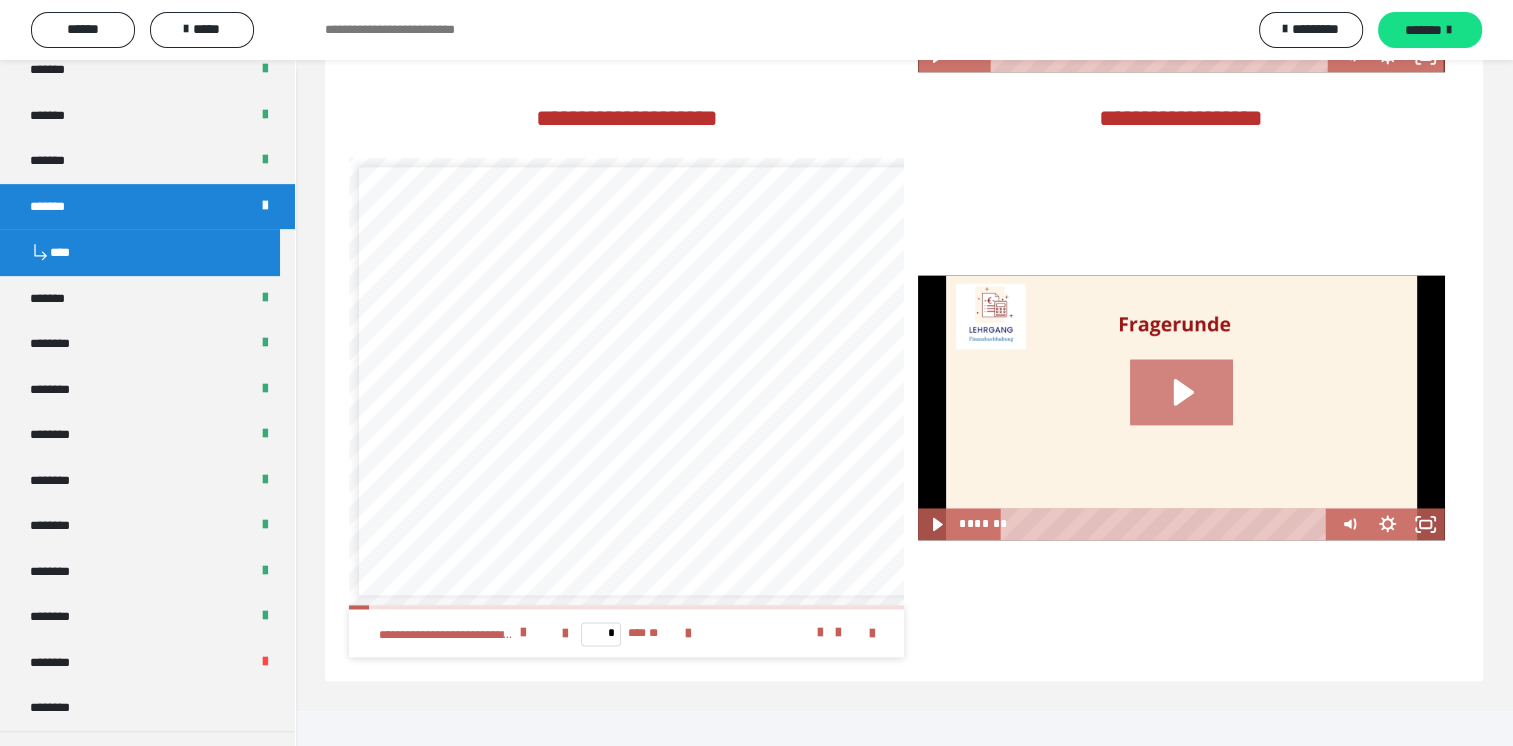 click 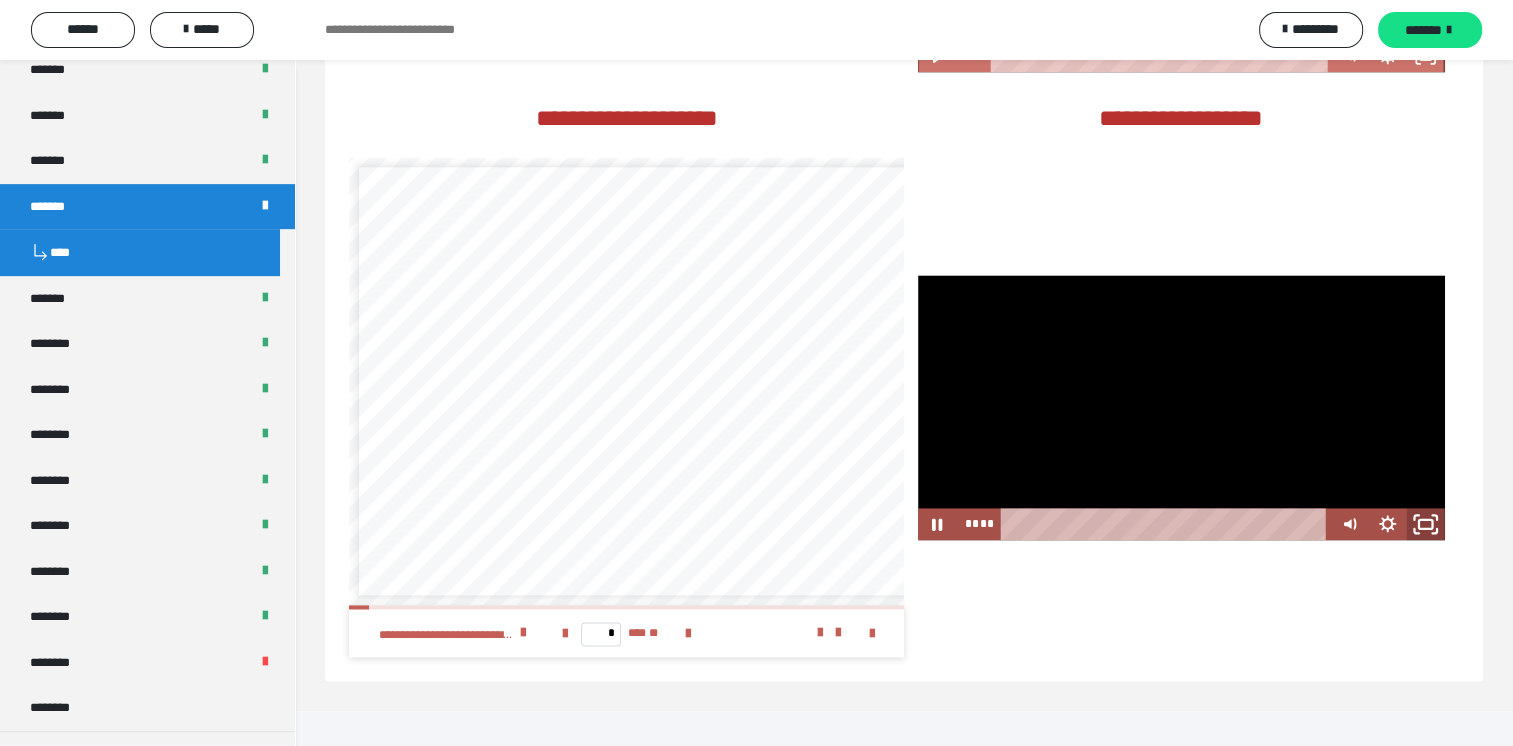 click 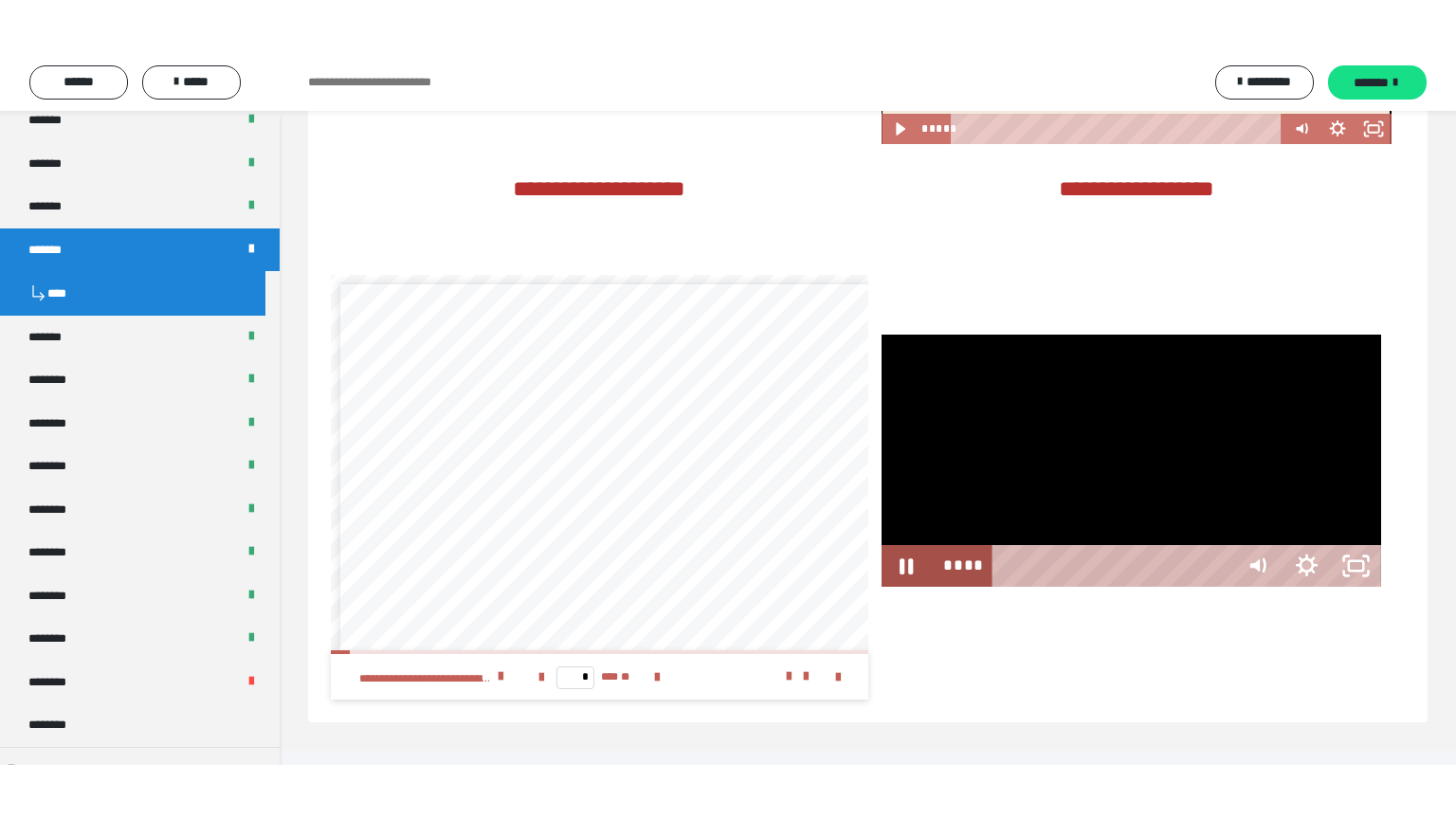 scroll, scrollTop: 2539, scrollLeft: 0, axis: vertical 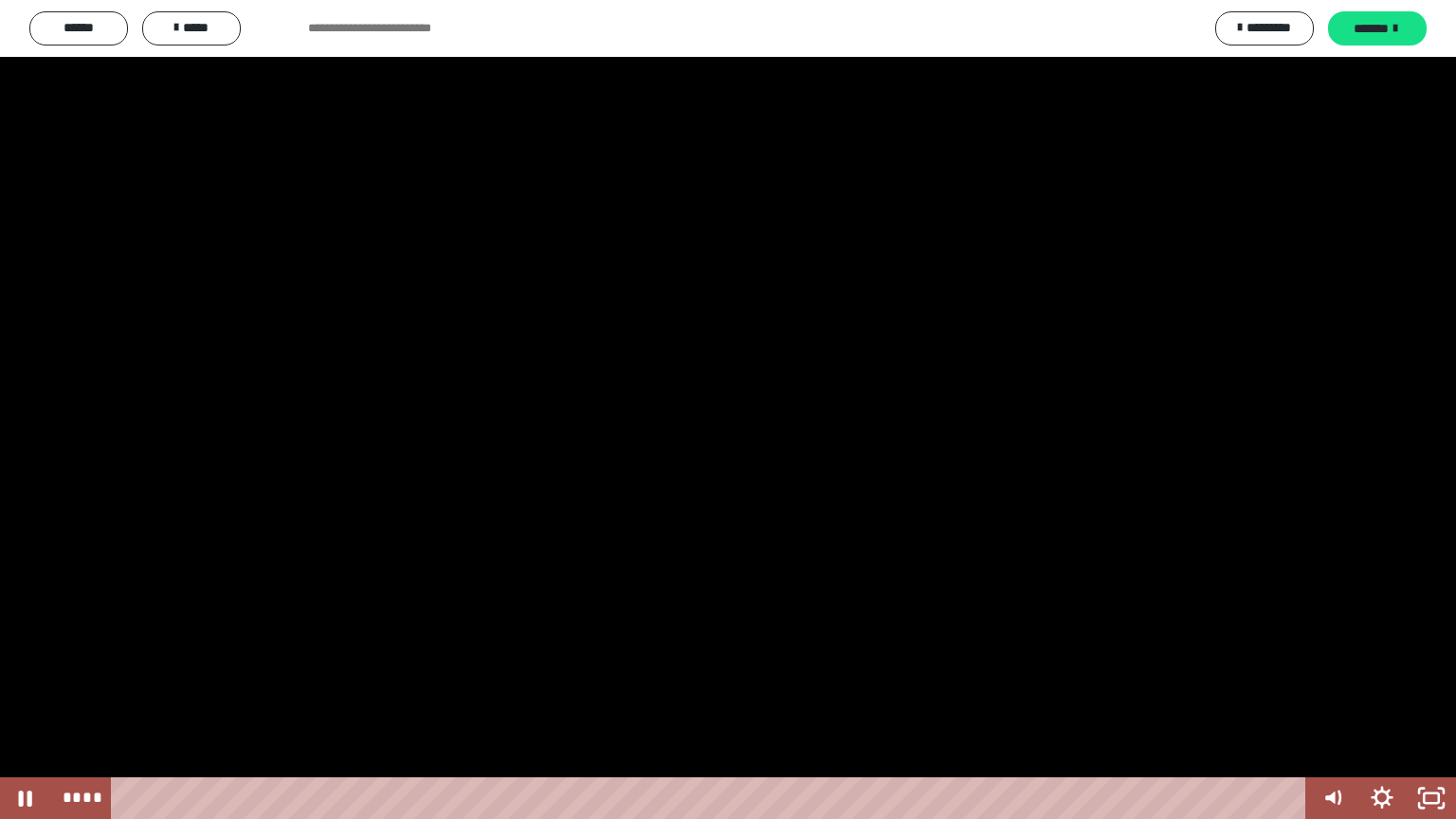 drag, startPoint x: 132, startPoint y: 800, endPoint x: 107, endPoint y: 793, distance: 25.96151 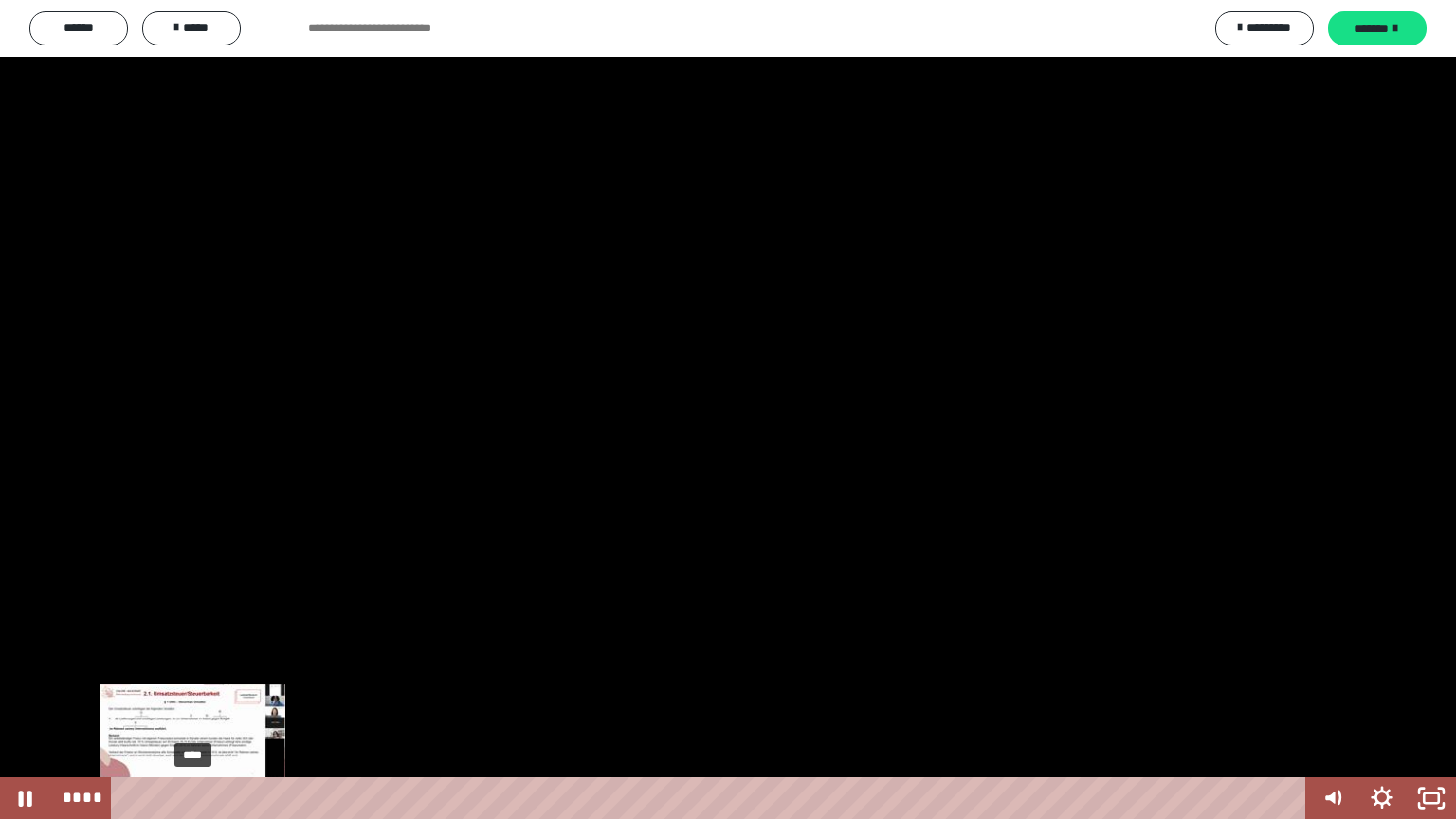 click on "****" at bounding box center (712, 798) 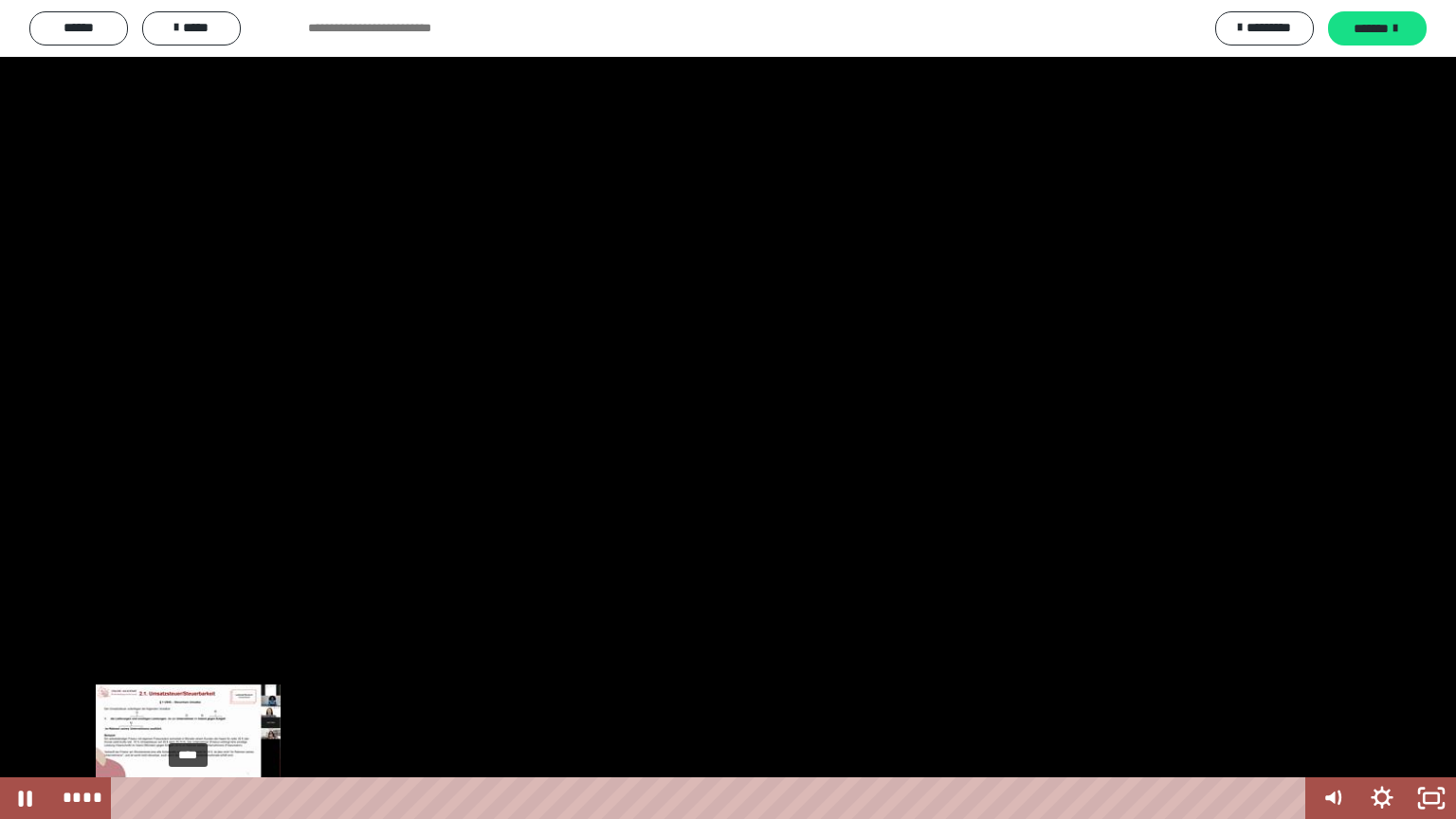 click at bounding box center (189, 798) 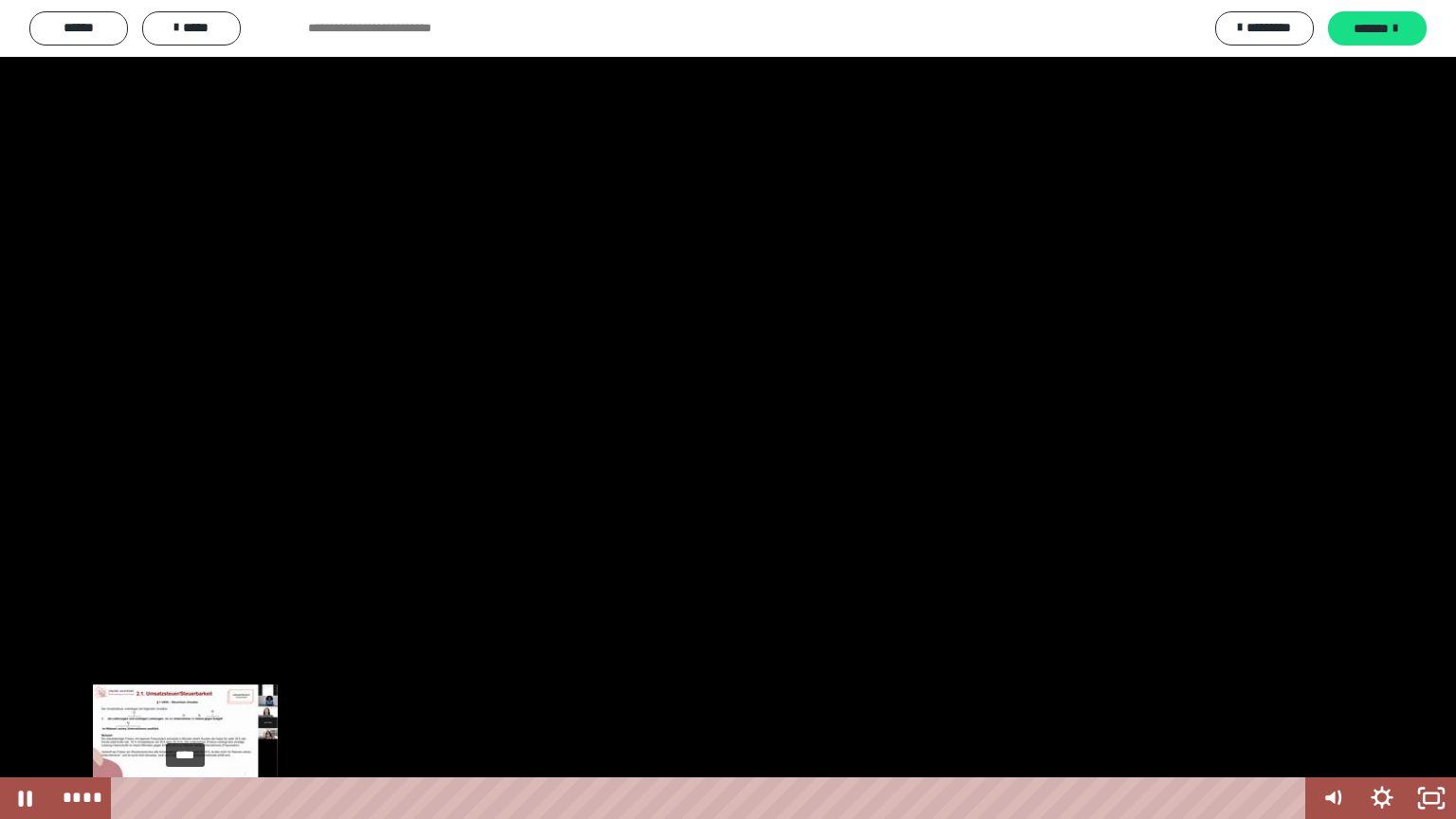 click at bounding box center (186, 798) 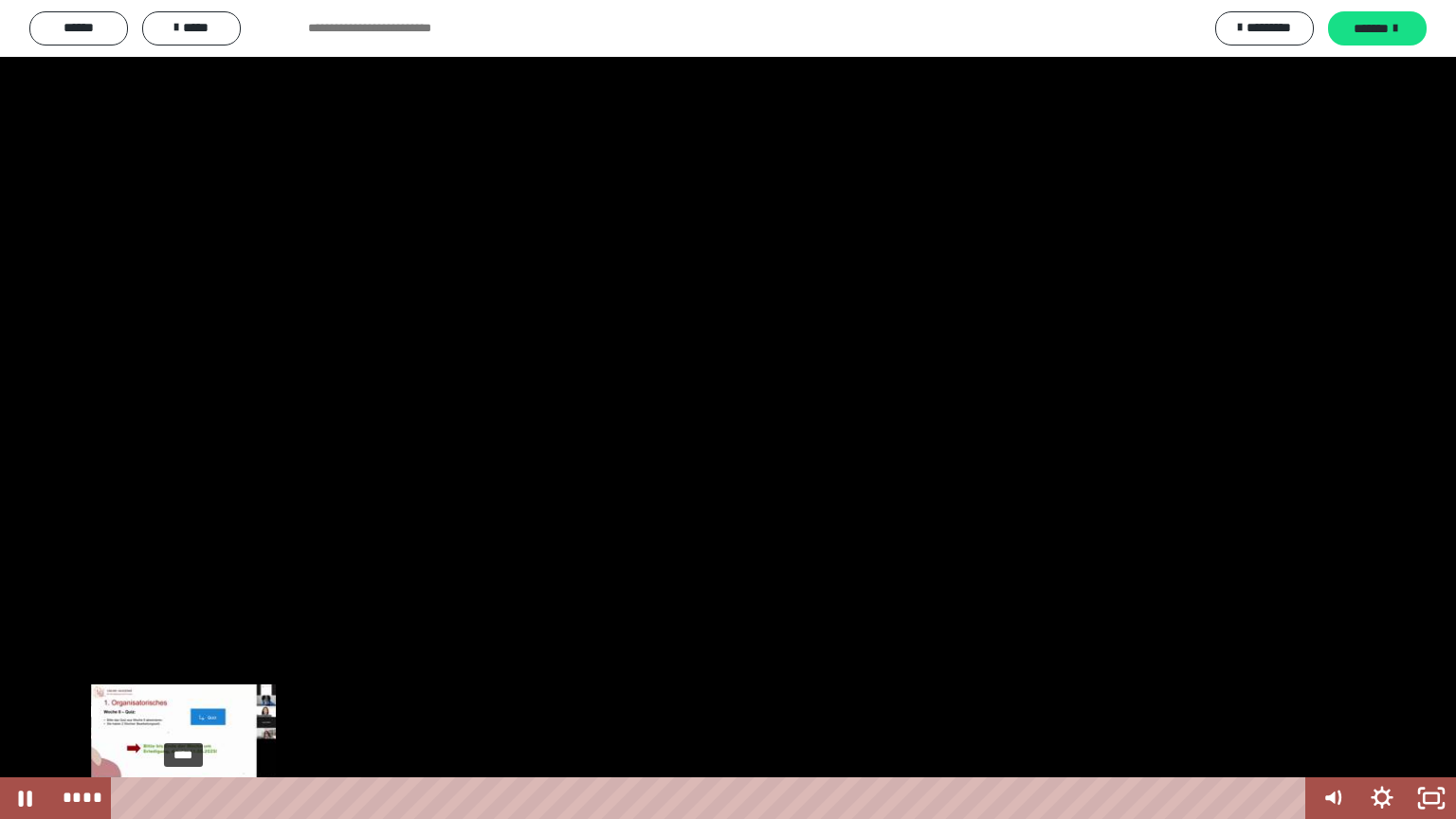 click at bounding box center [186, 798] 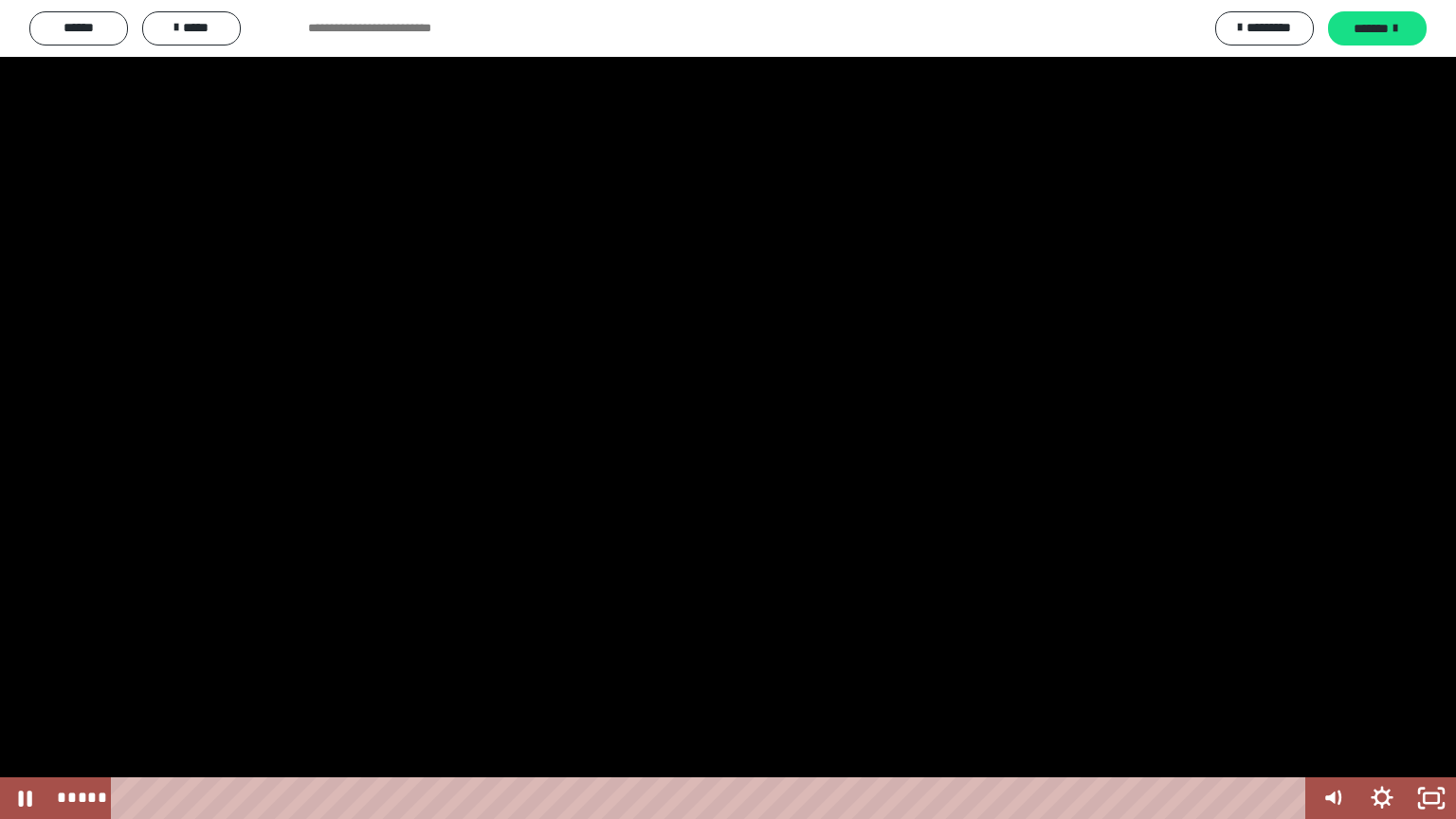 click at bounding box center (728, 410) 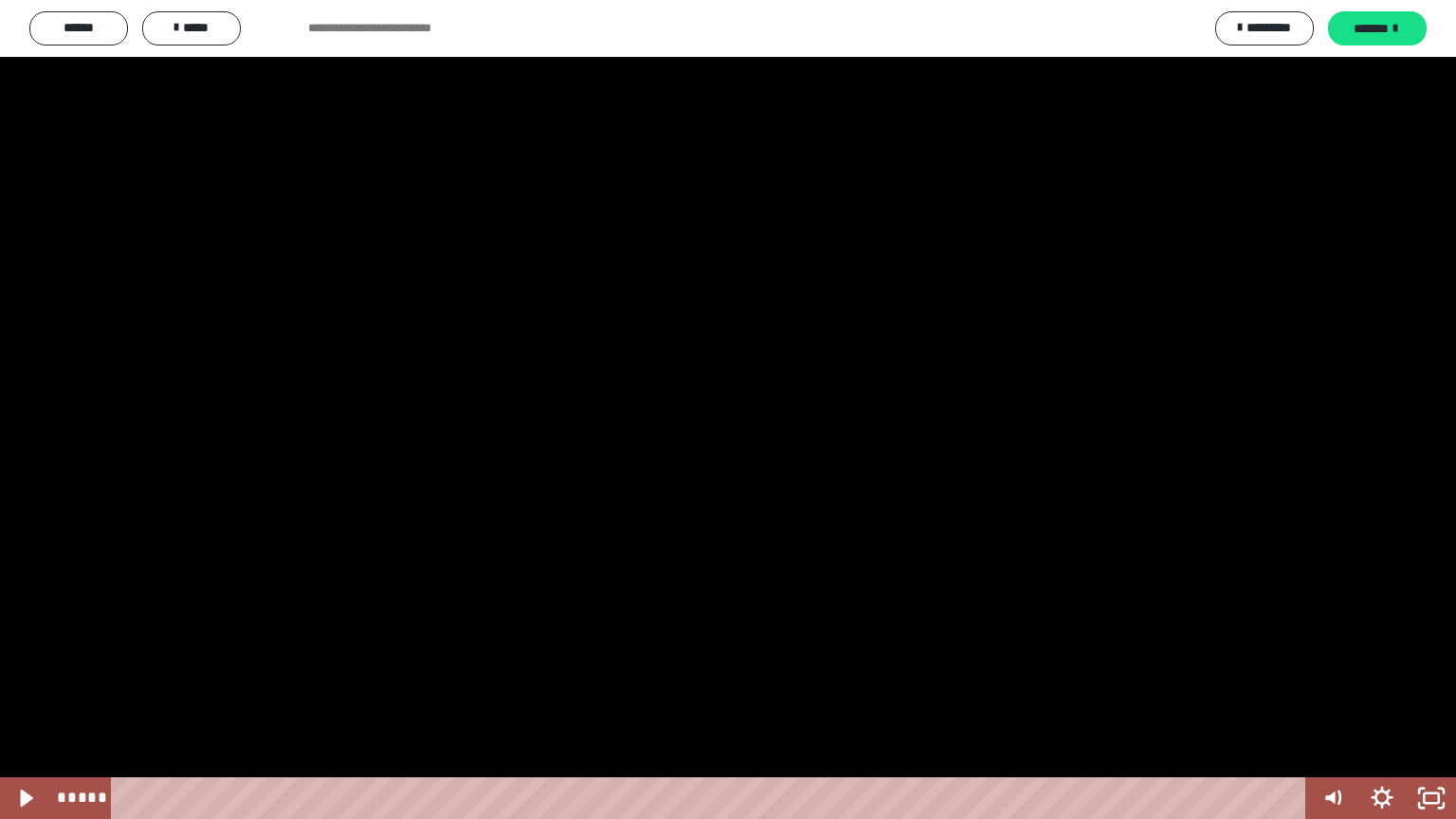 click at bounding box center (728, 410) 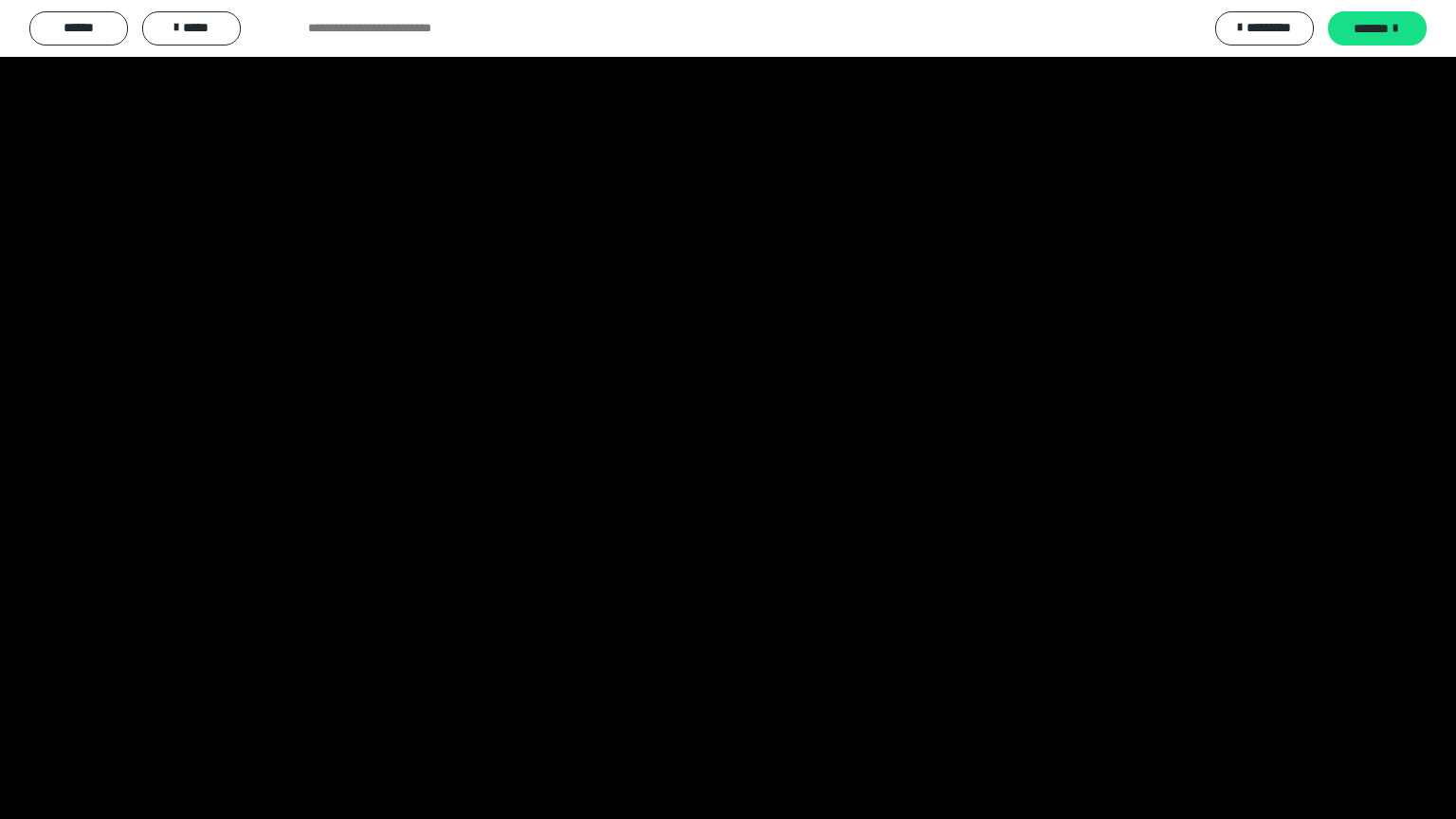 type 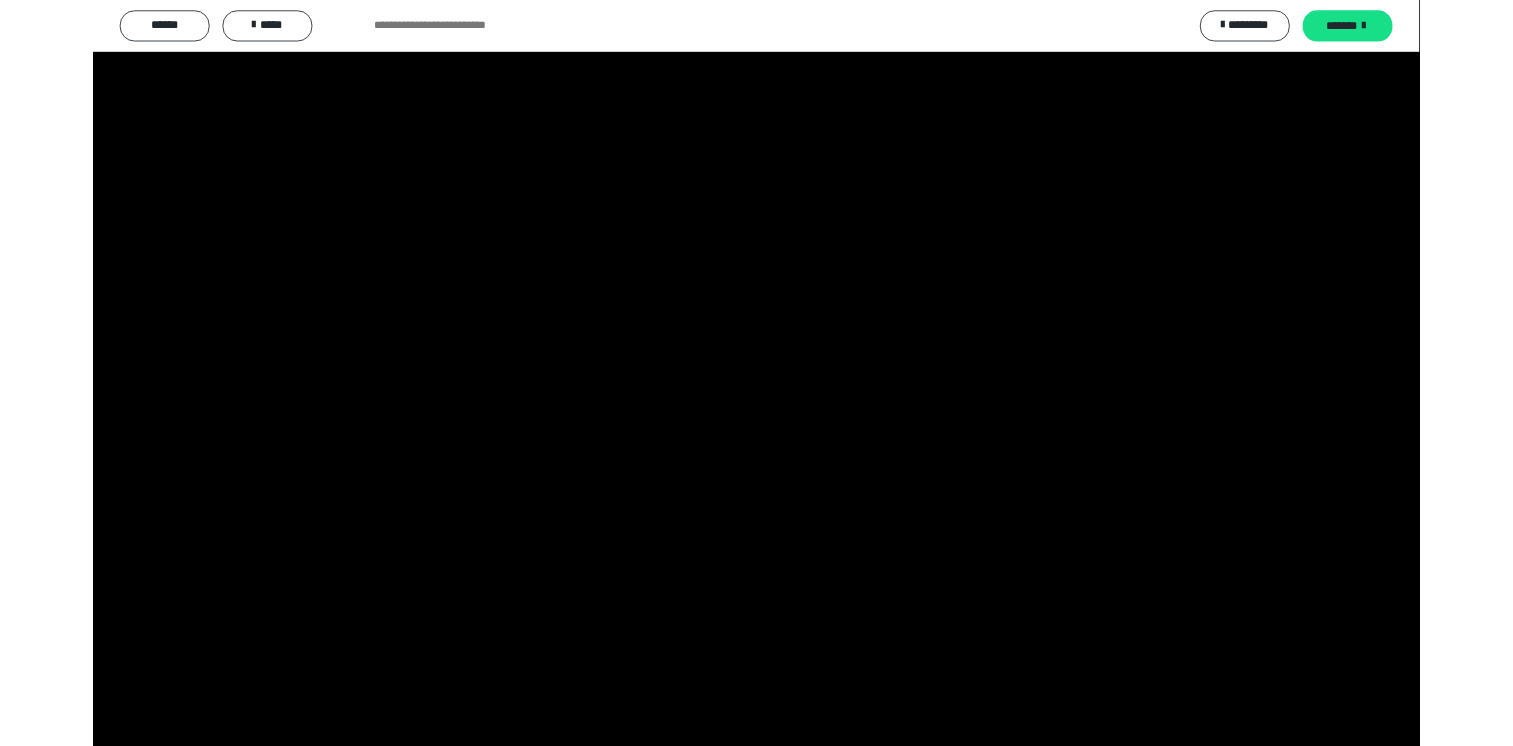 scroll, scrollTop: 2659, scrollLeft: 0, axis: vertical 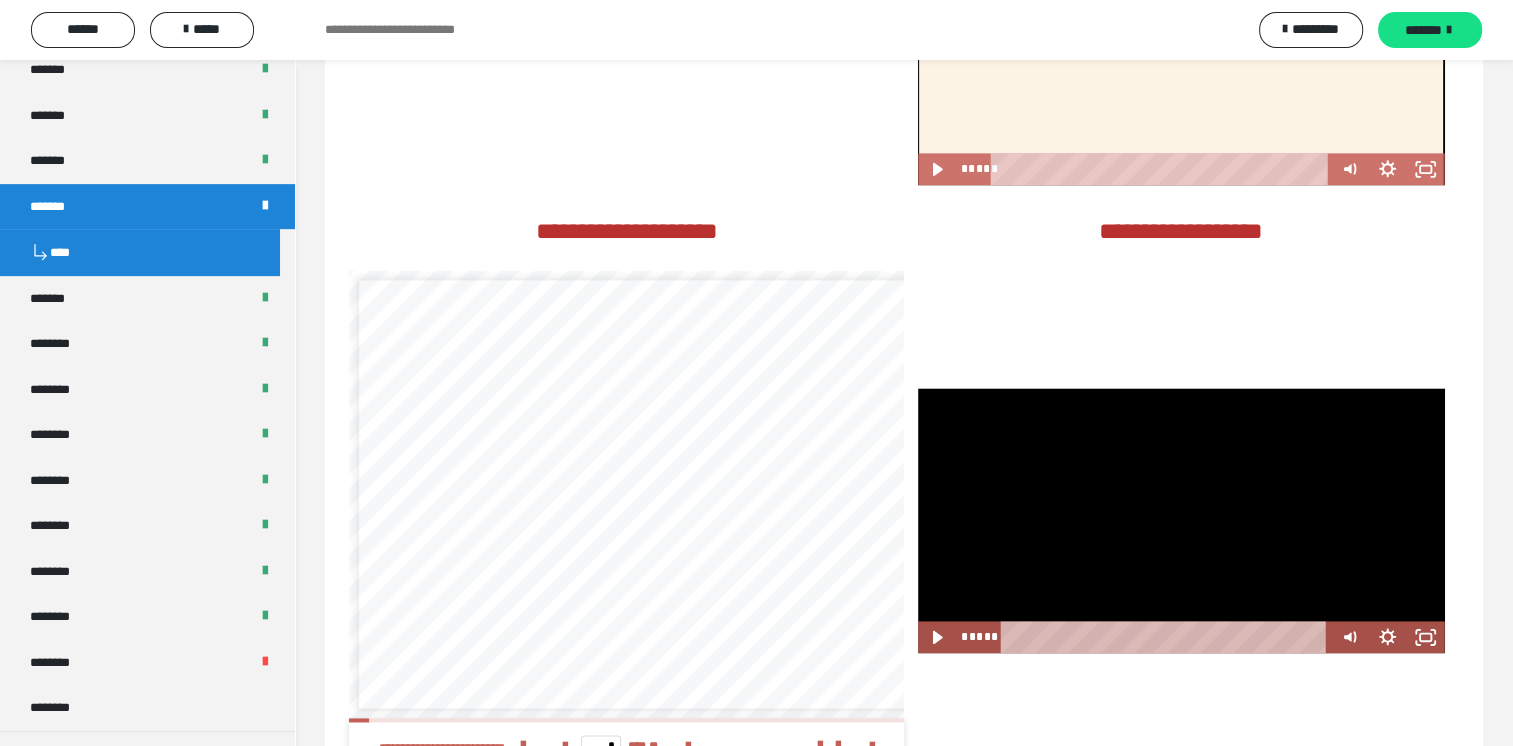 click at bounding box center [1181, 520] 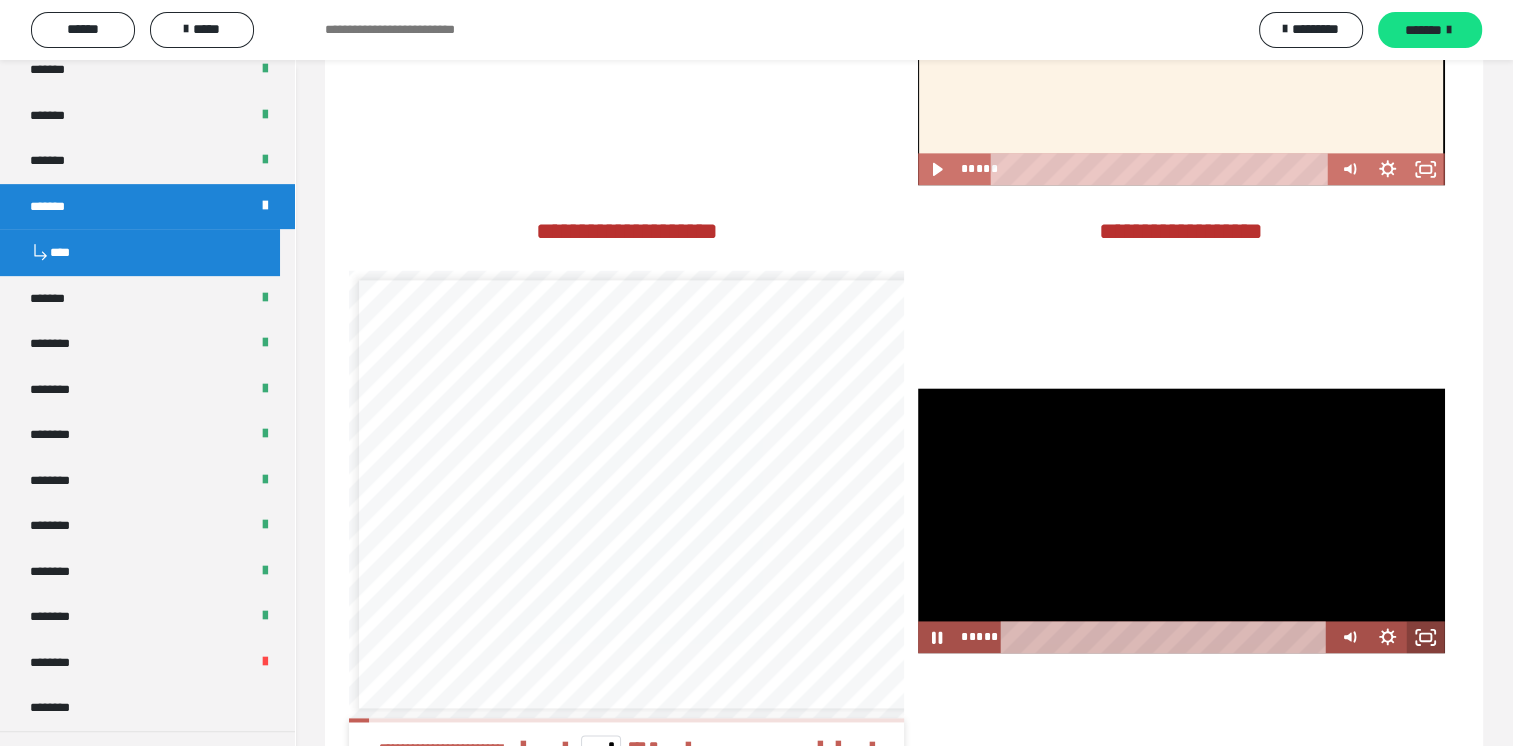 click 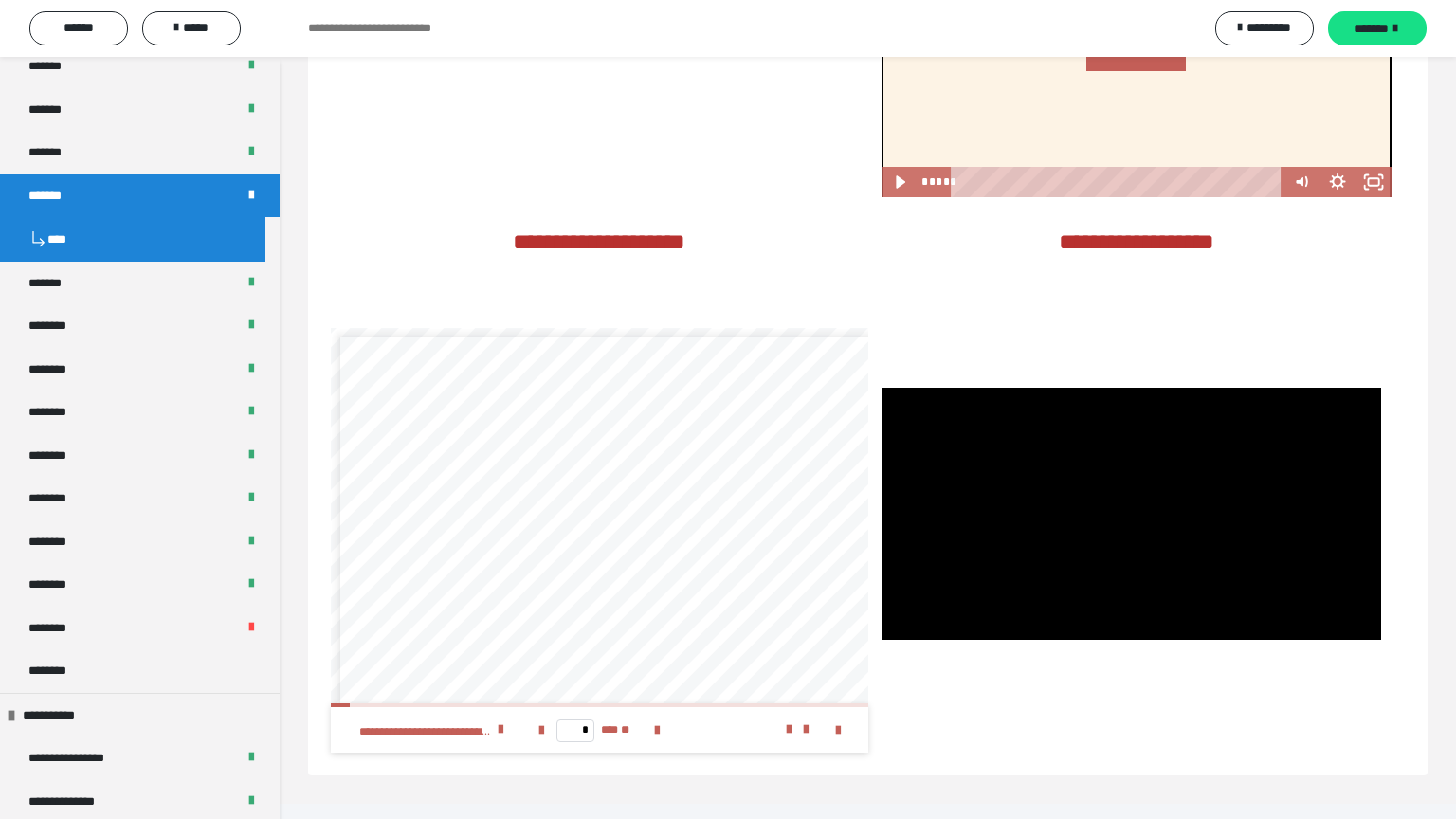 type 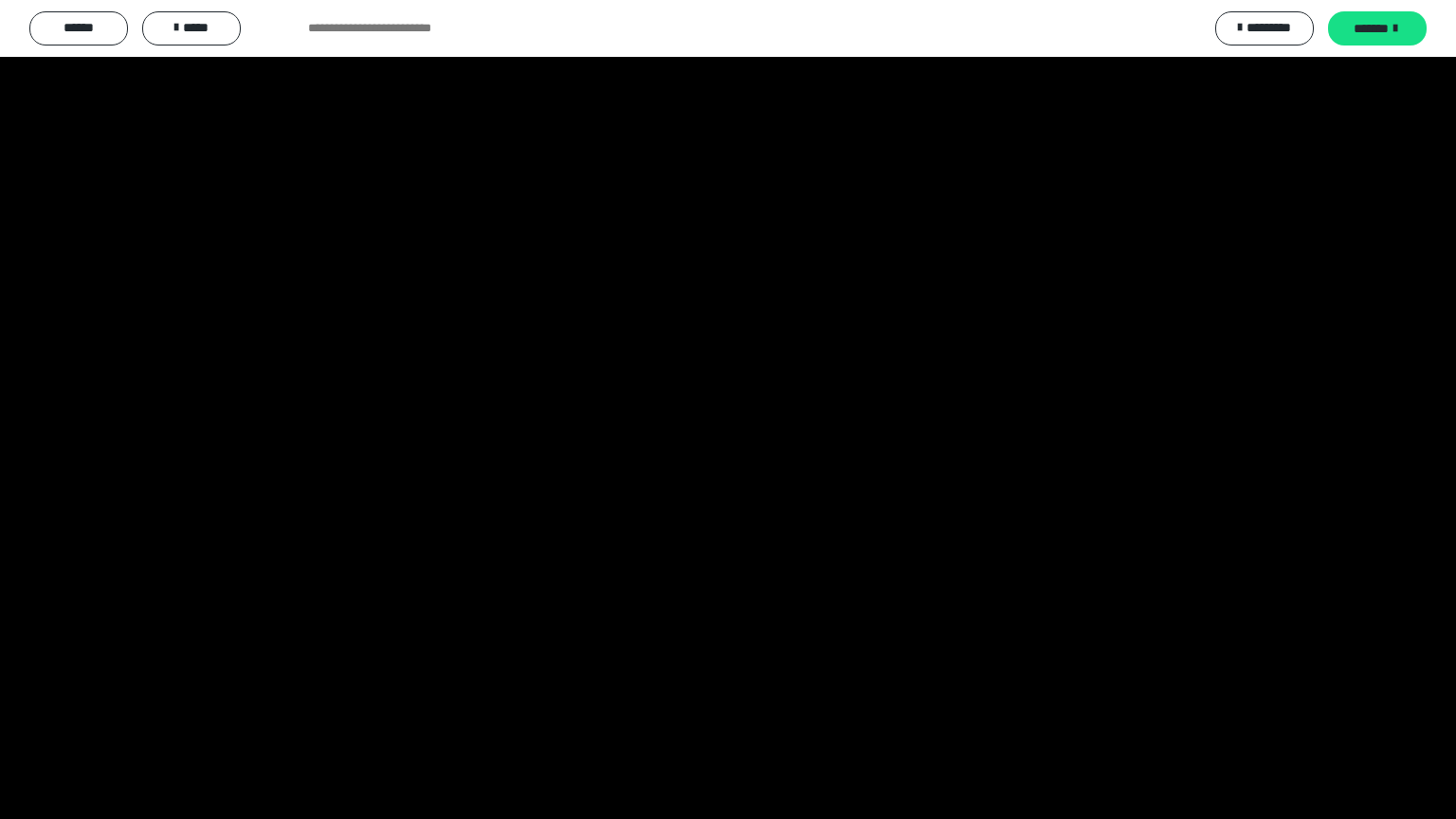 click at bounding box center [1431, 798] 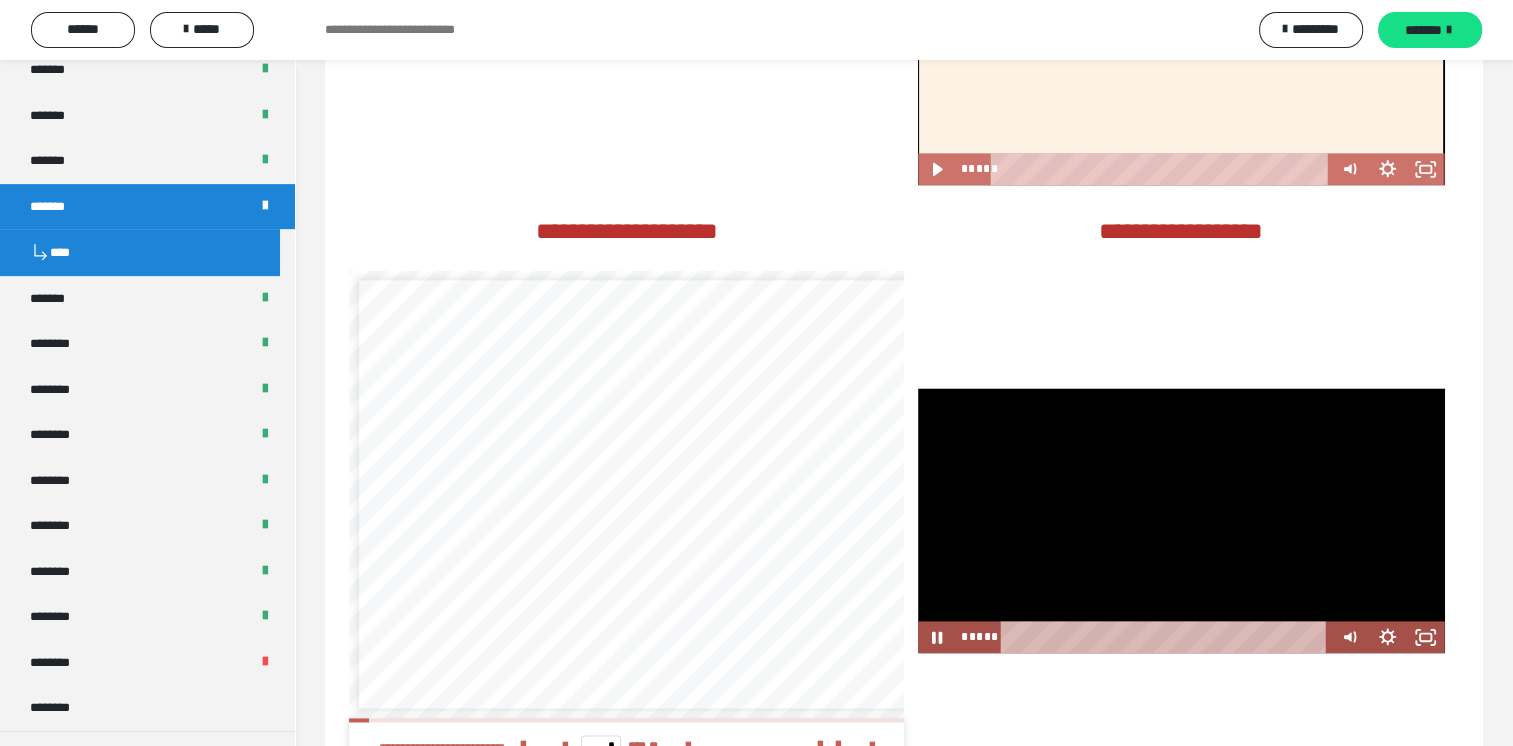 click at bounding box center [1181, 520] 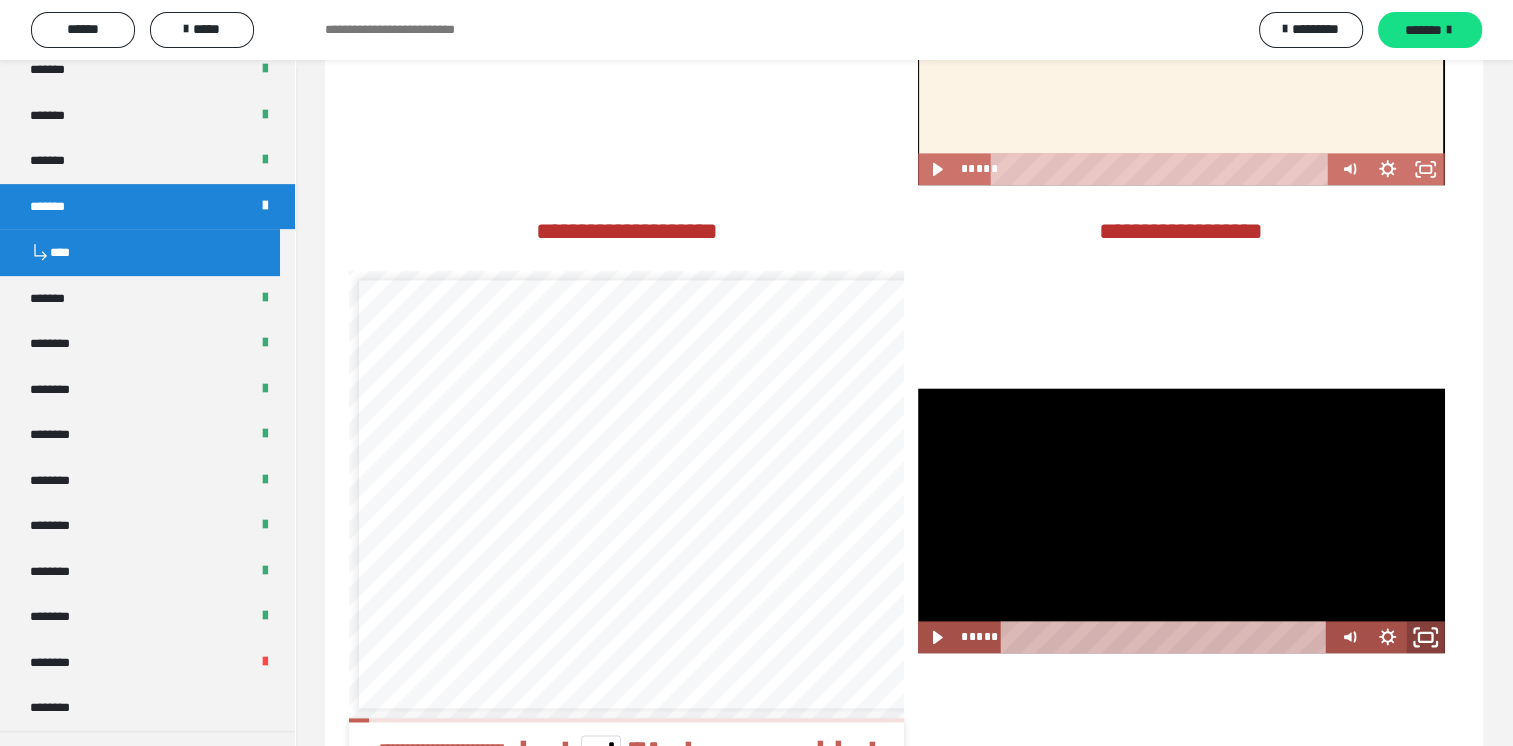 click 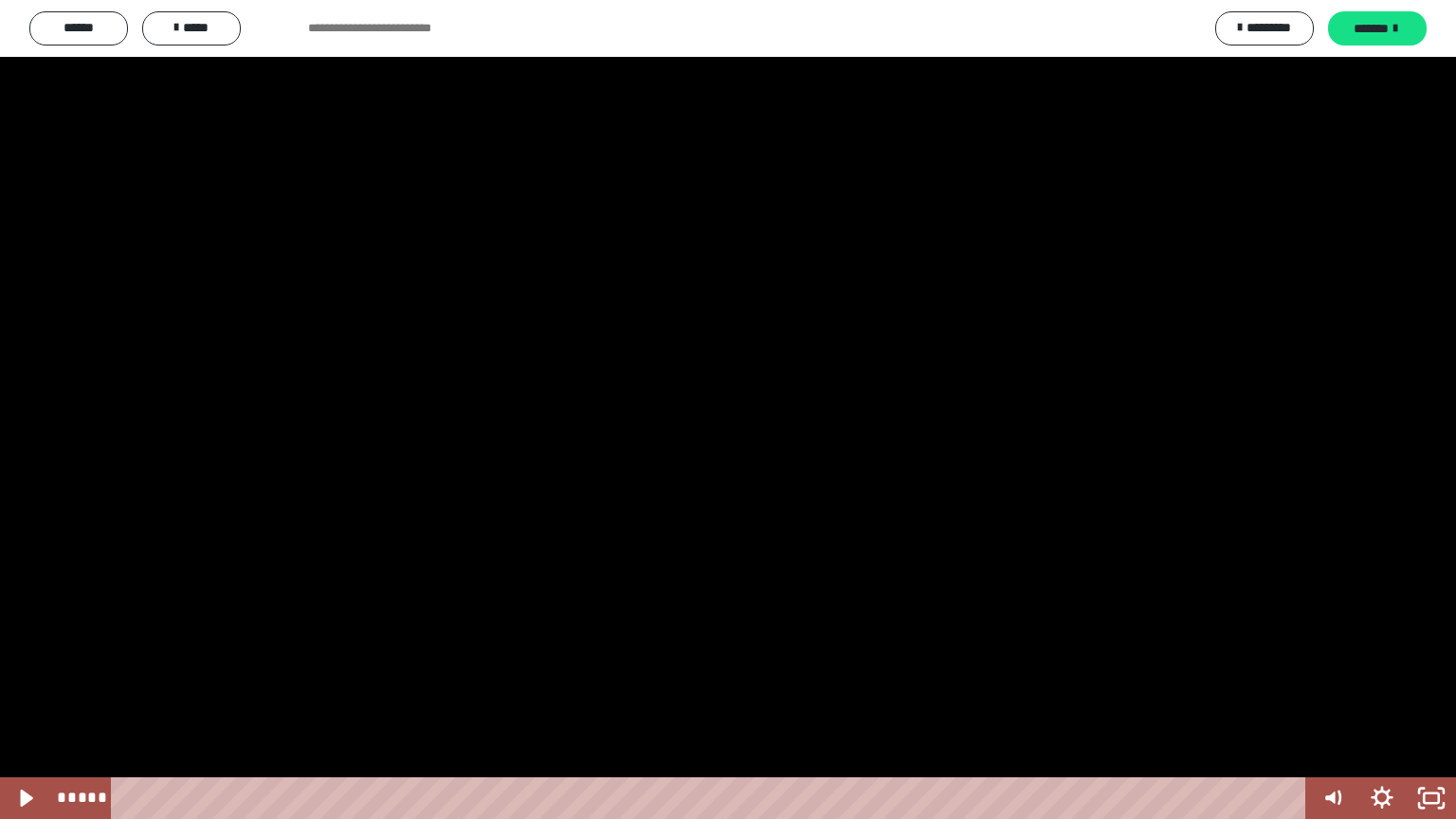 click at bounding box center [728, 410] 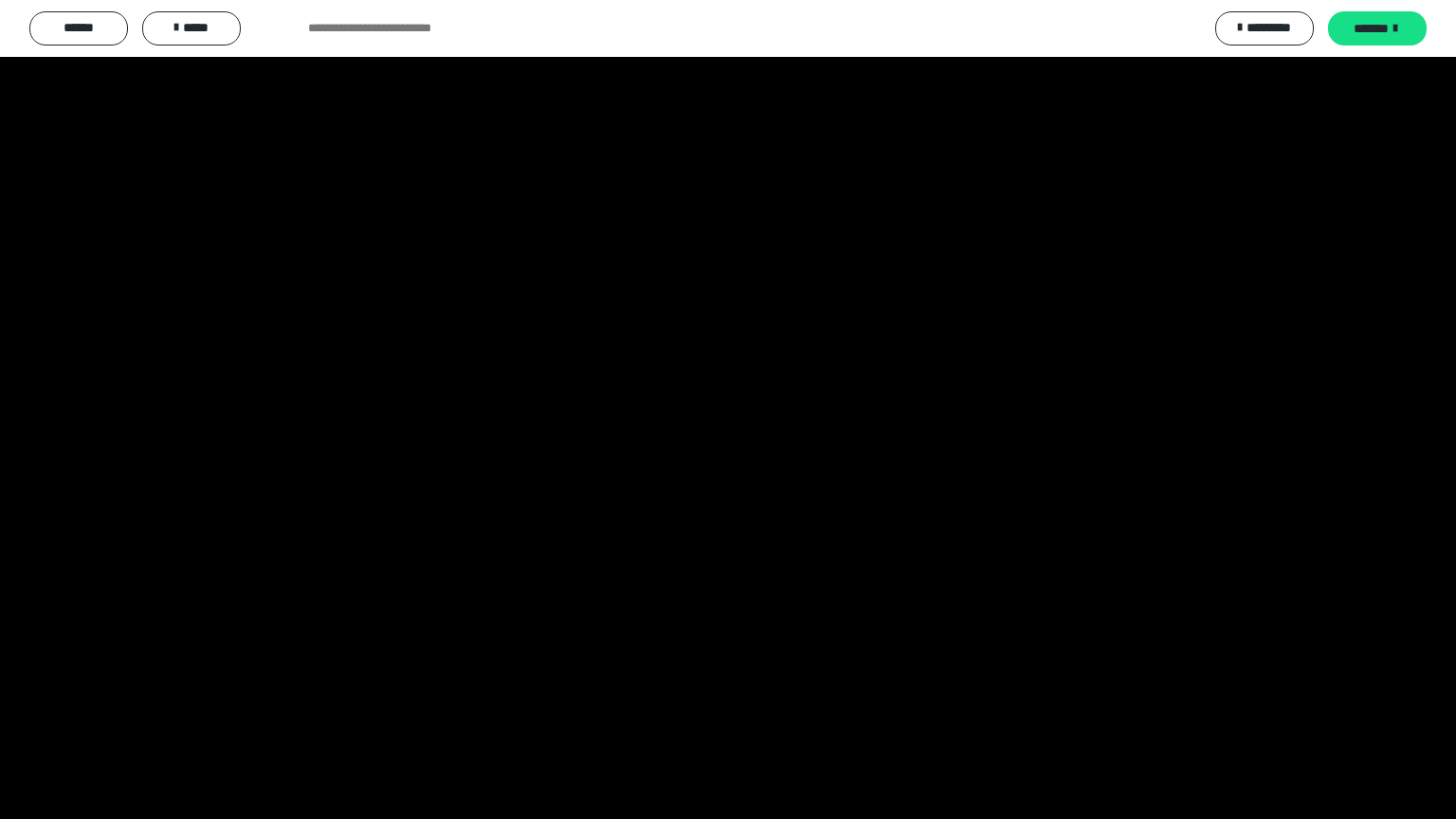 click at bounding box center (728, 410) 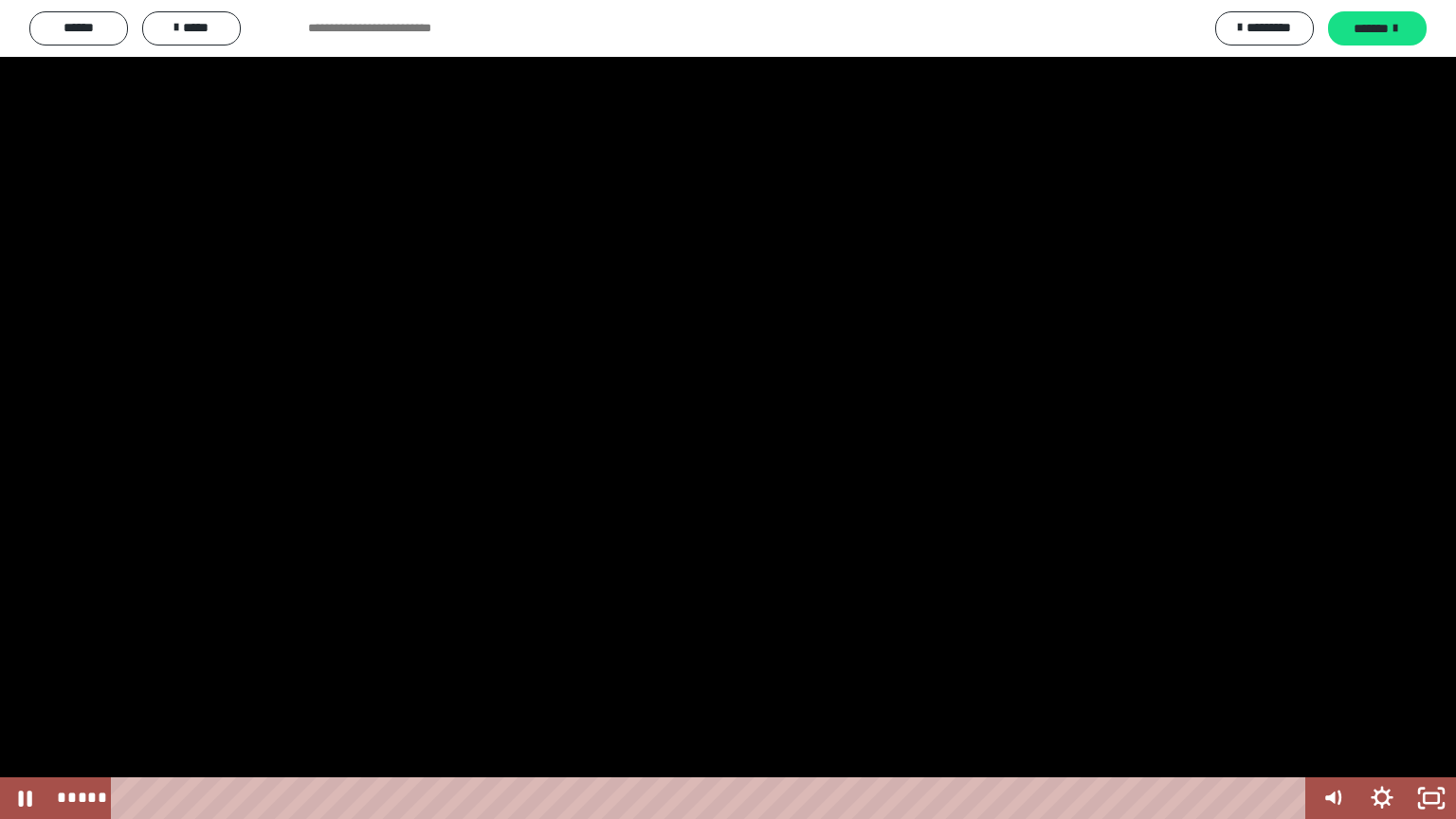 click at bounding box center [728, 410] 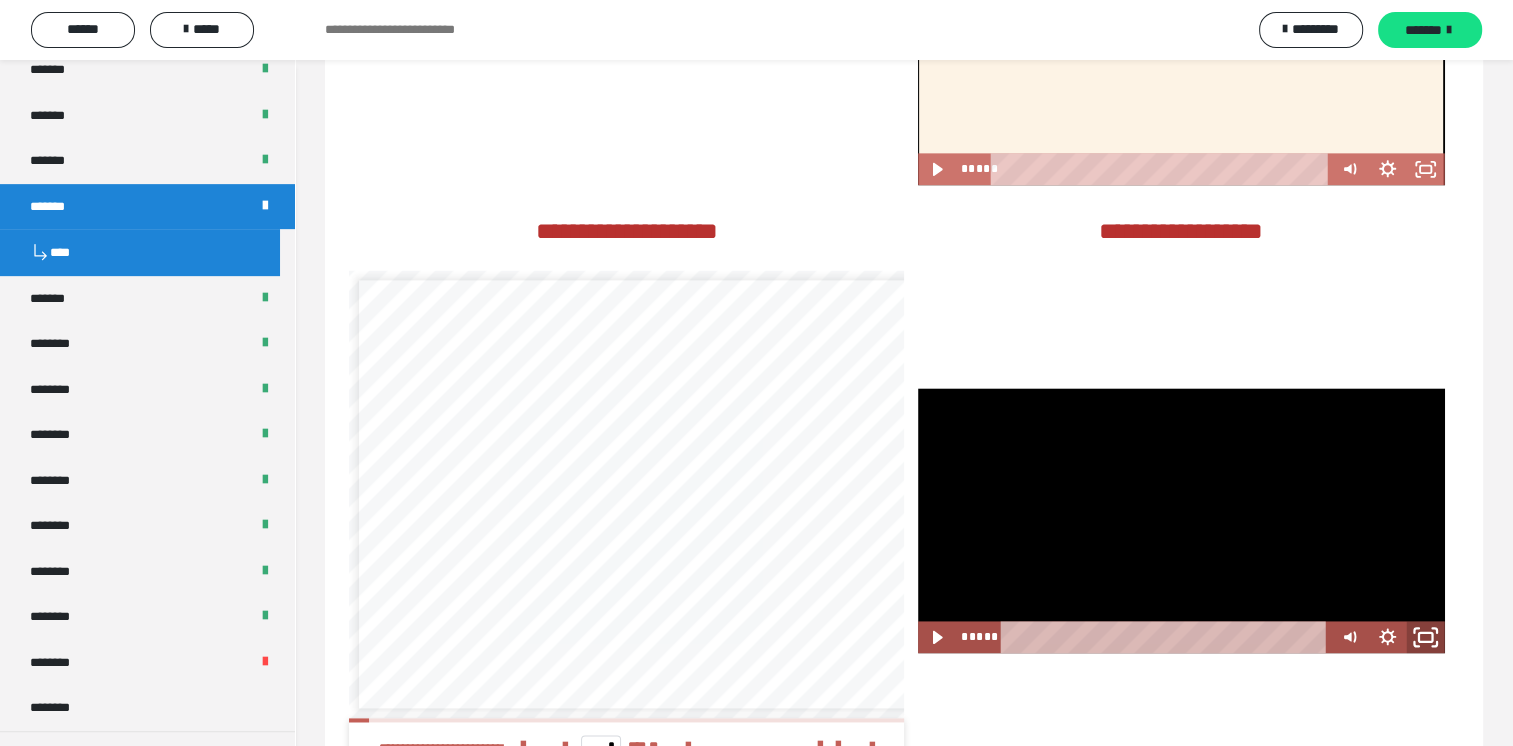 click 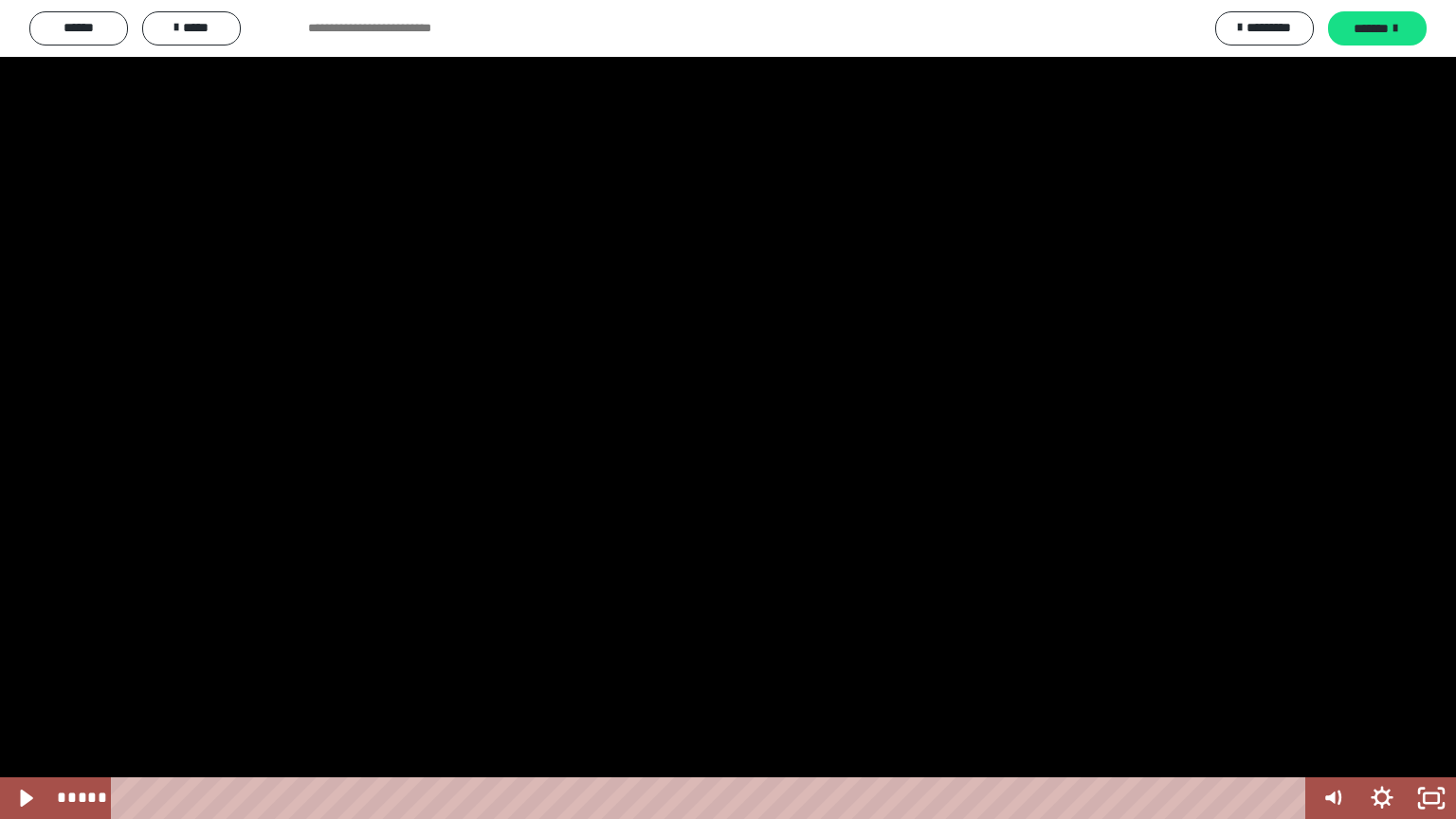 click at bounding box center [728, 410] 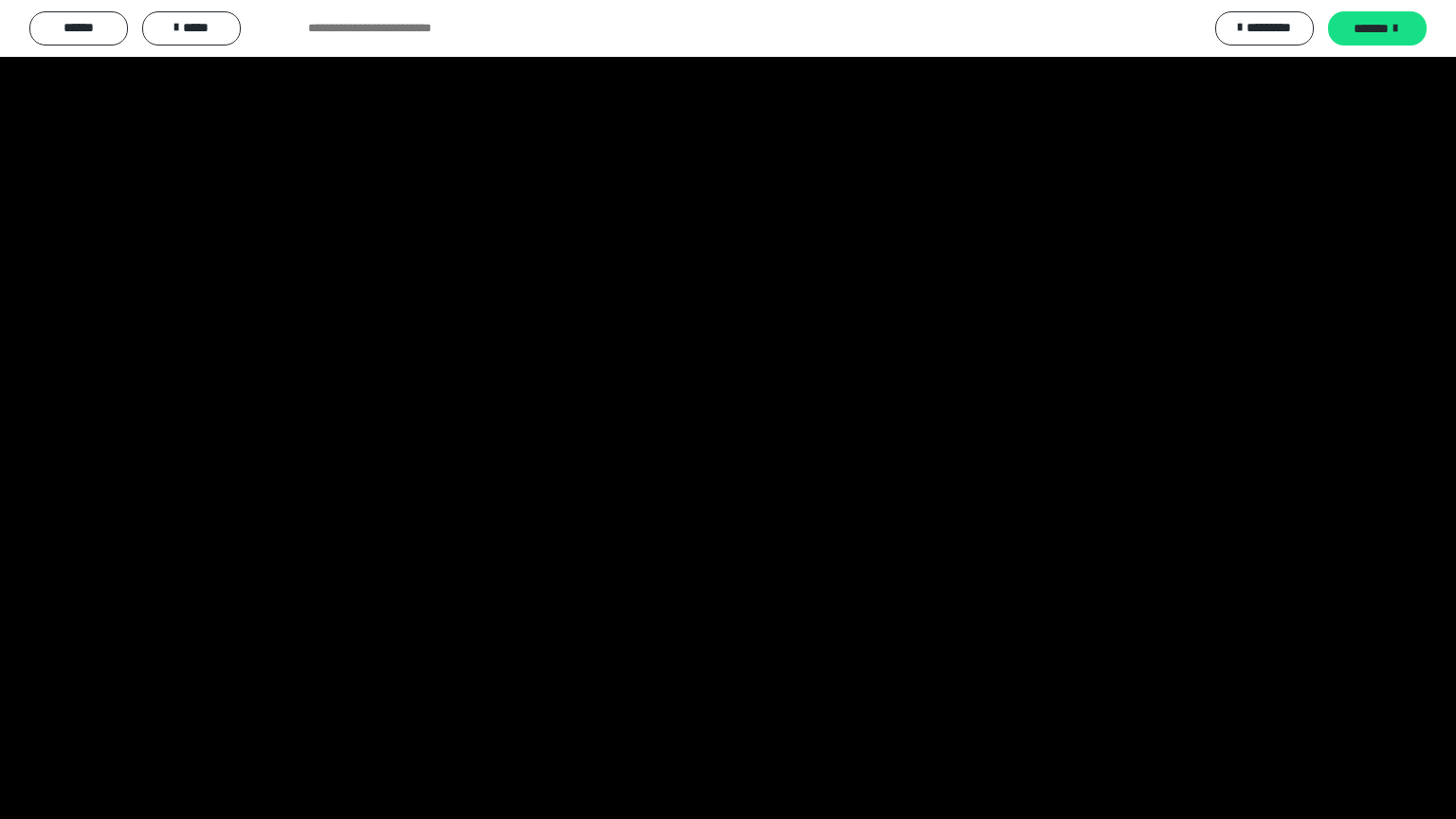 click at bounding box center (0, 0) 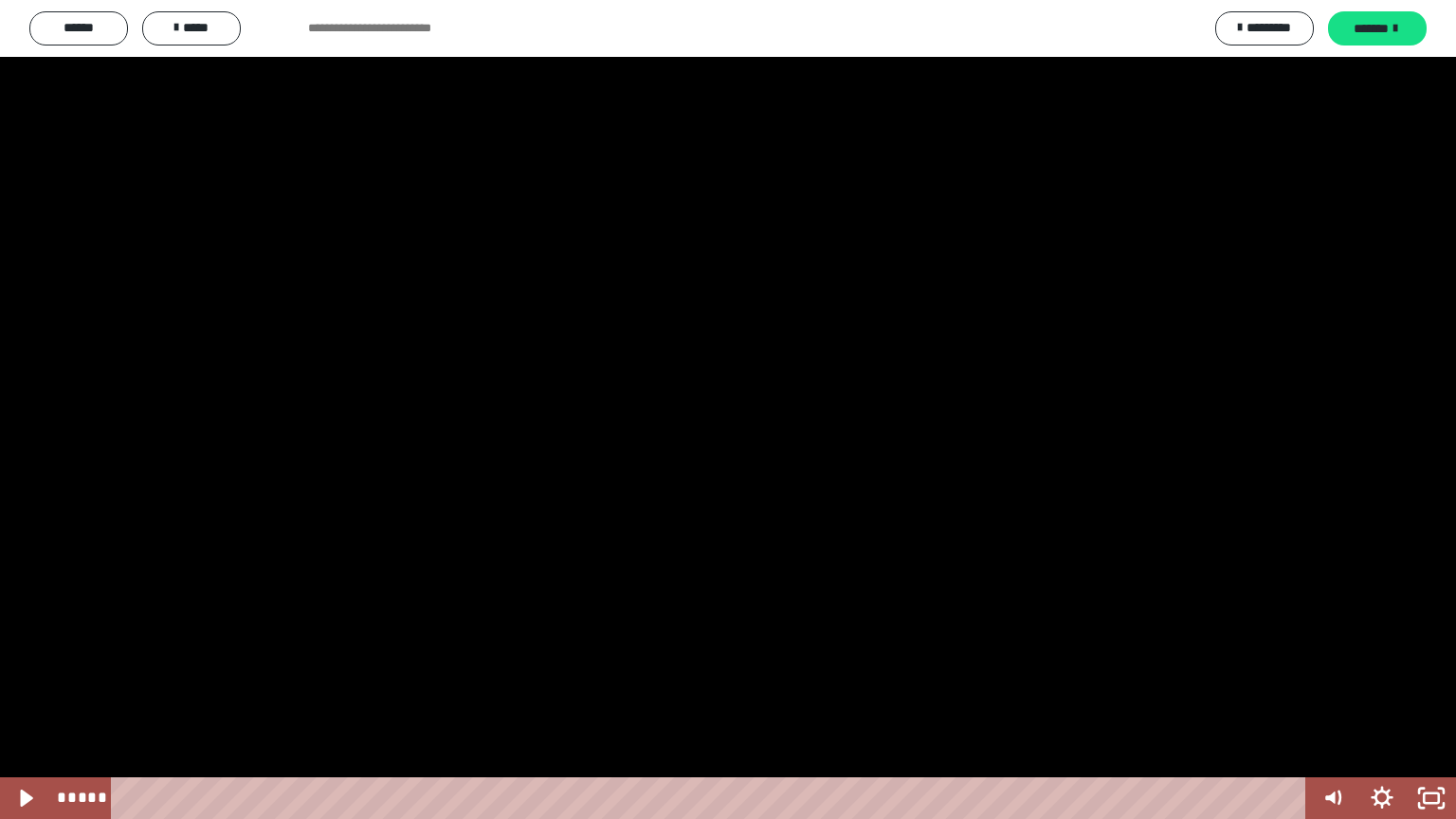 click at bounding box center [728, 410] 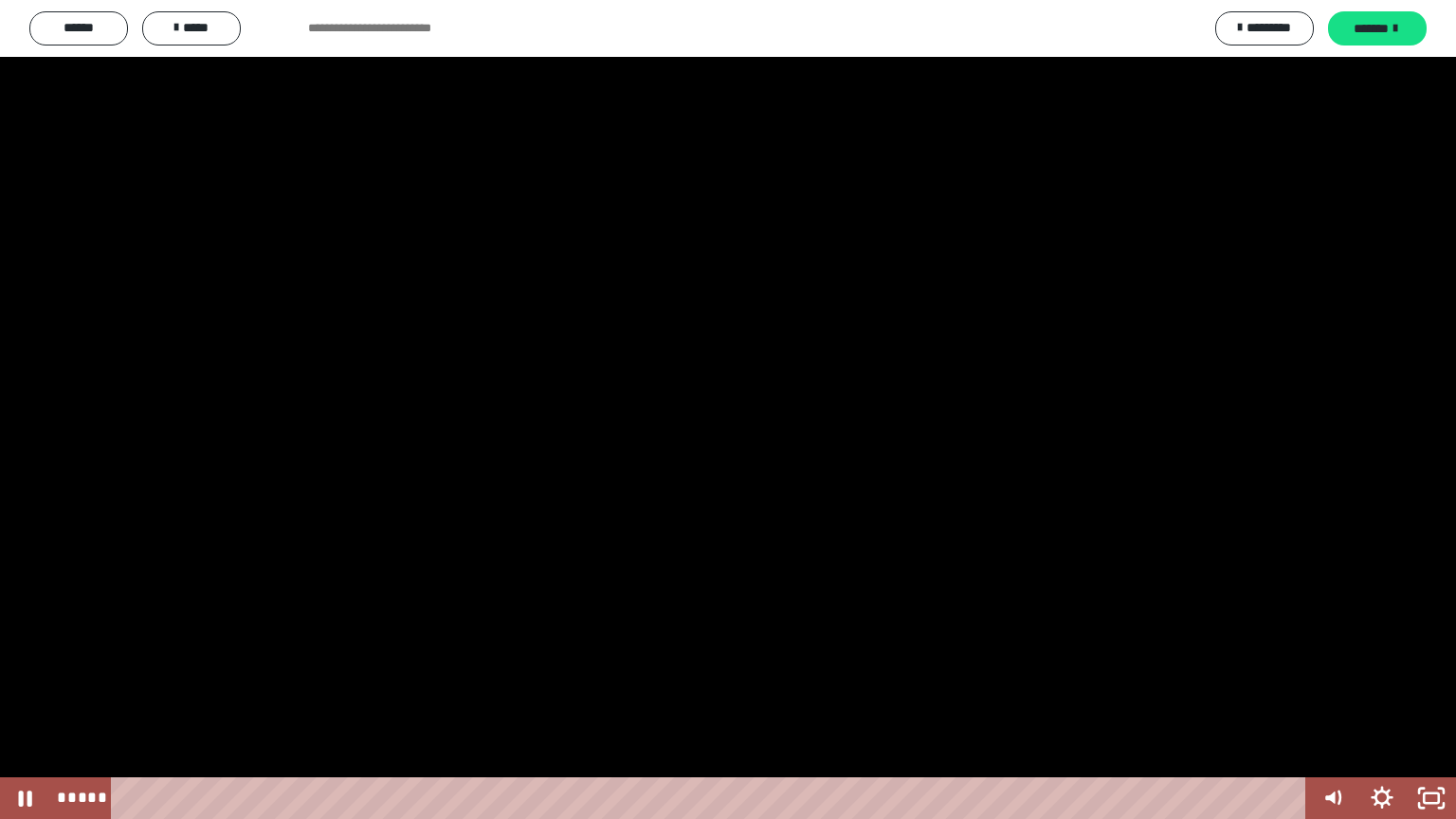 click at bounding box center (728, 410) 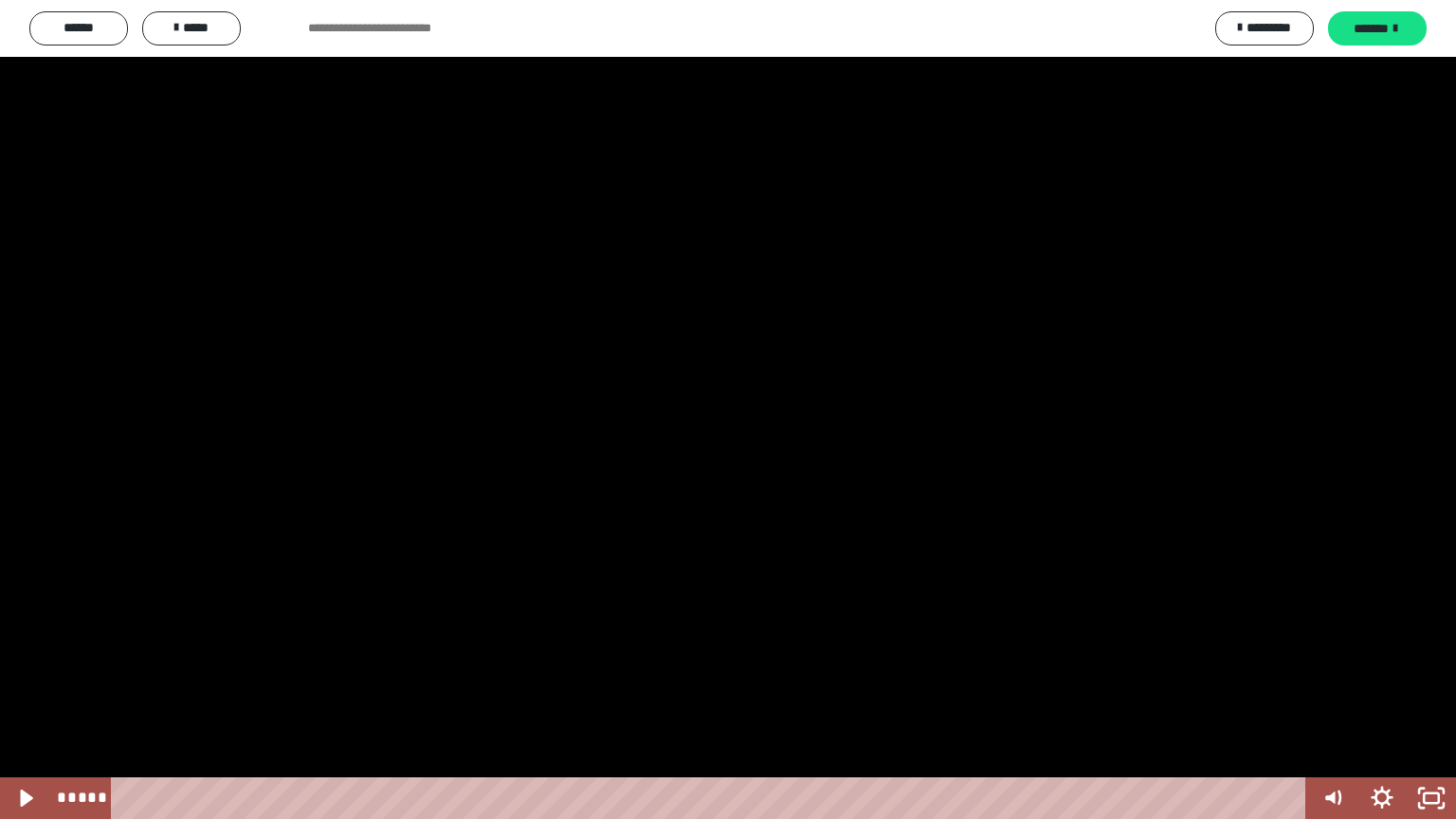 click at bounding box center [728, 410] 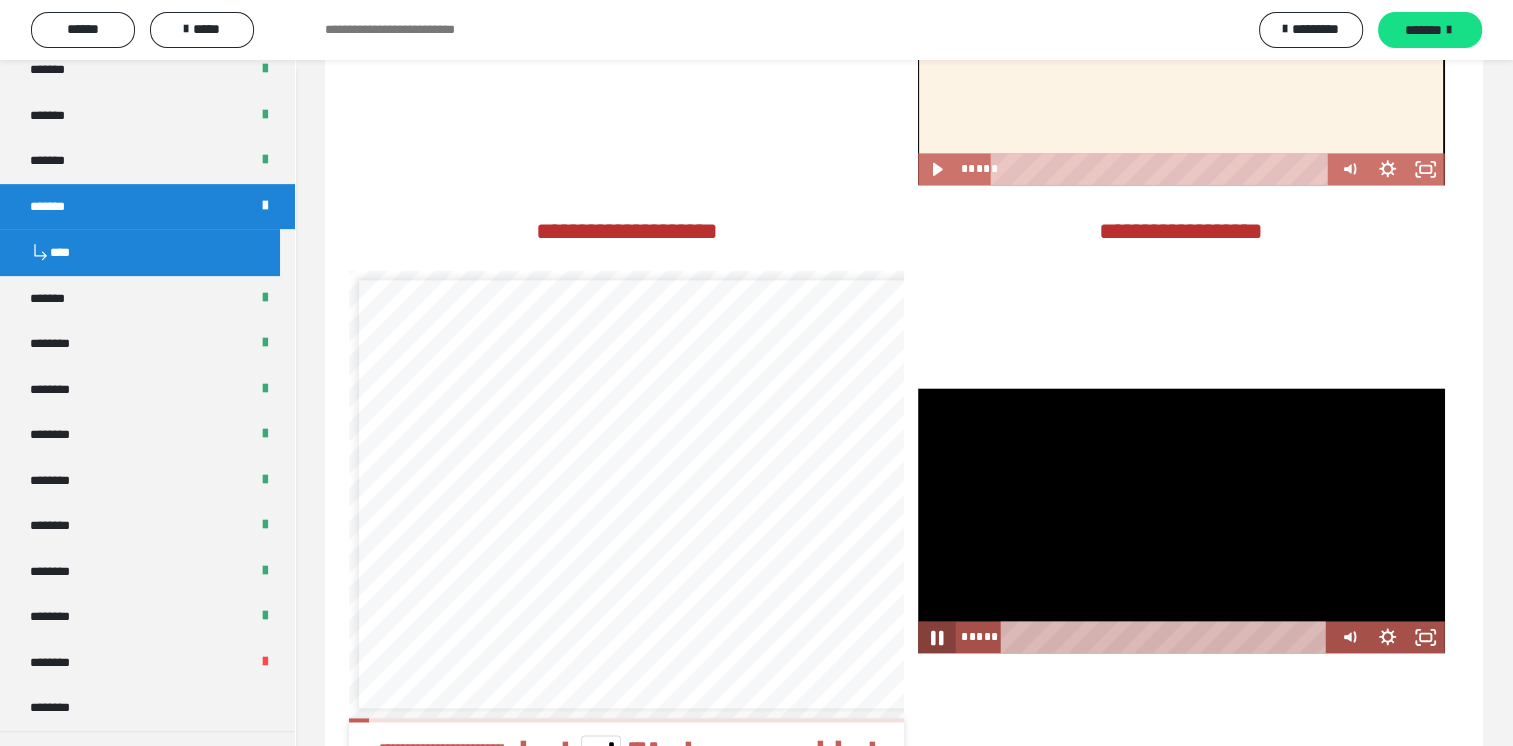 click 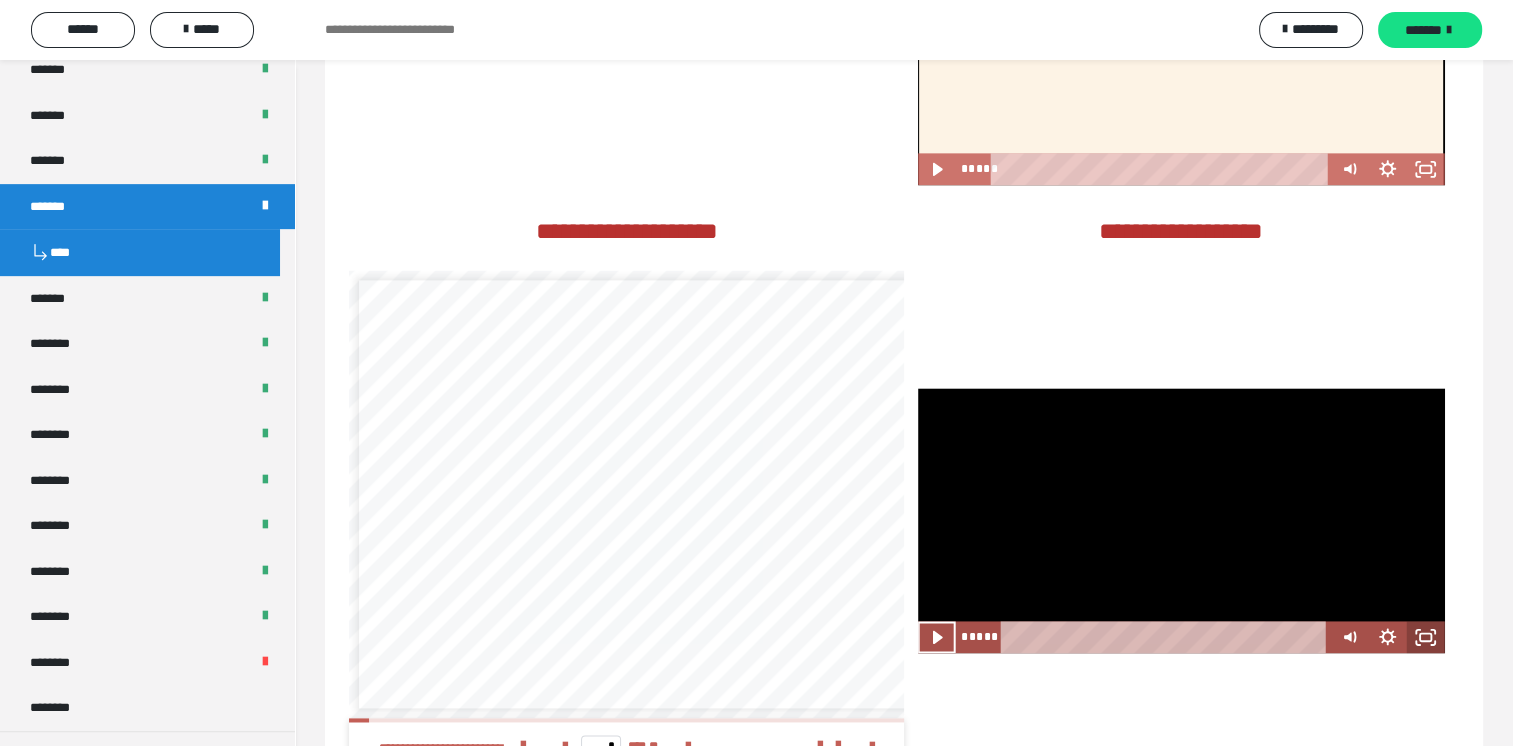 click 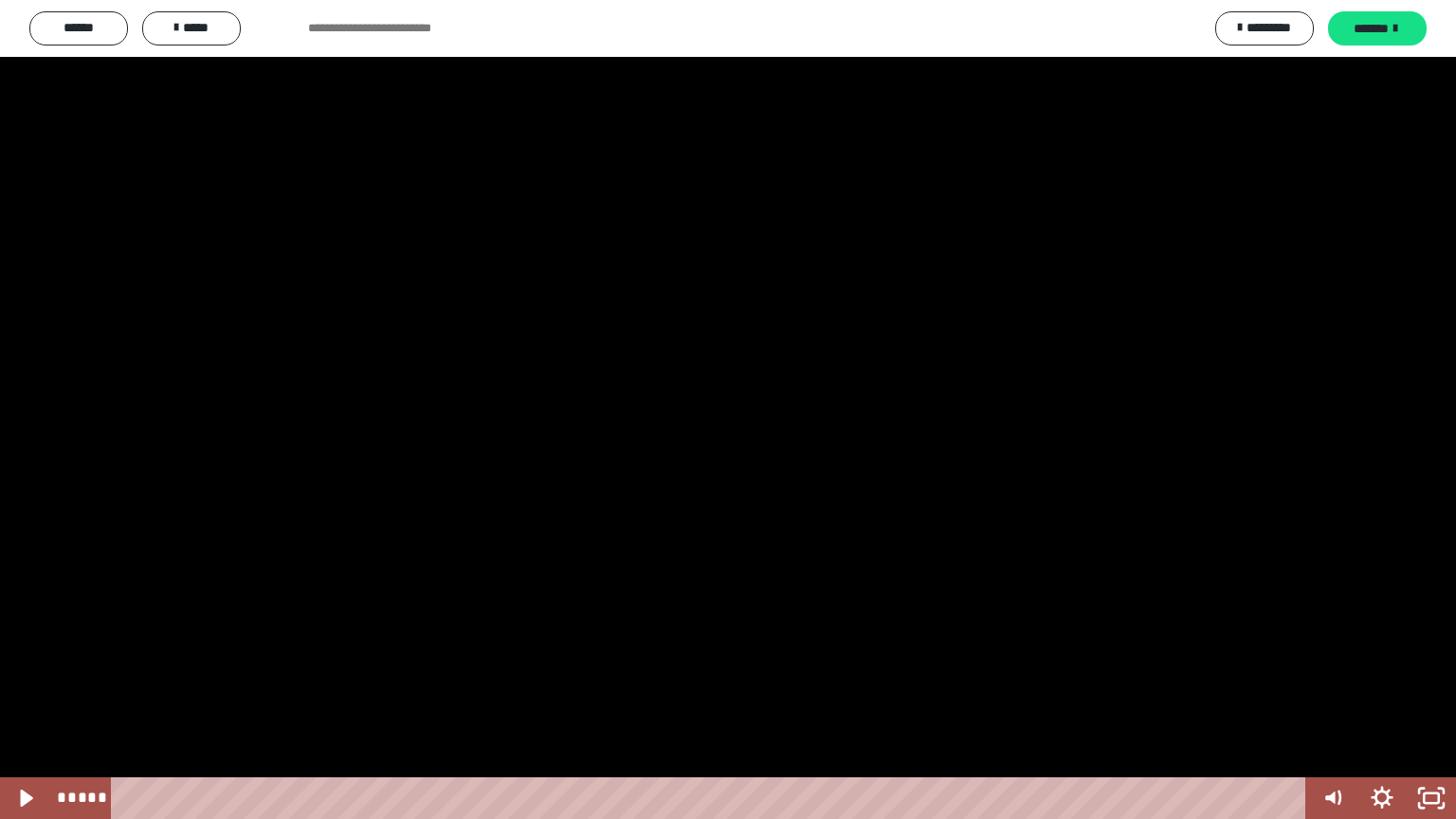 click at bounding box center (728, 410) 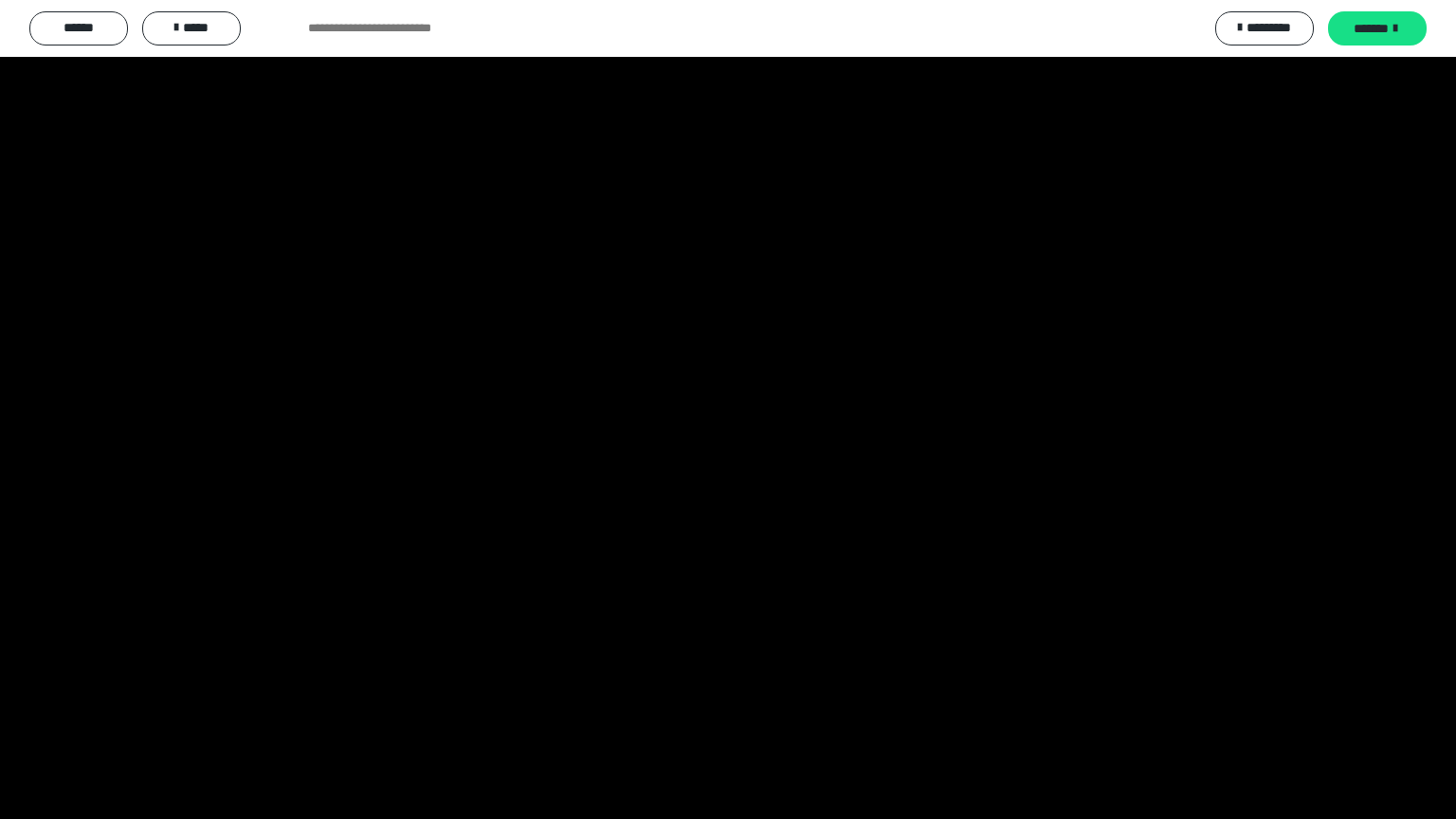 click at bounding box center (728, 410) 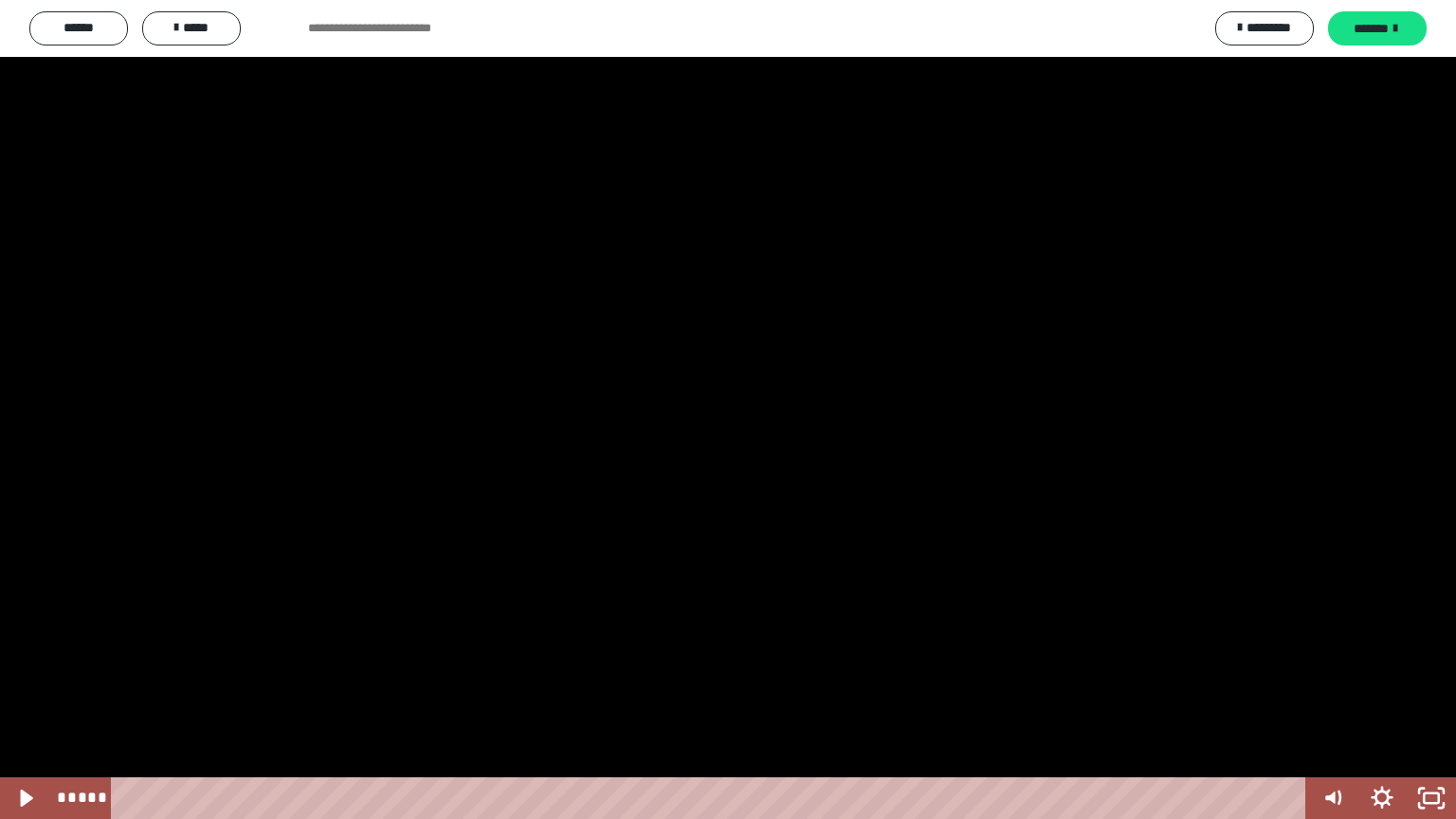 click at bounding box center (728, 410) 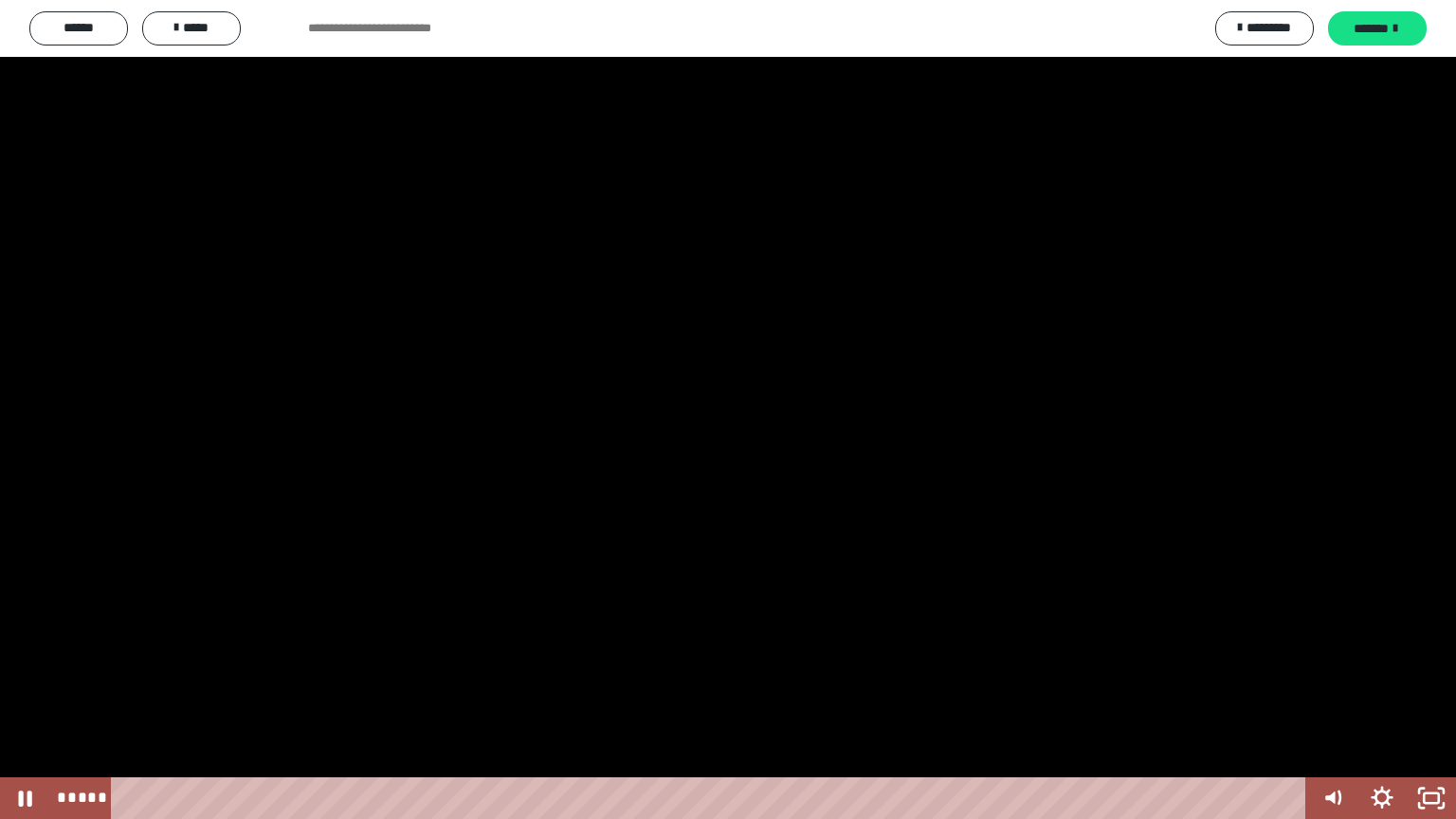 click at bounding box center (728, 410) 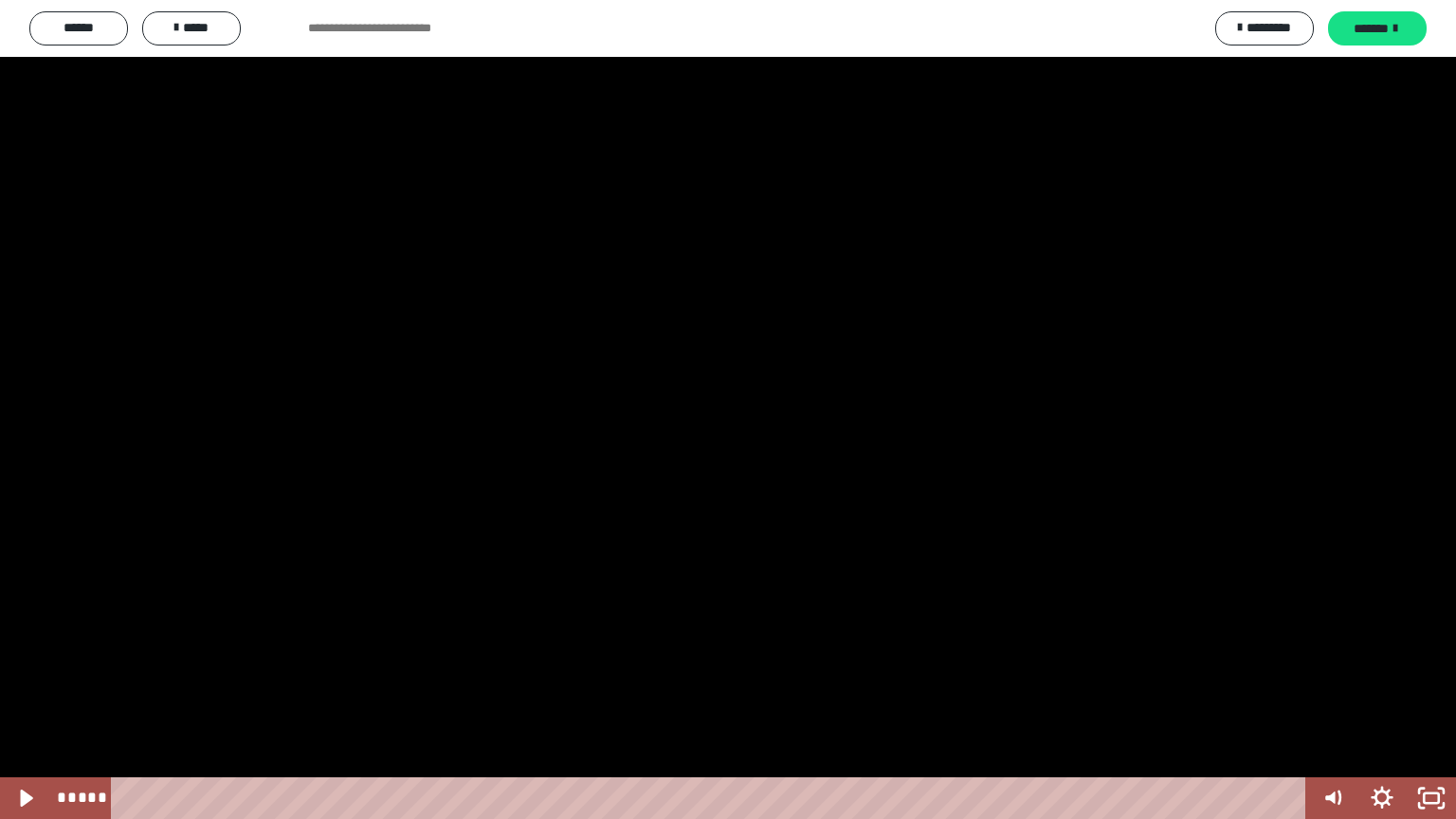 click at bounding box center [728, 410] 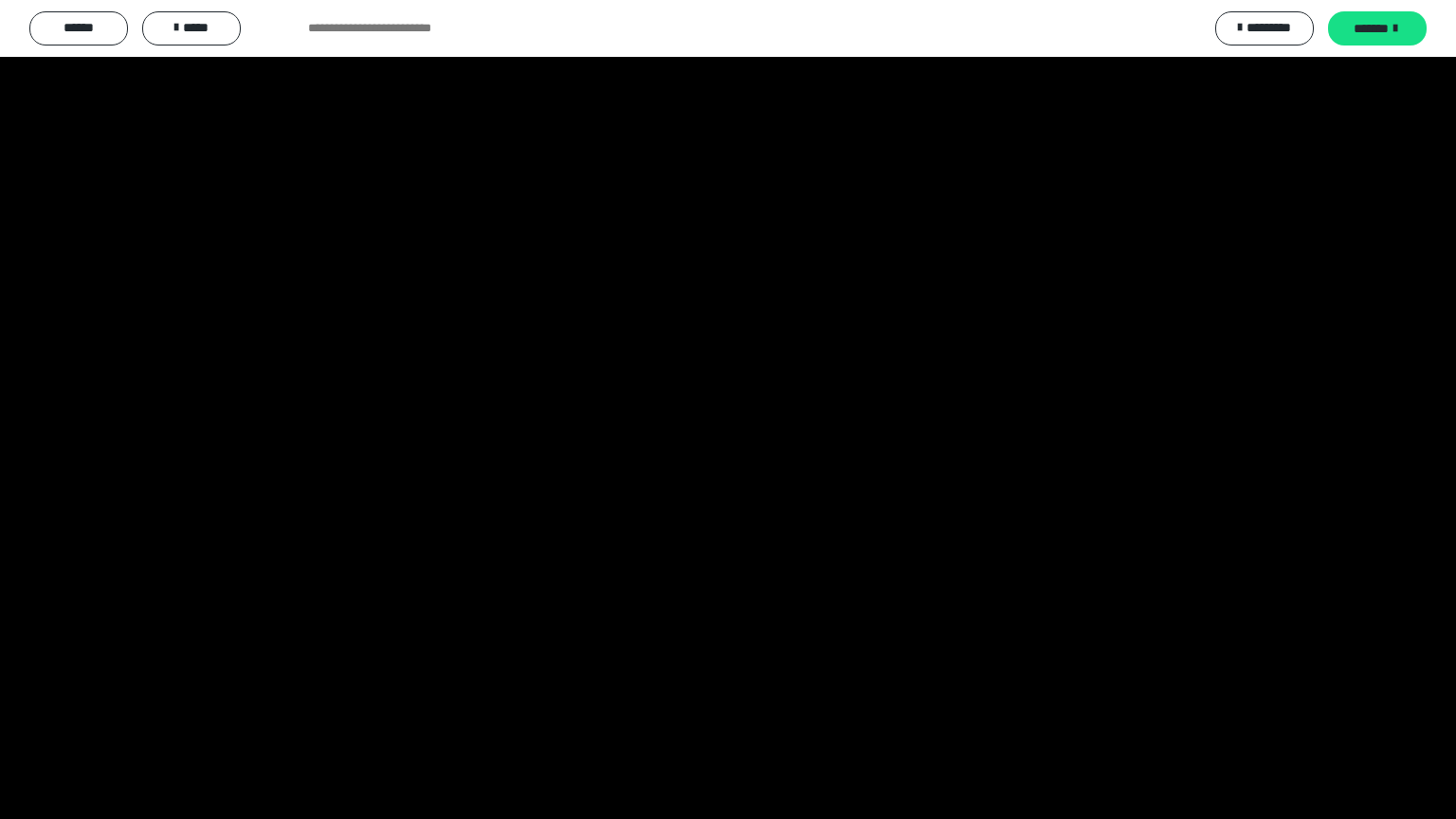 click at bounding box center (0, 0) 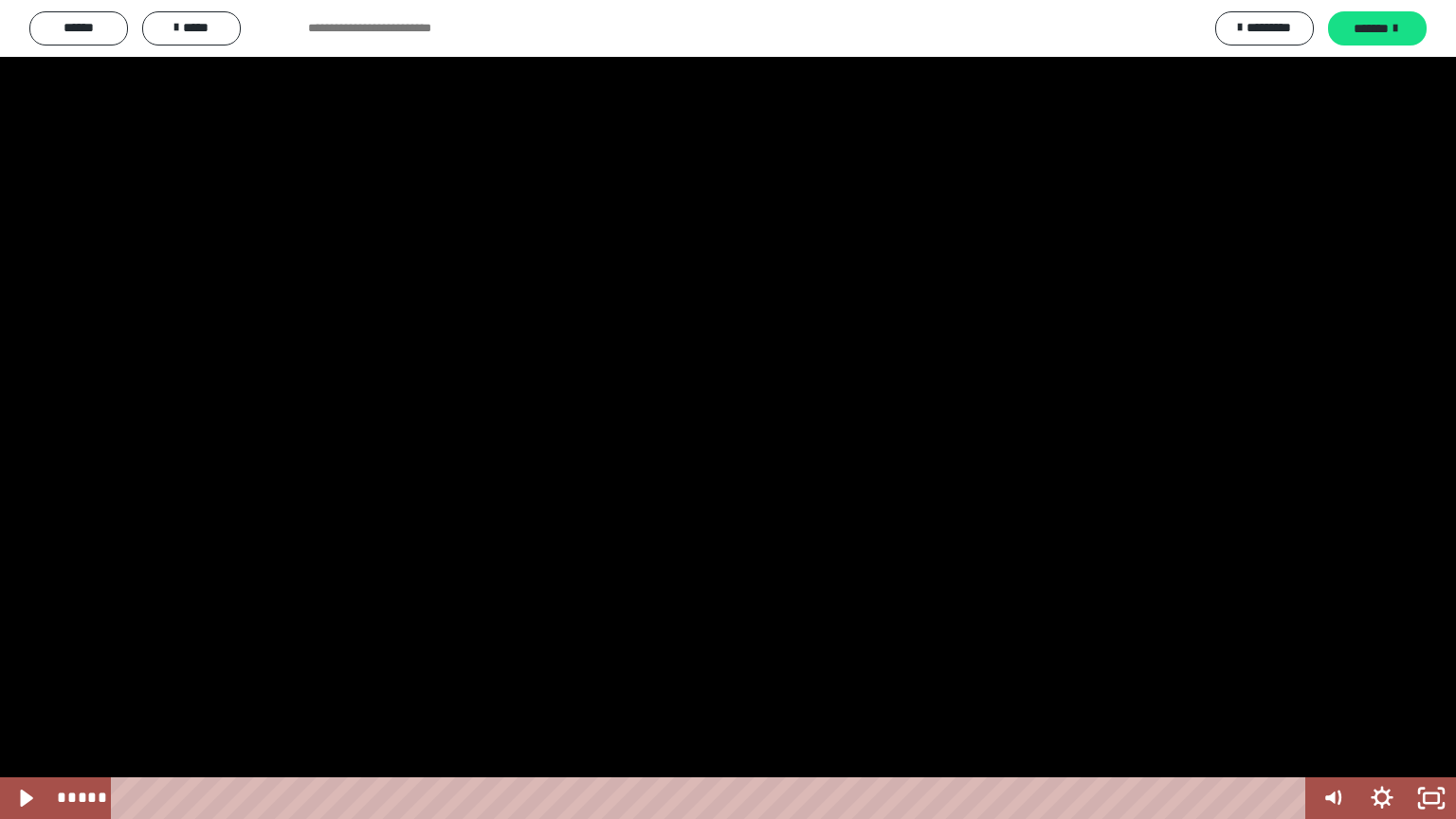 click at bounding box center [728, 410] 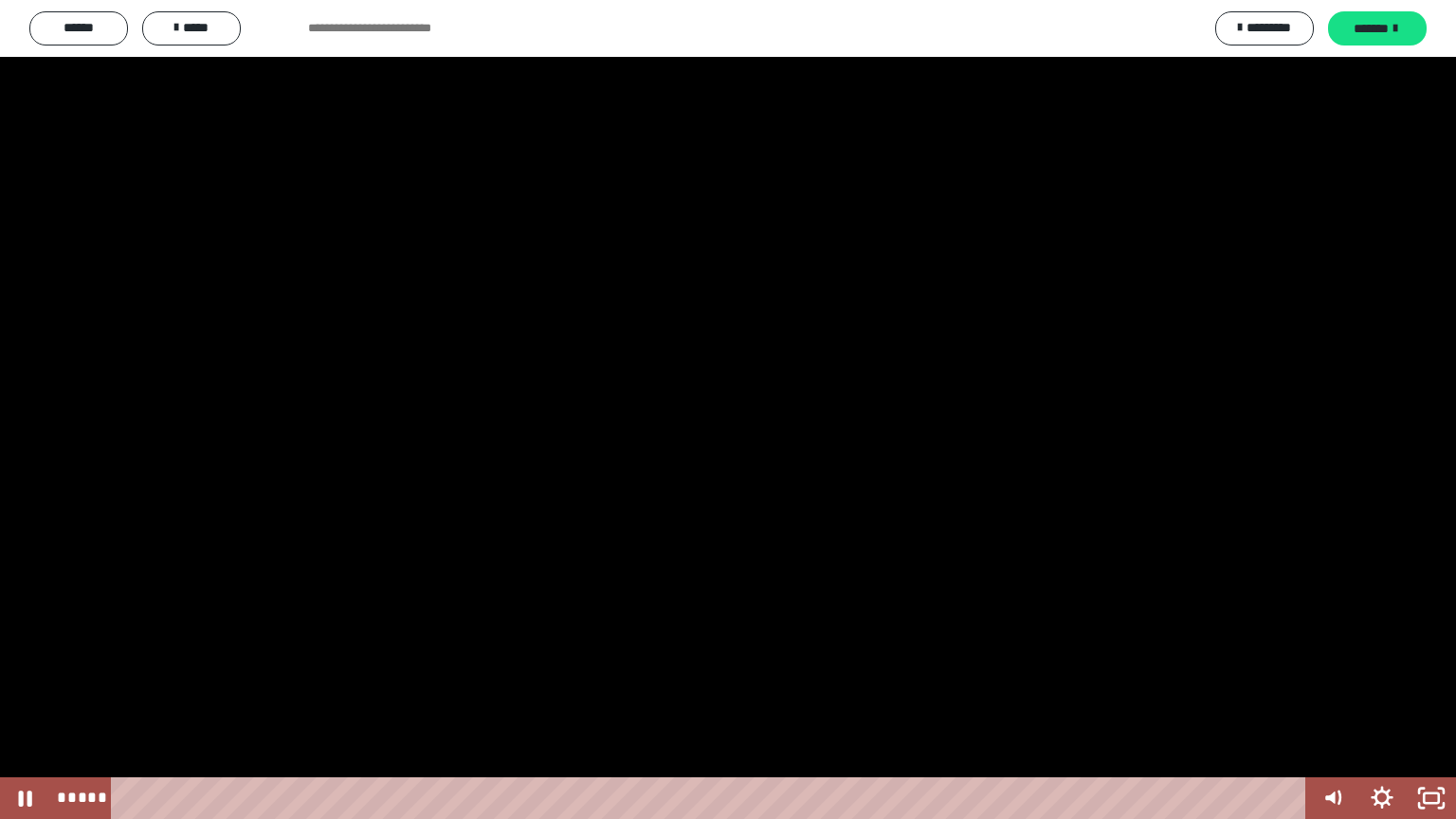 click at bounding box center [0, 0] 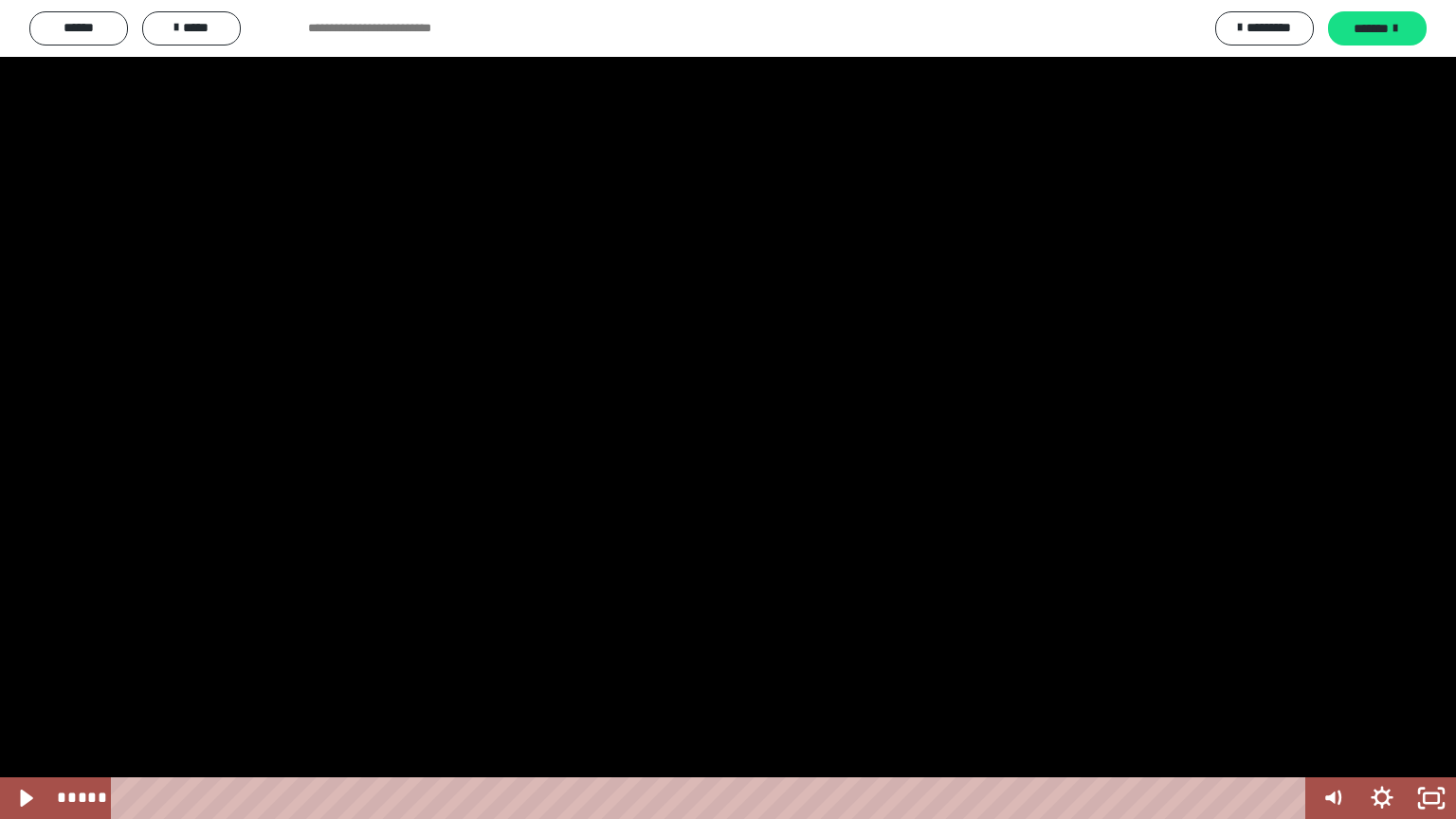 click at bounding box center [0, 0] 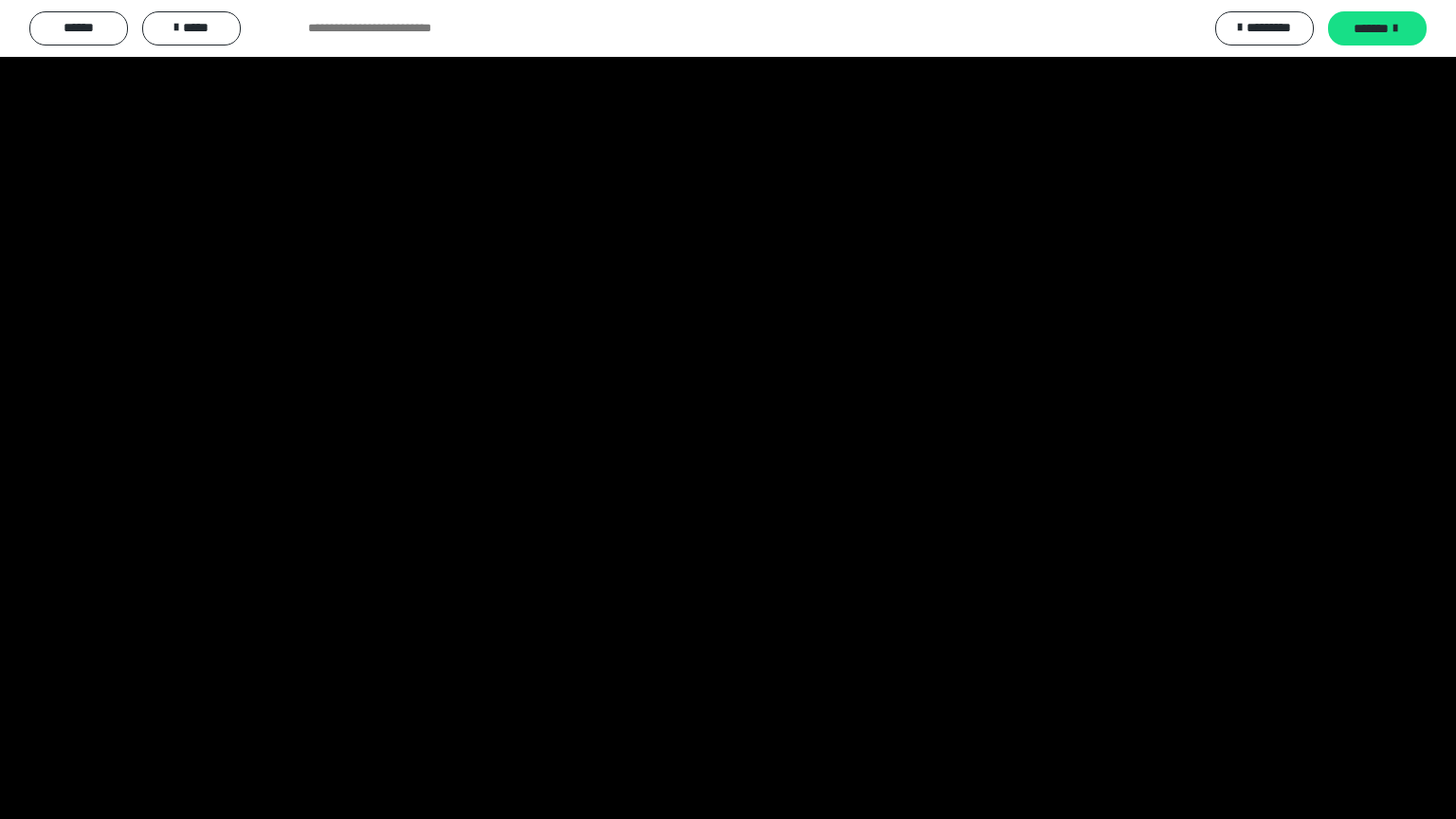 click at bounding box center (0, 0) 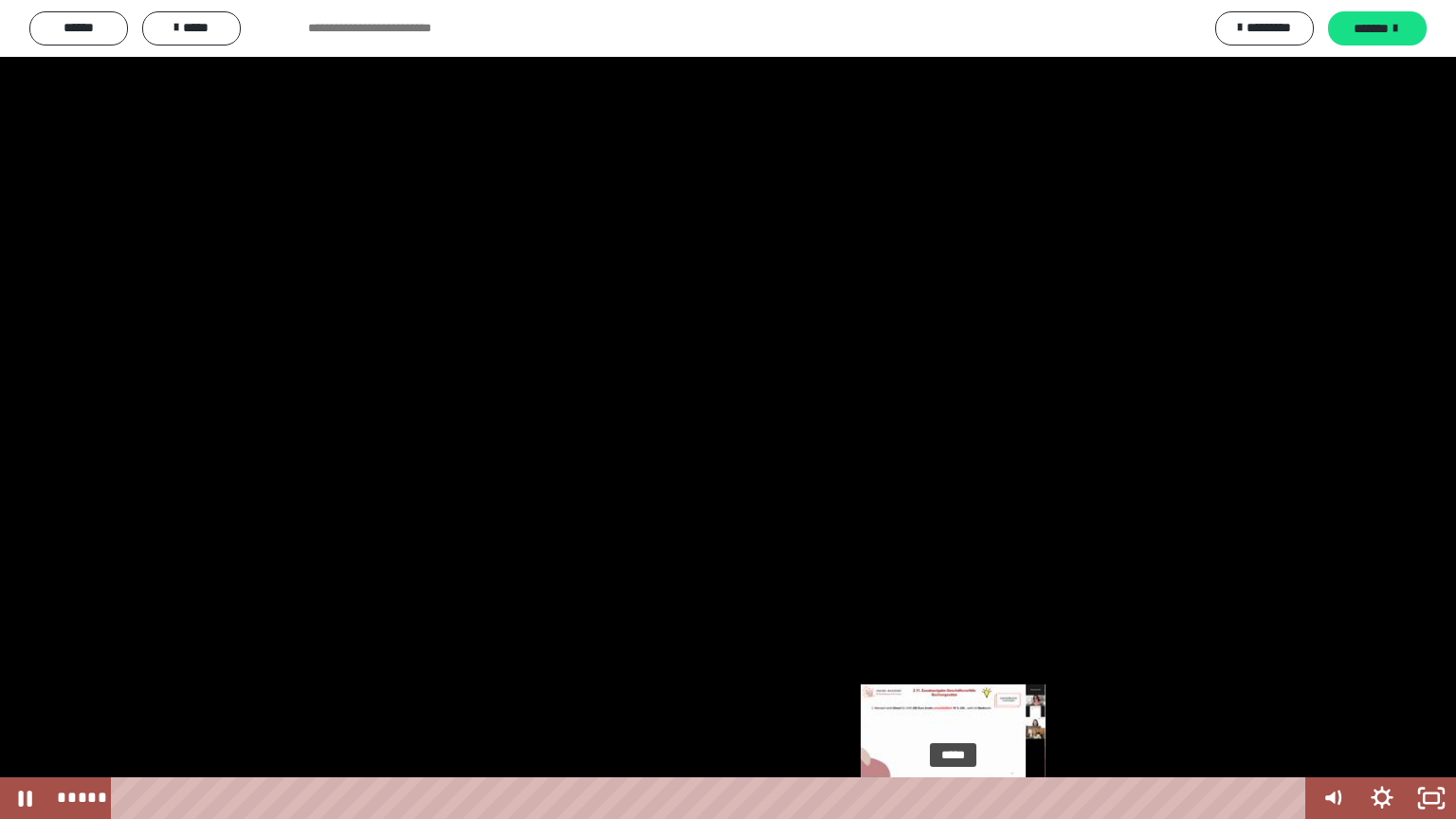 click on "*****" at bounding box center [712, 798] 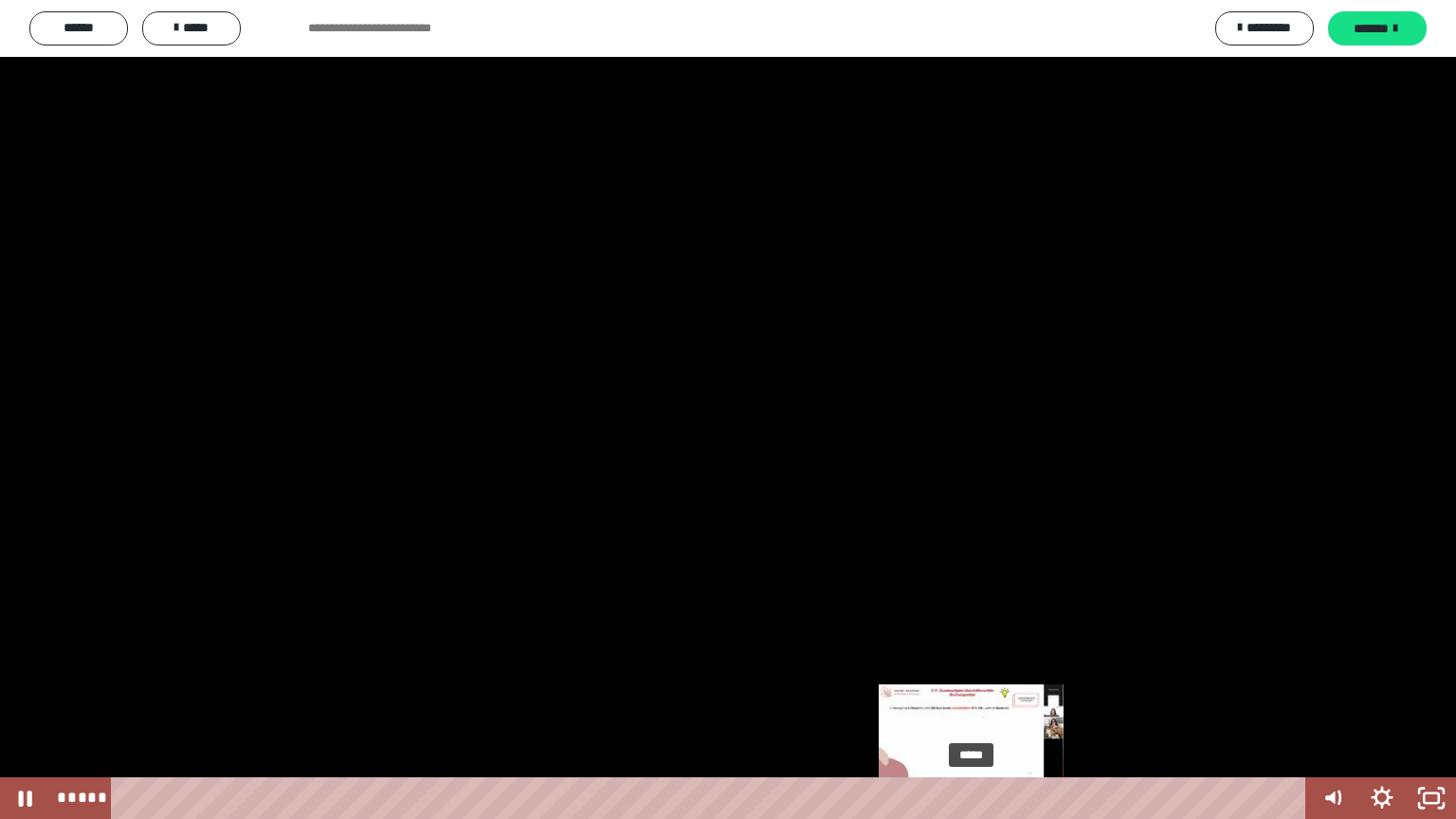 click on "*****" at bounding box center (712, 798) 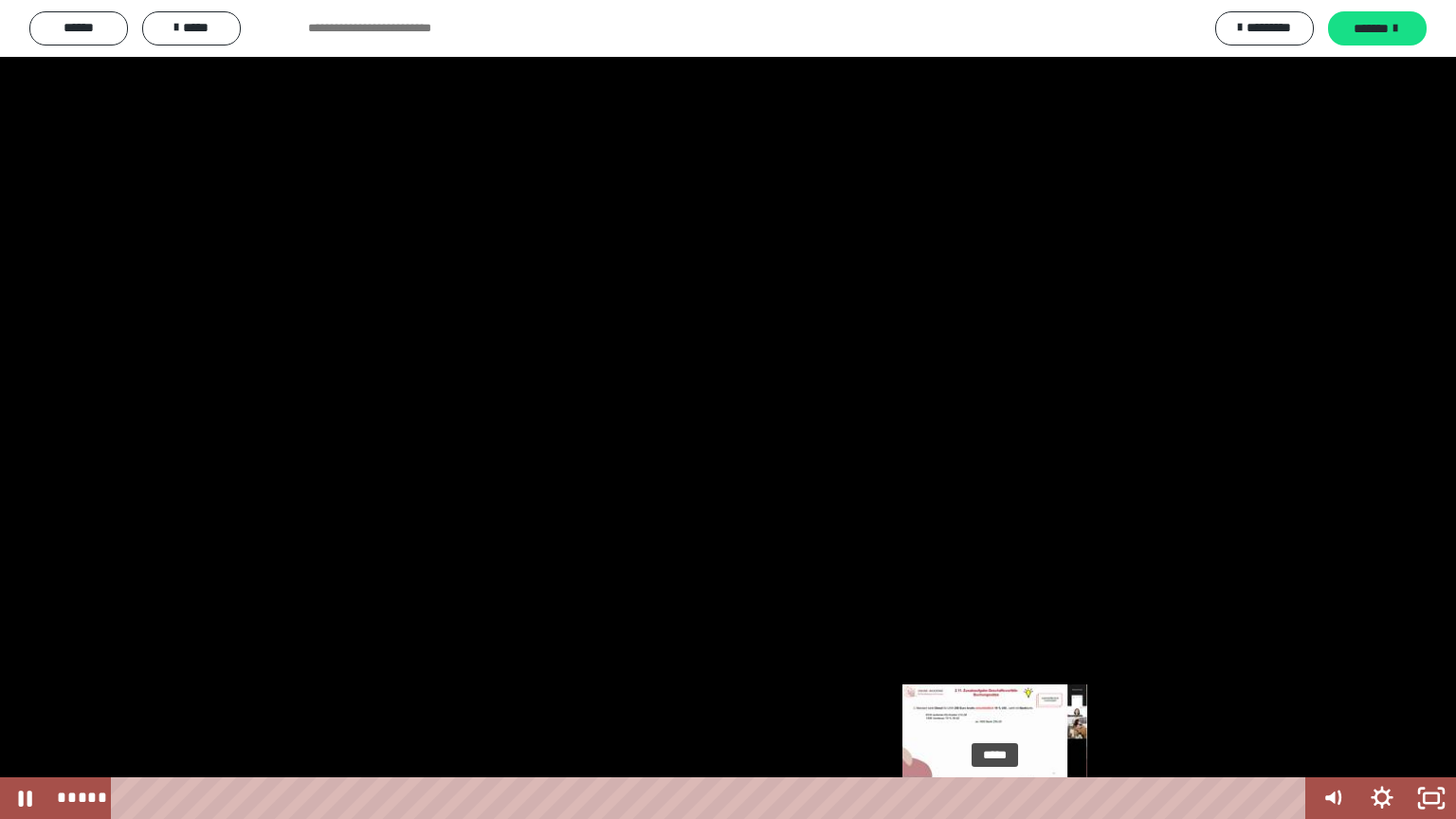 click on "*****" at bounding box center (712, 798) 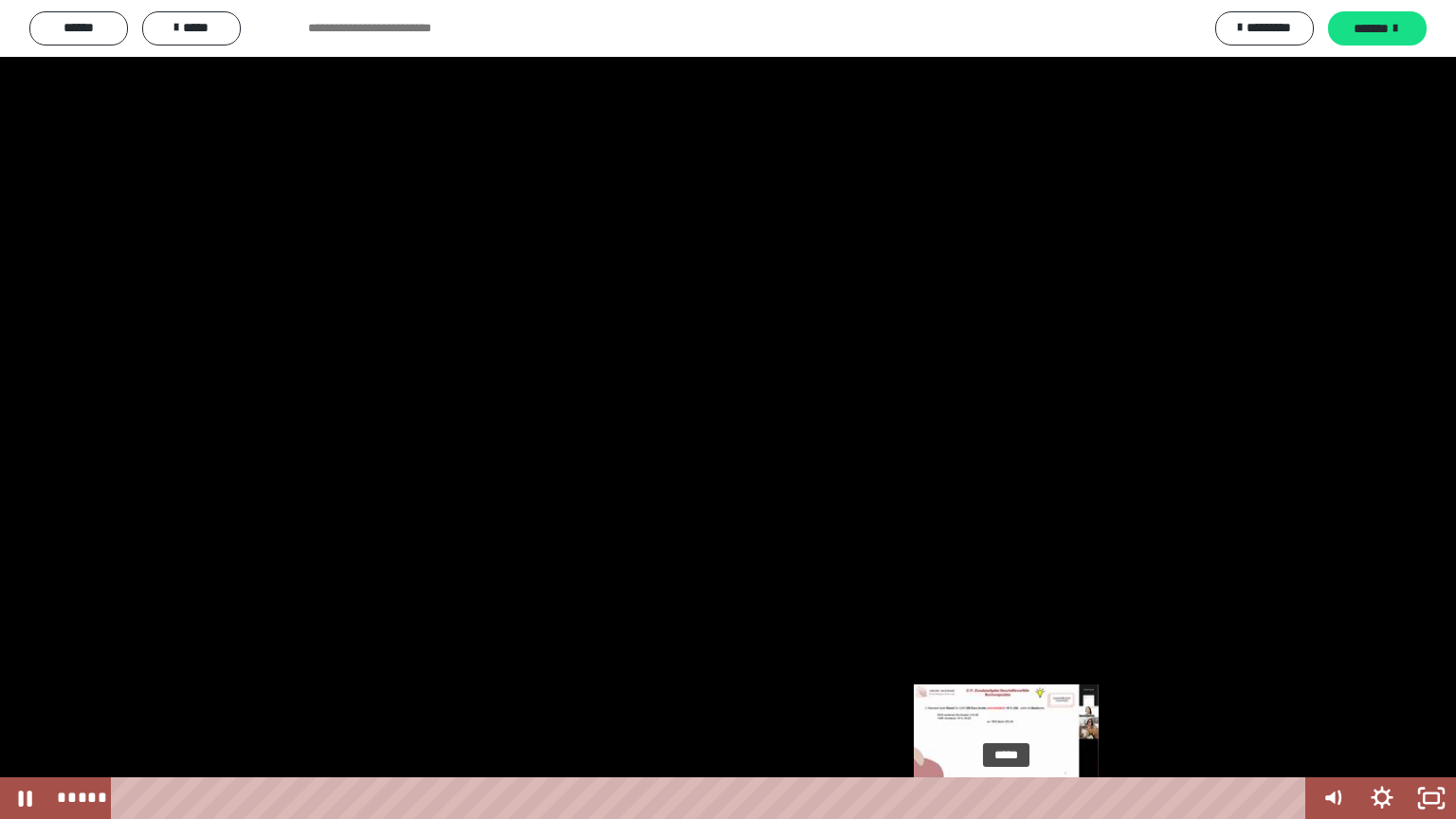 click on "*****" at bounding box center [712, 798] 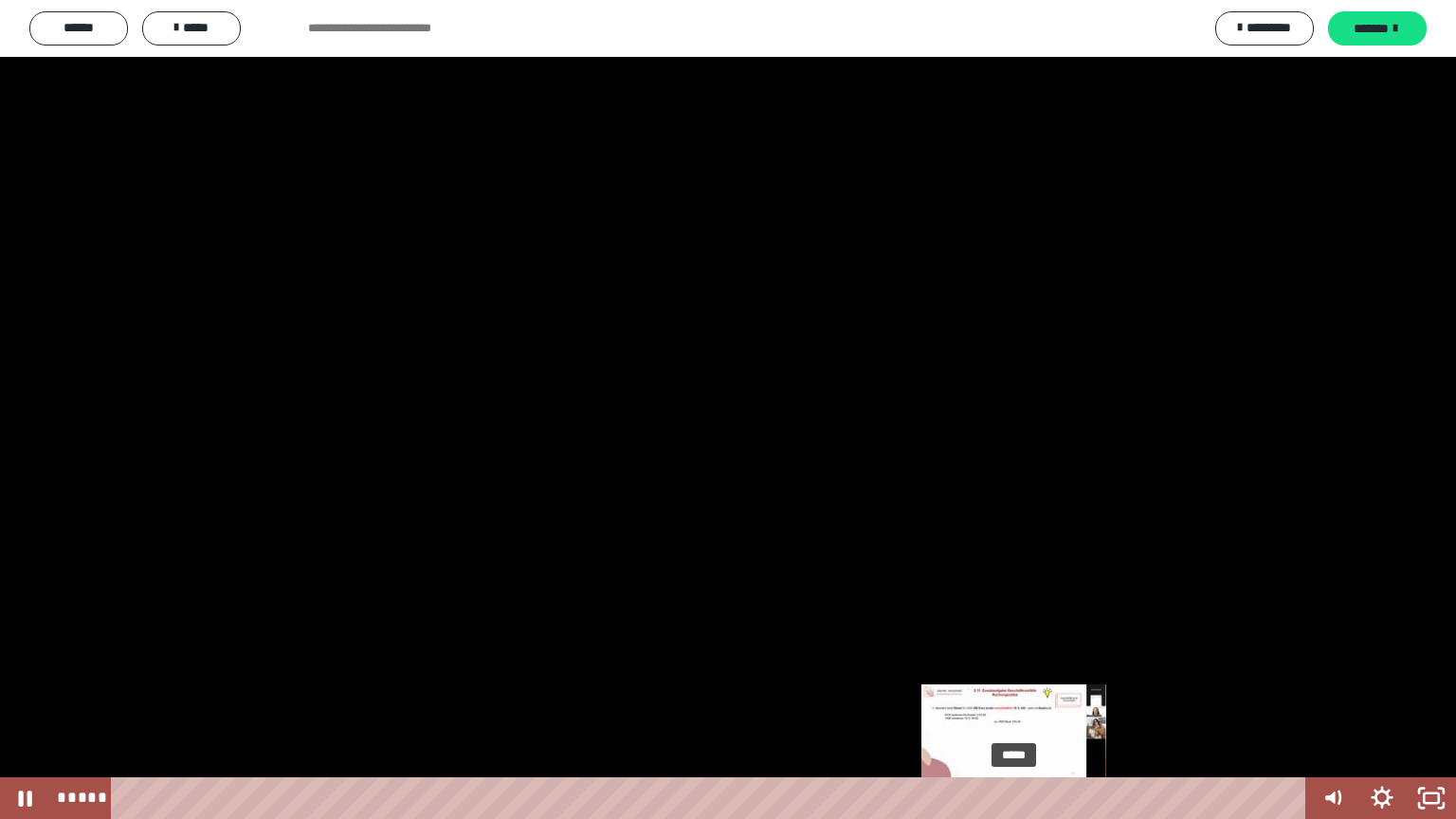 click on "*****" at bounding box center [712, 798] 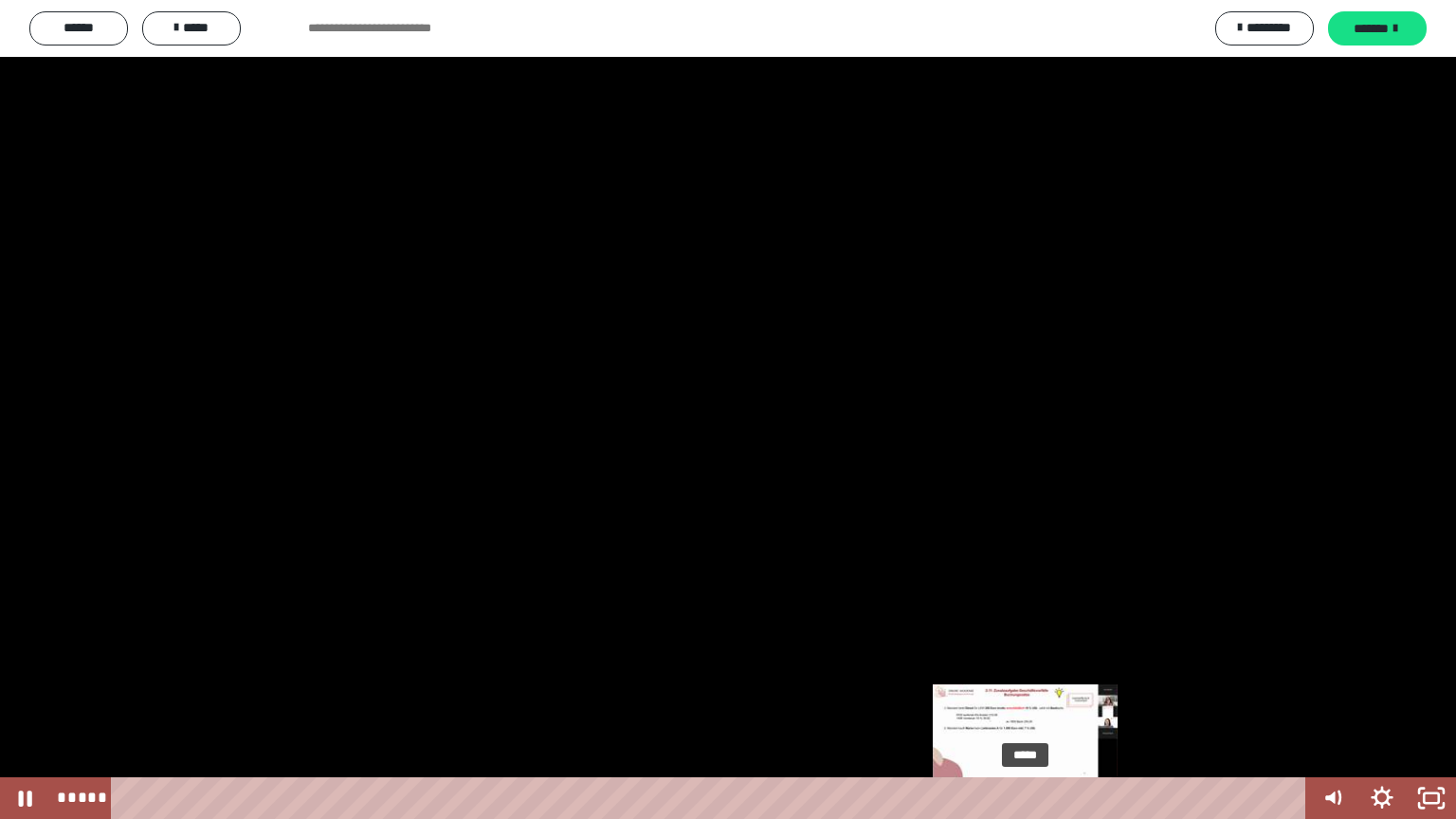 click on "*****" at bounding box center [712, 798] 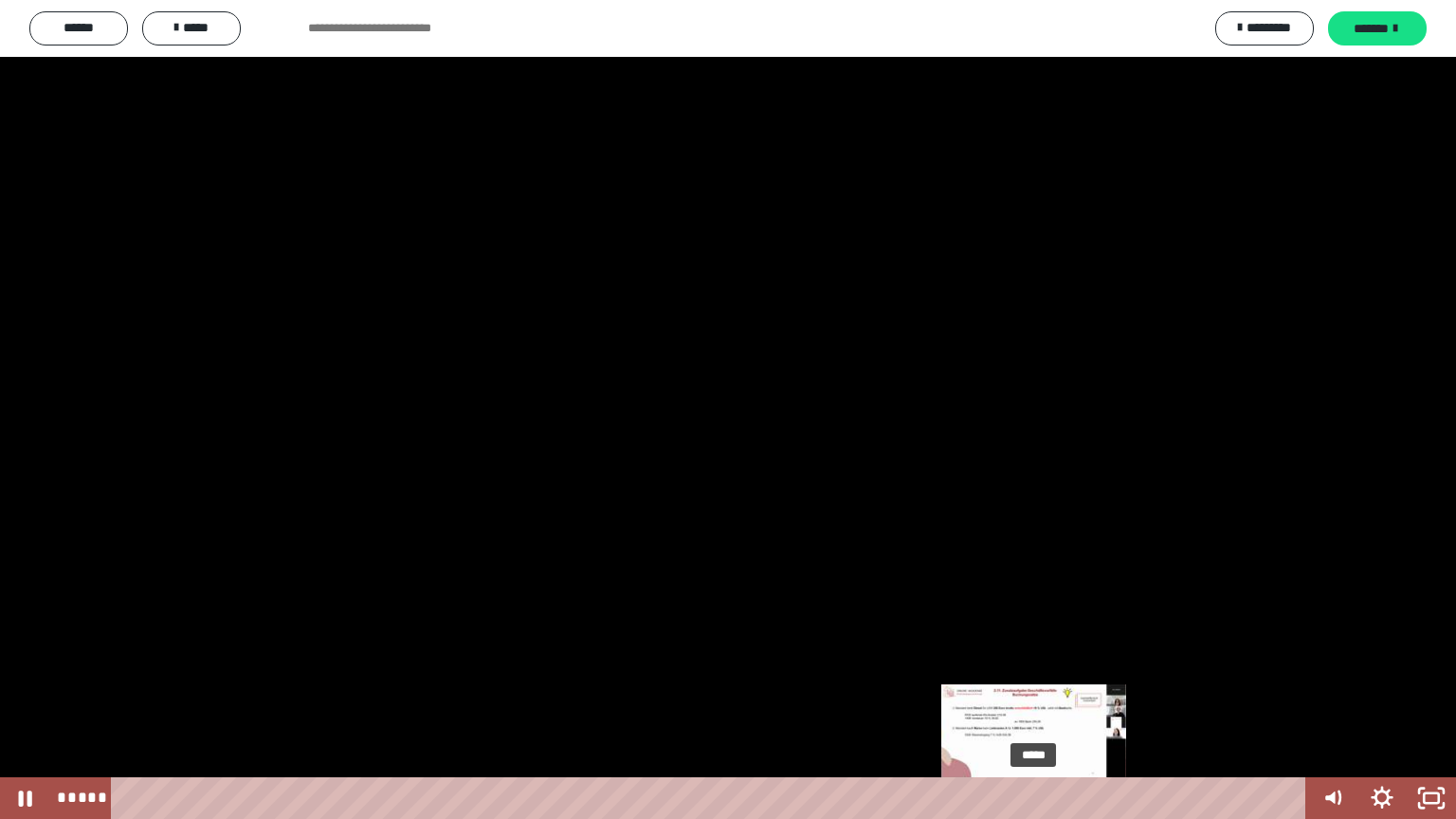 click on "*****" at bounding box center [712, 798] 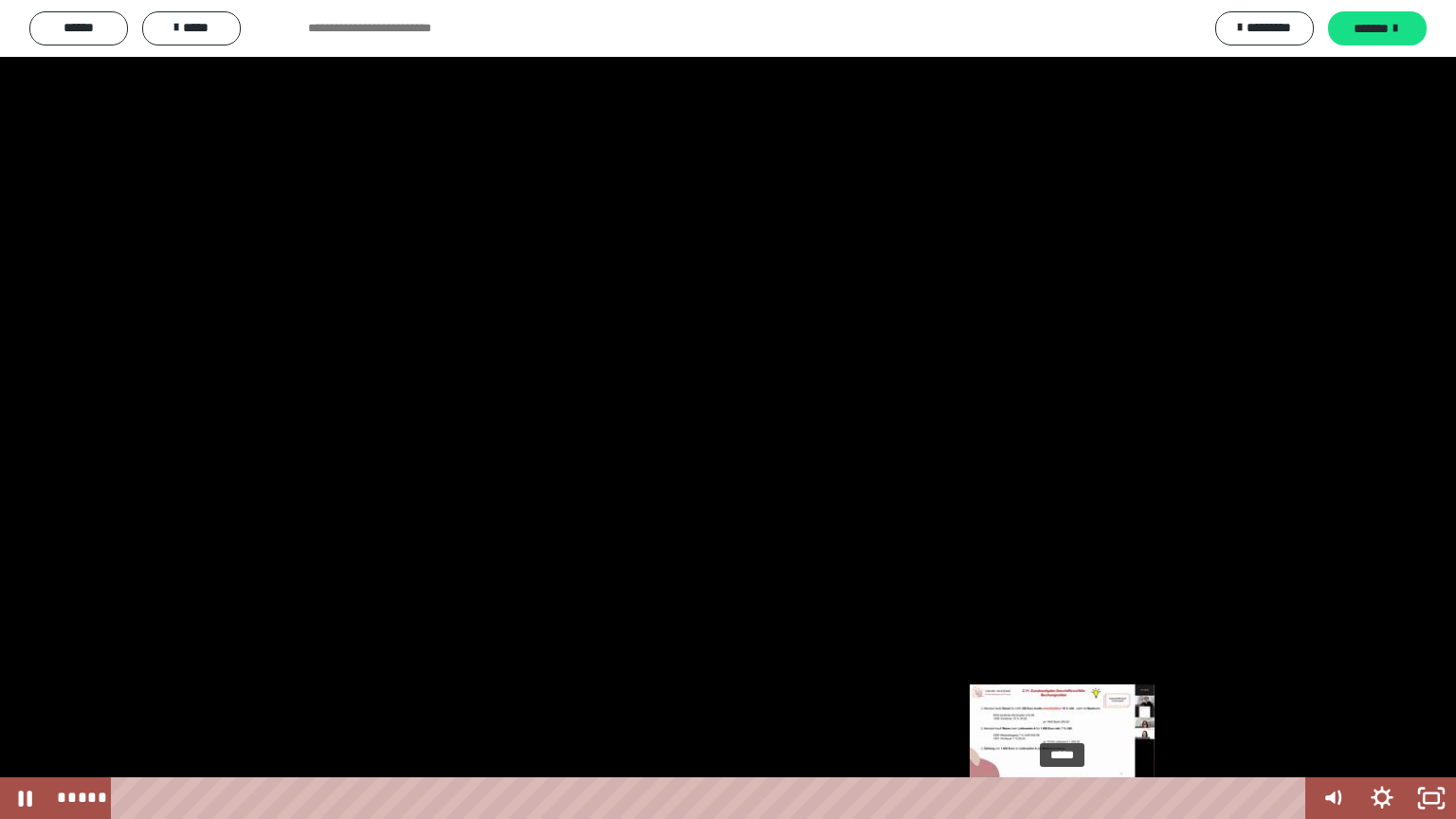 click on "*****" at bounding box center (712, 798) 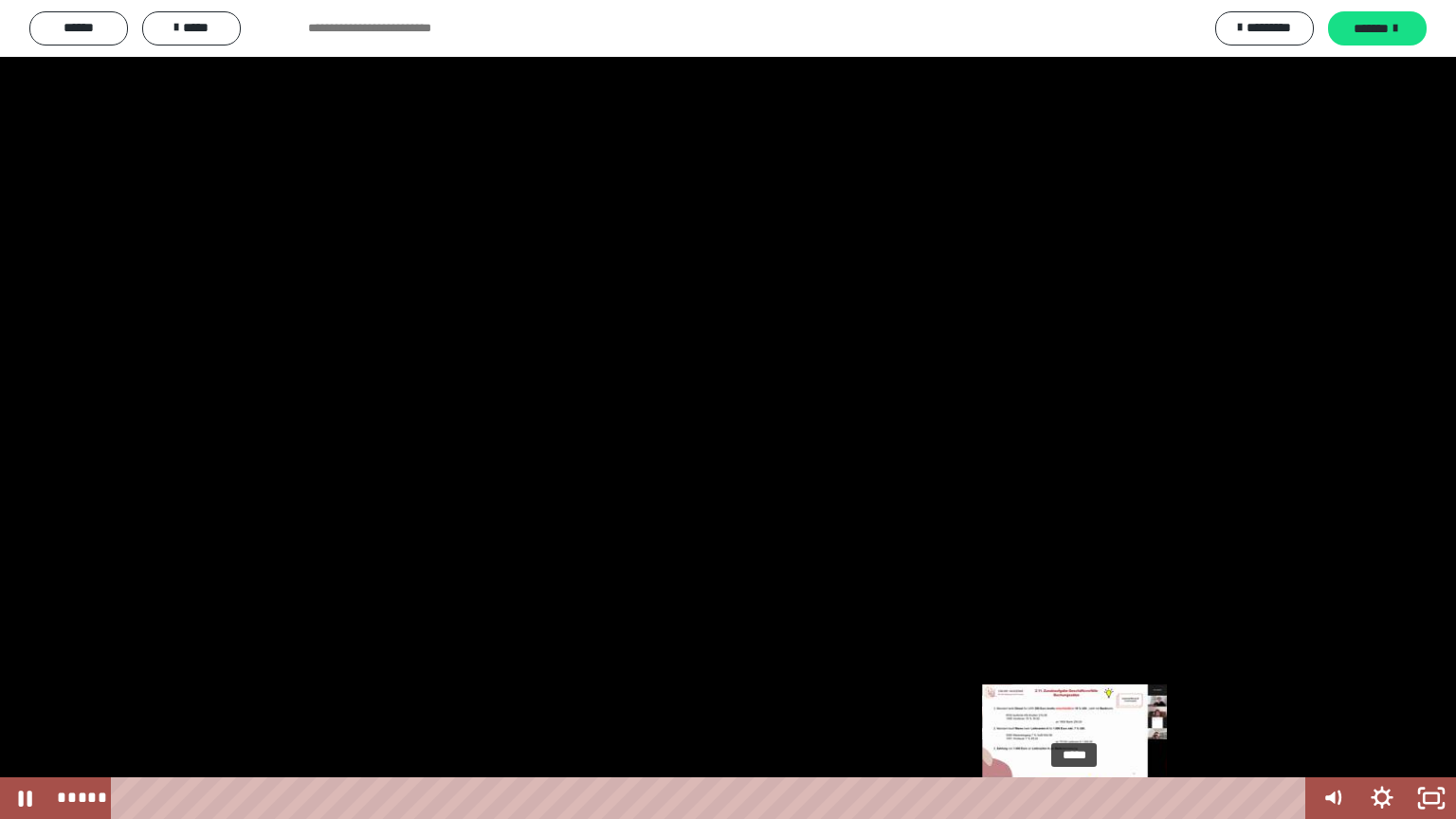 click on "*****" at bounding box center [712, 798] 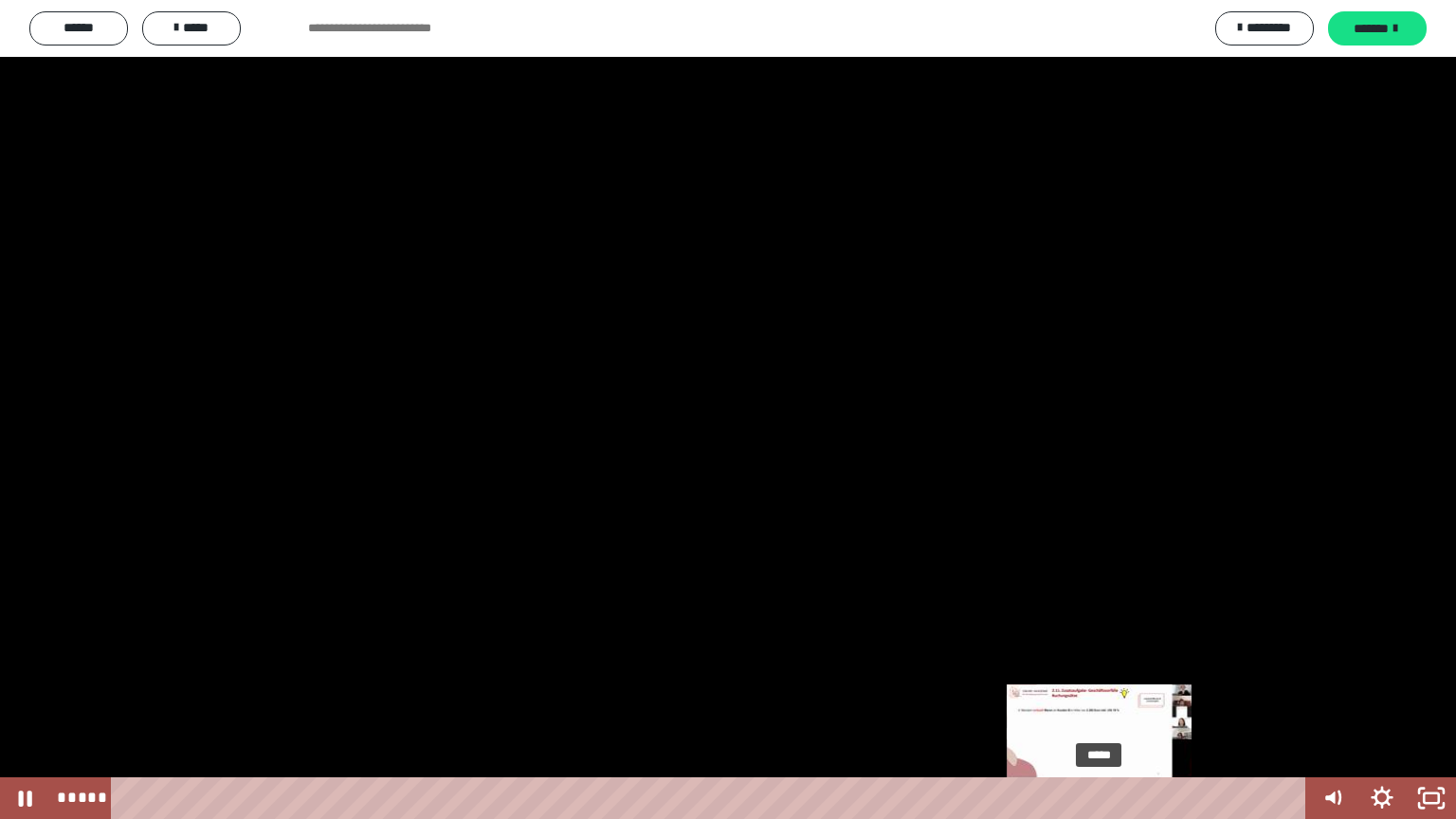click on "*****" at bounding box center (712, 798) 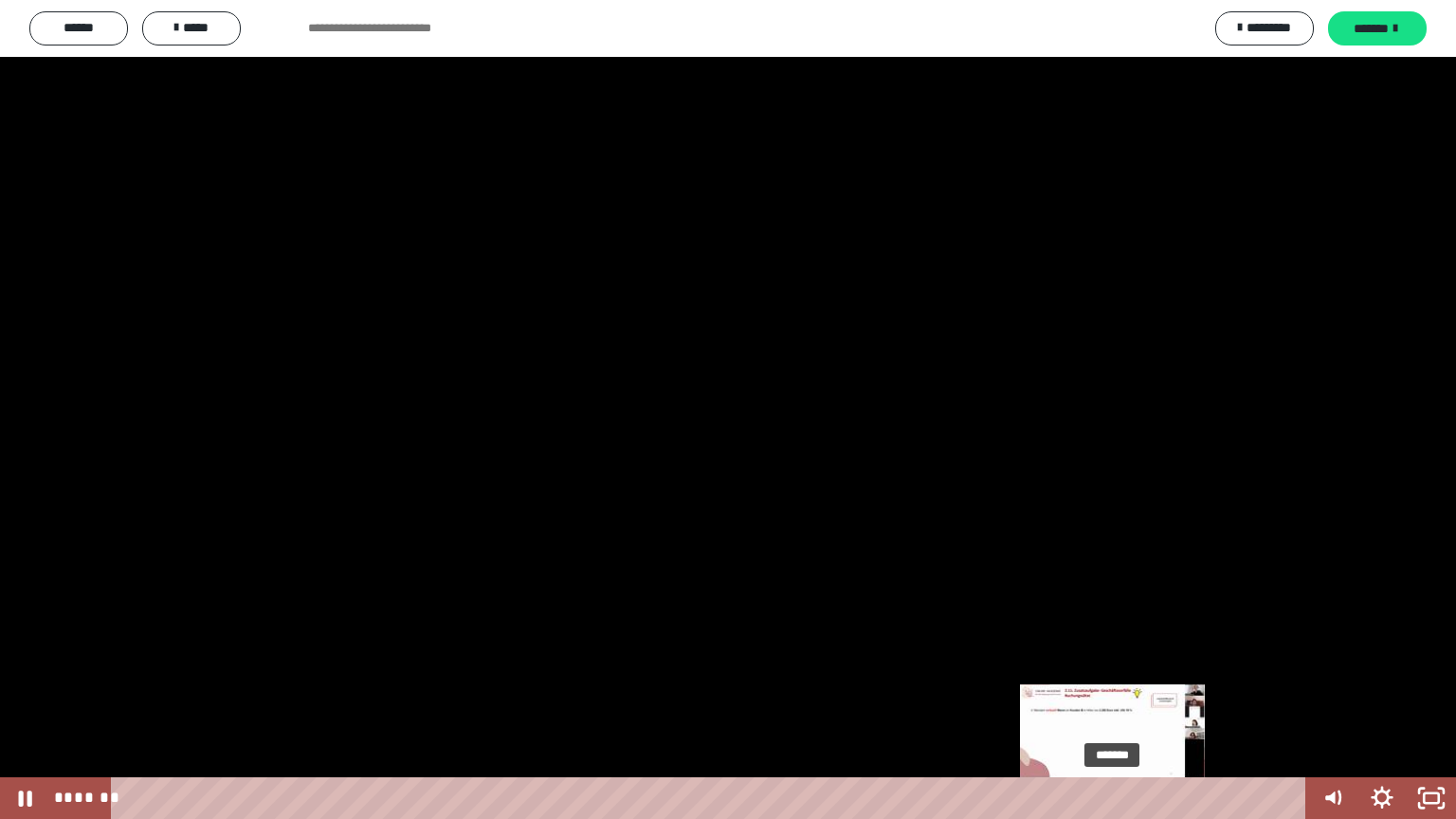 click on "*******" at bounding box center [712, 798] 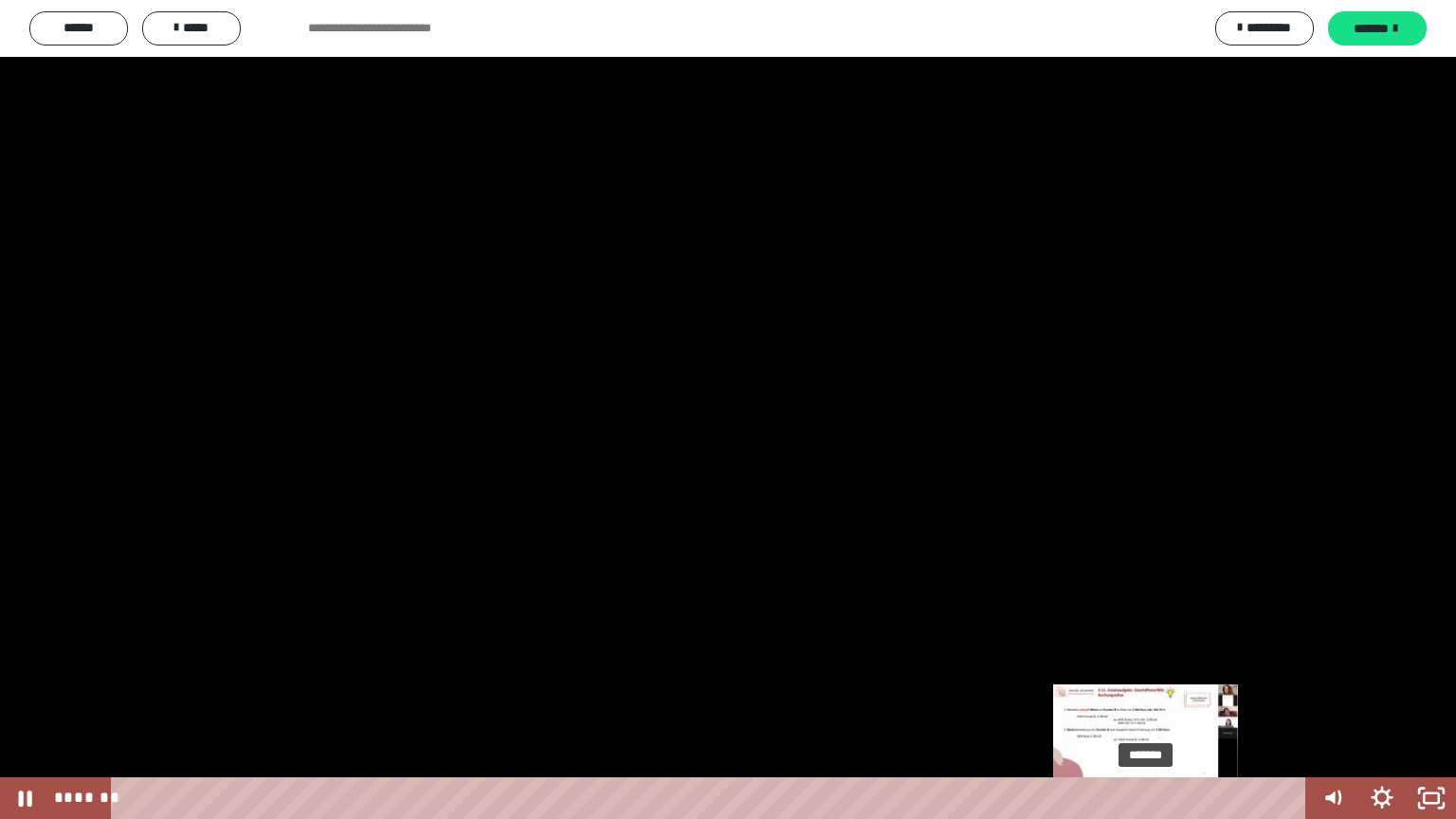 click on "*******" at bounding box center [712, 798] 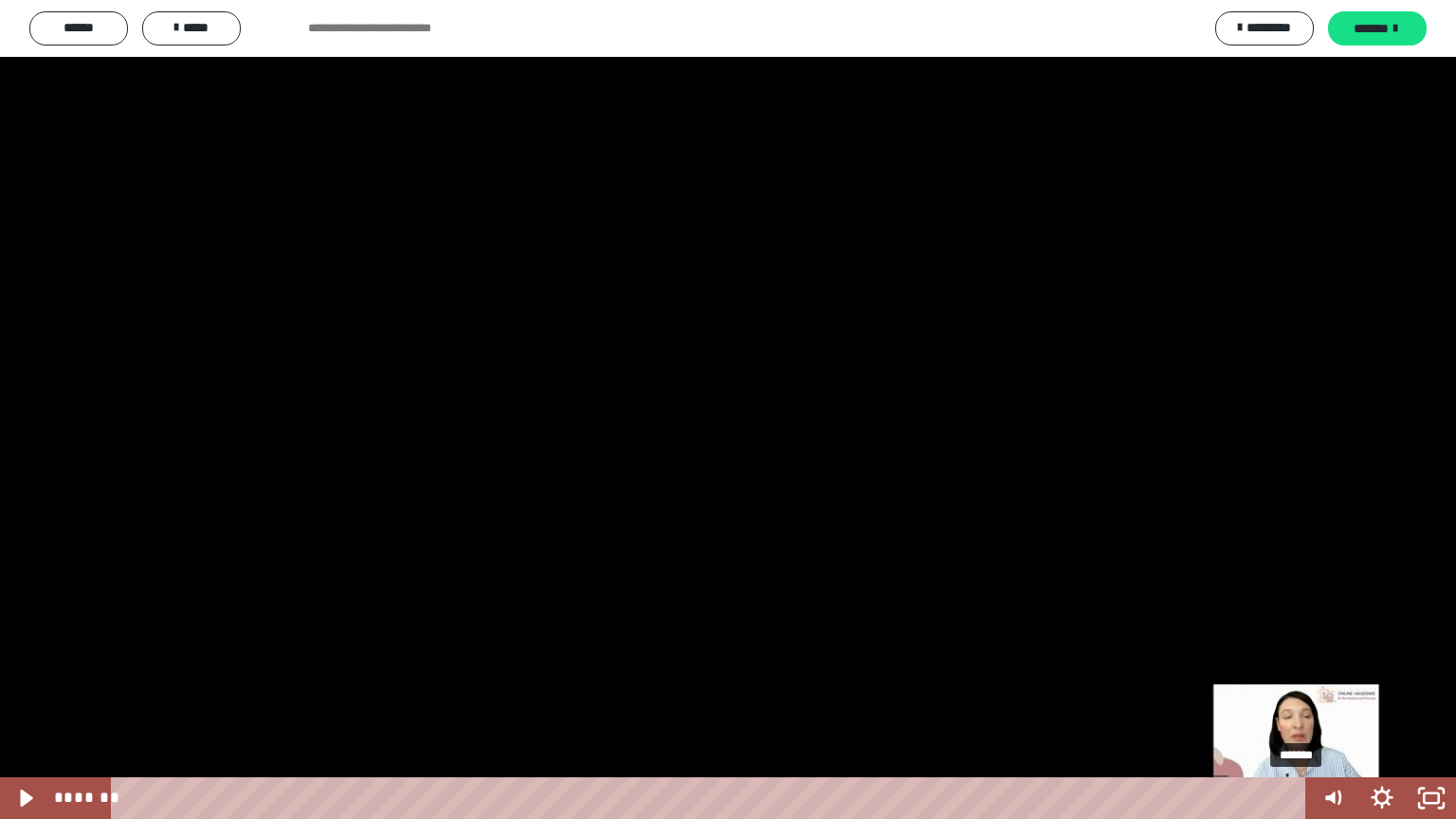 click on "*******" at bounding box center (712, 798) 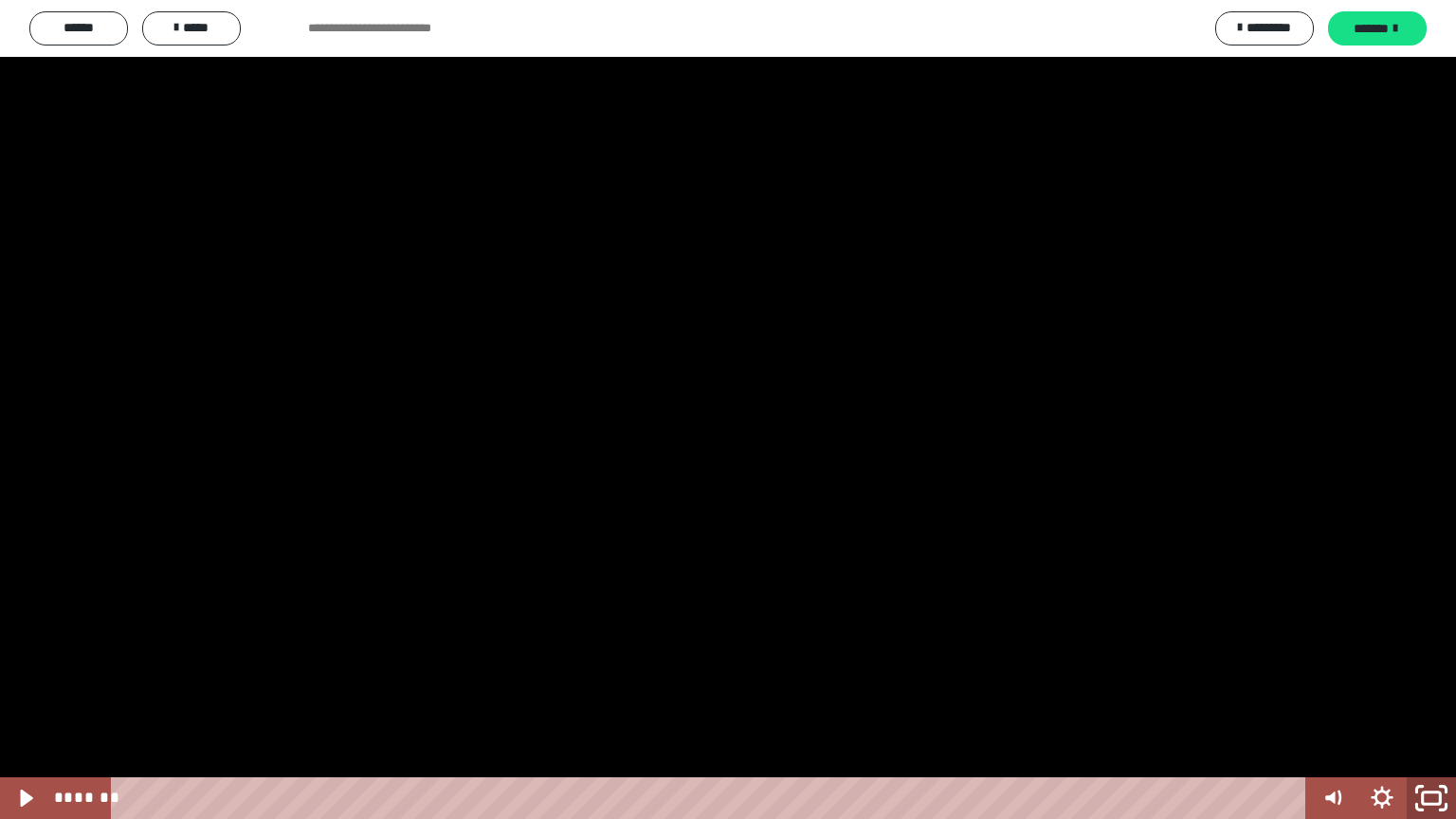 click 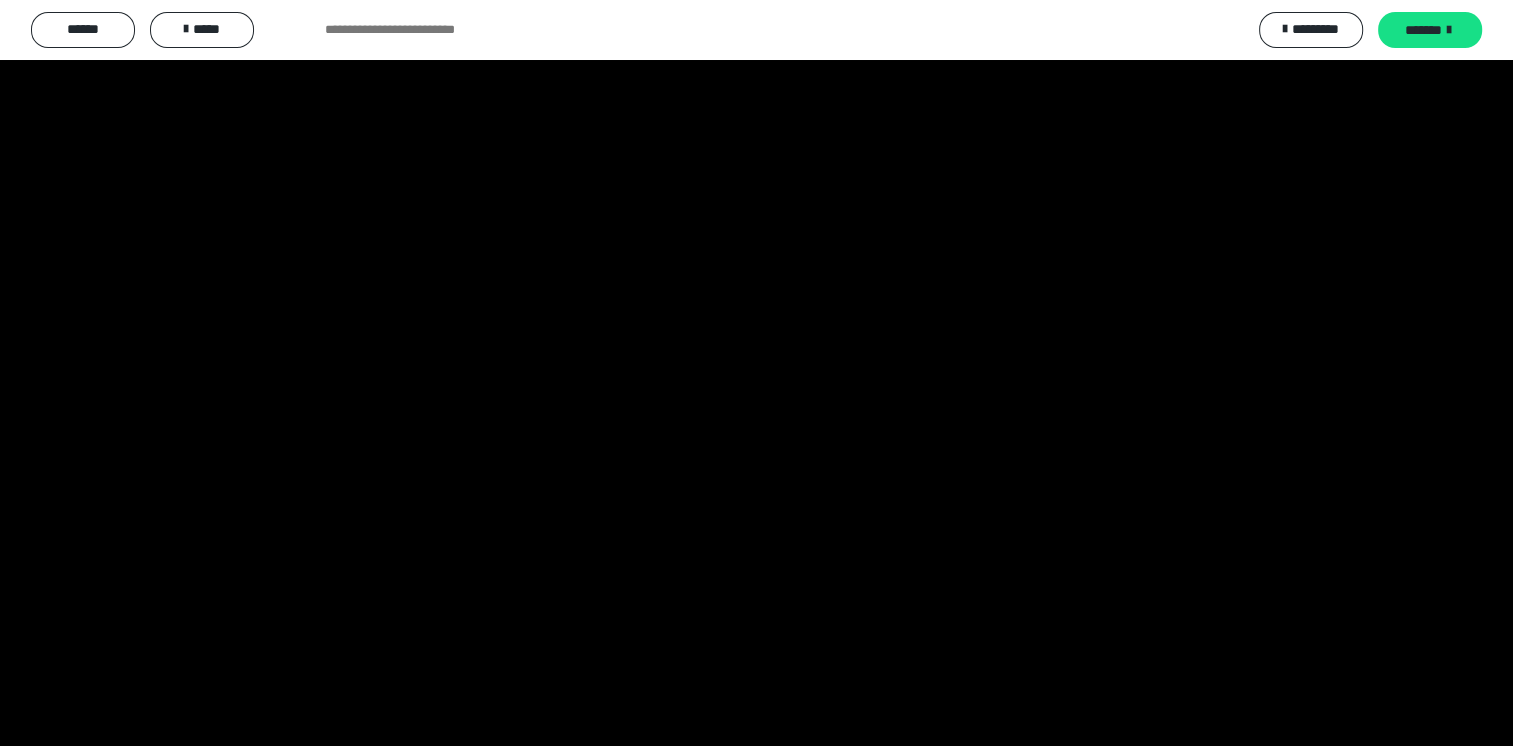 scroll, scrollTop: 2372, scrollLeft: 0, axis: vertical 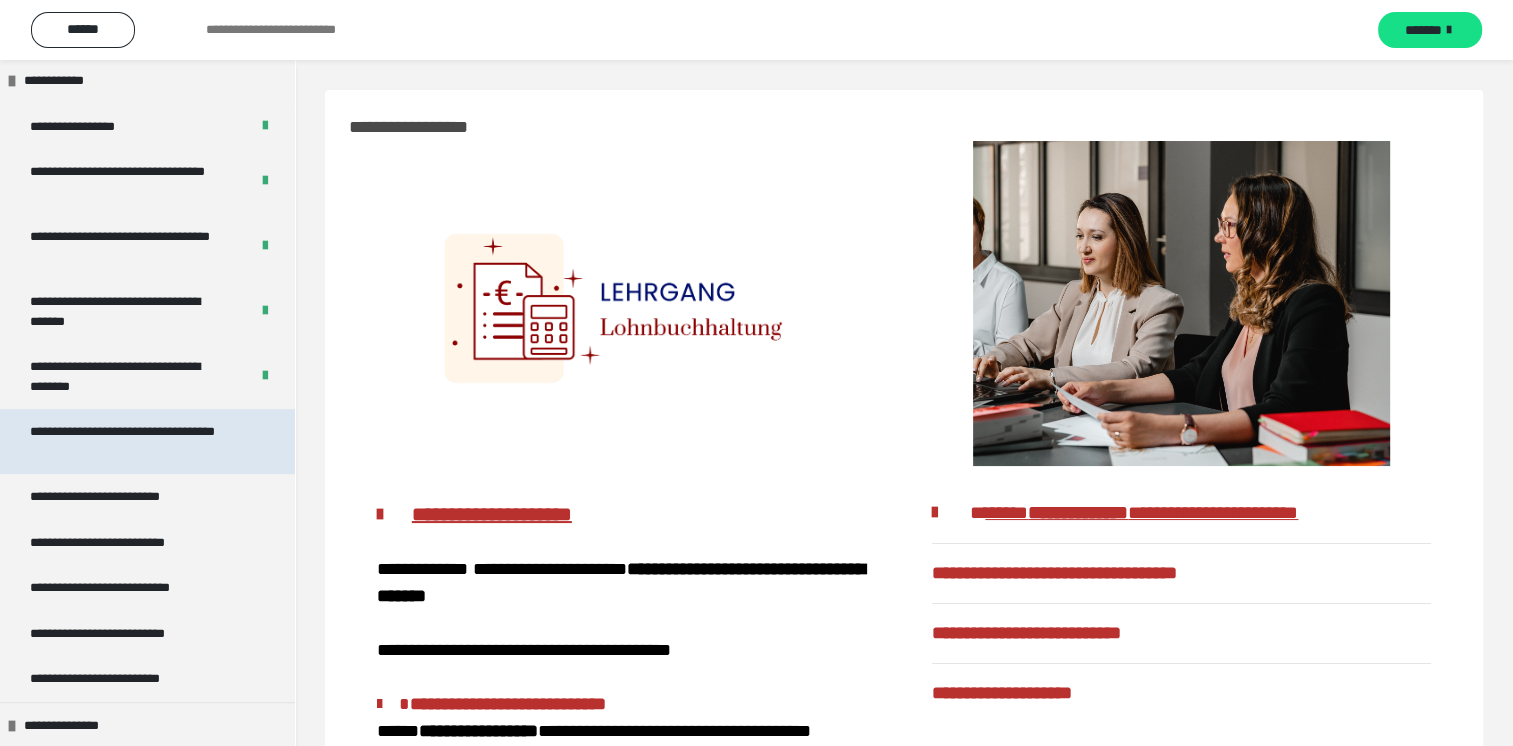 click on "**********" at bounding box center [132, 441] 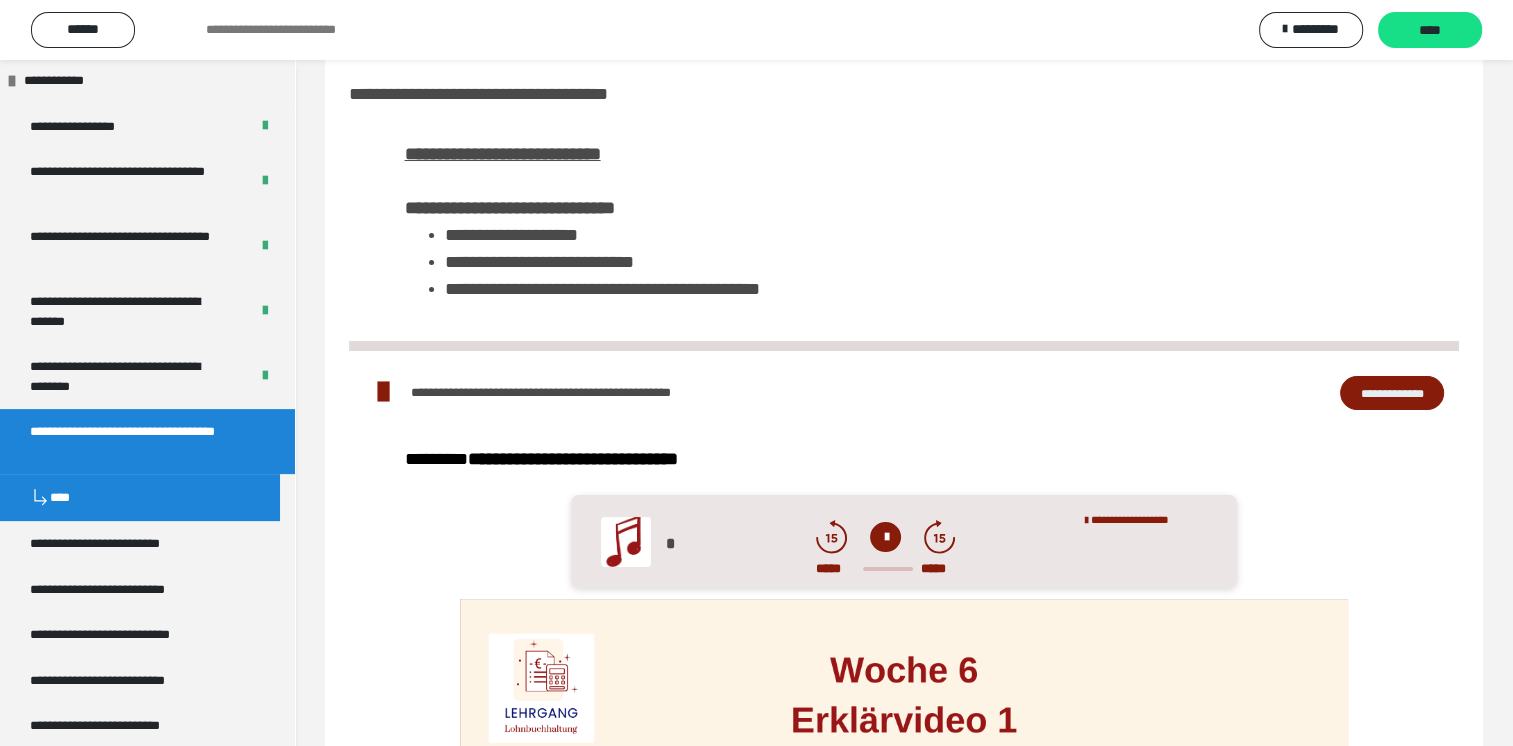 scroll, scrollTop: 0, scrollLeft: 0, axis: both 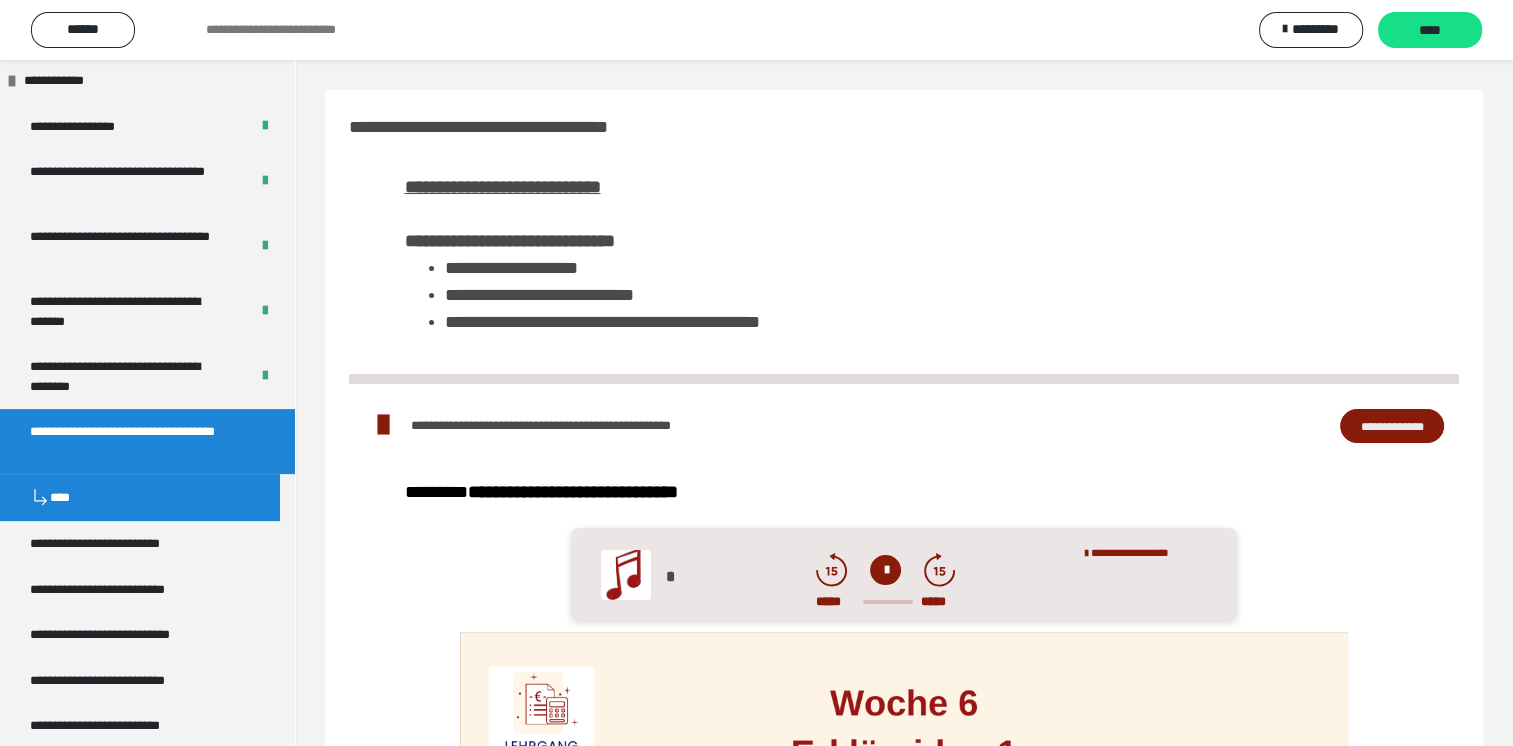 click on "**********" at bounding box center (1392, 426) 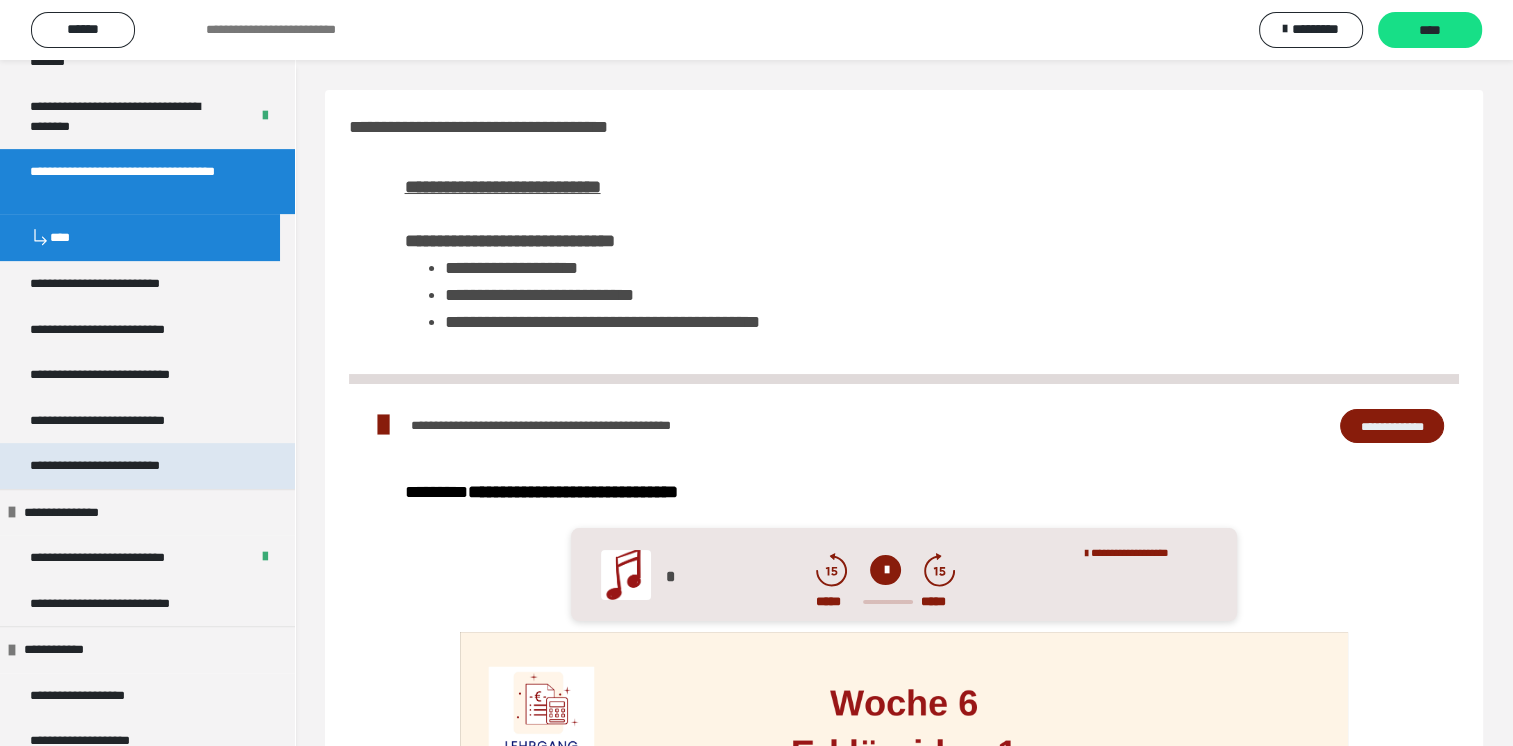 scroll, scrollTop: 800, scrollLeft: 0, axis: vertical 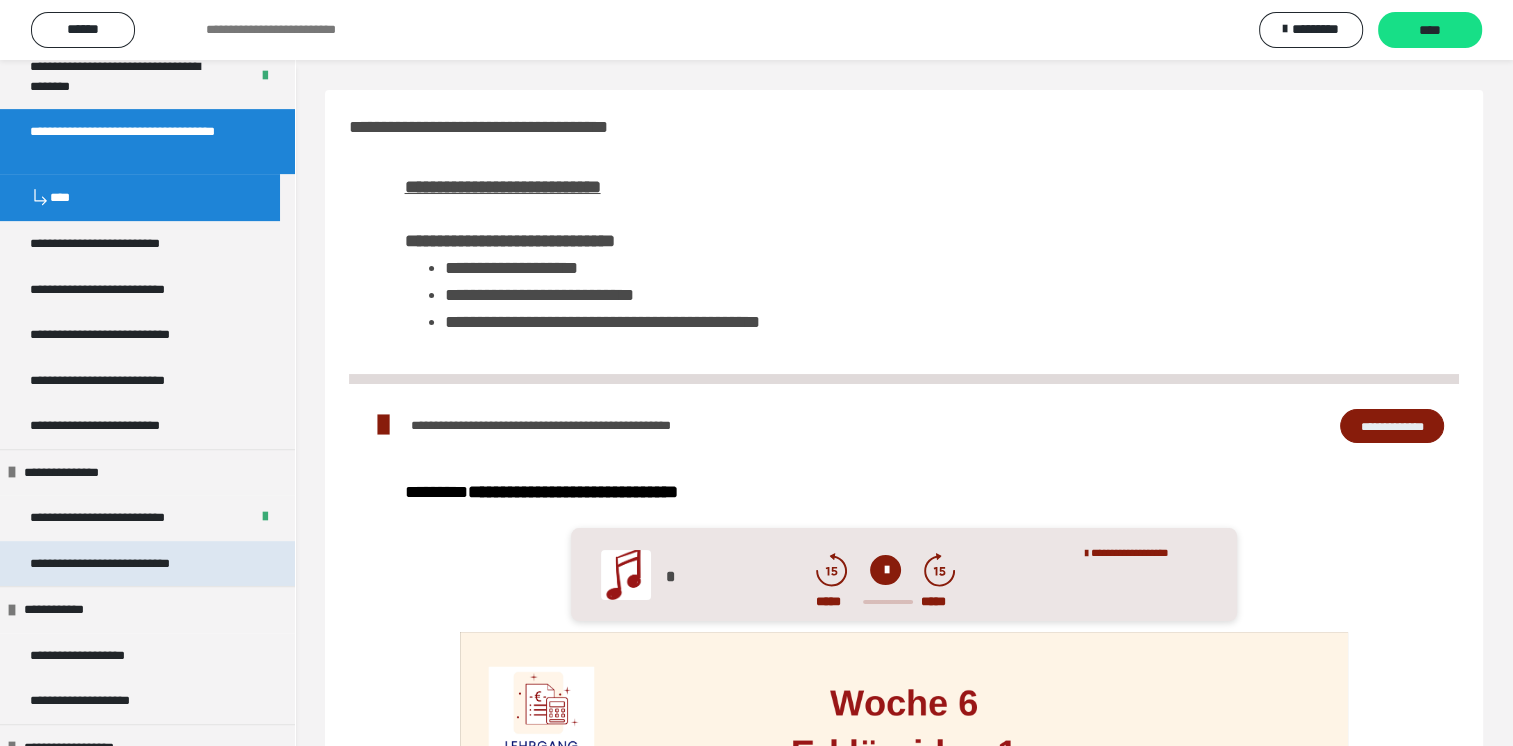 click on "**********" at bounding box center (130, 564) 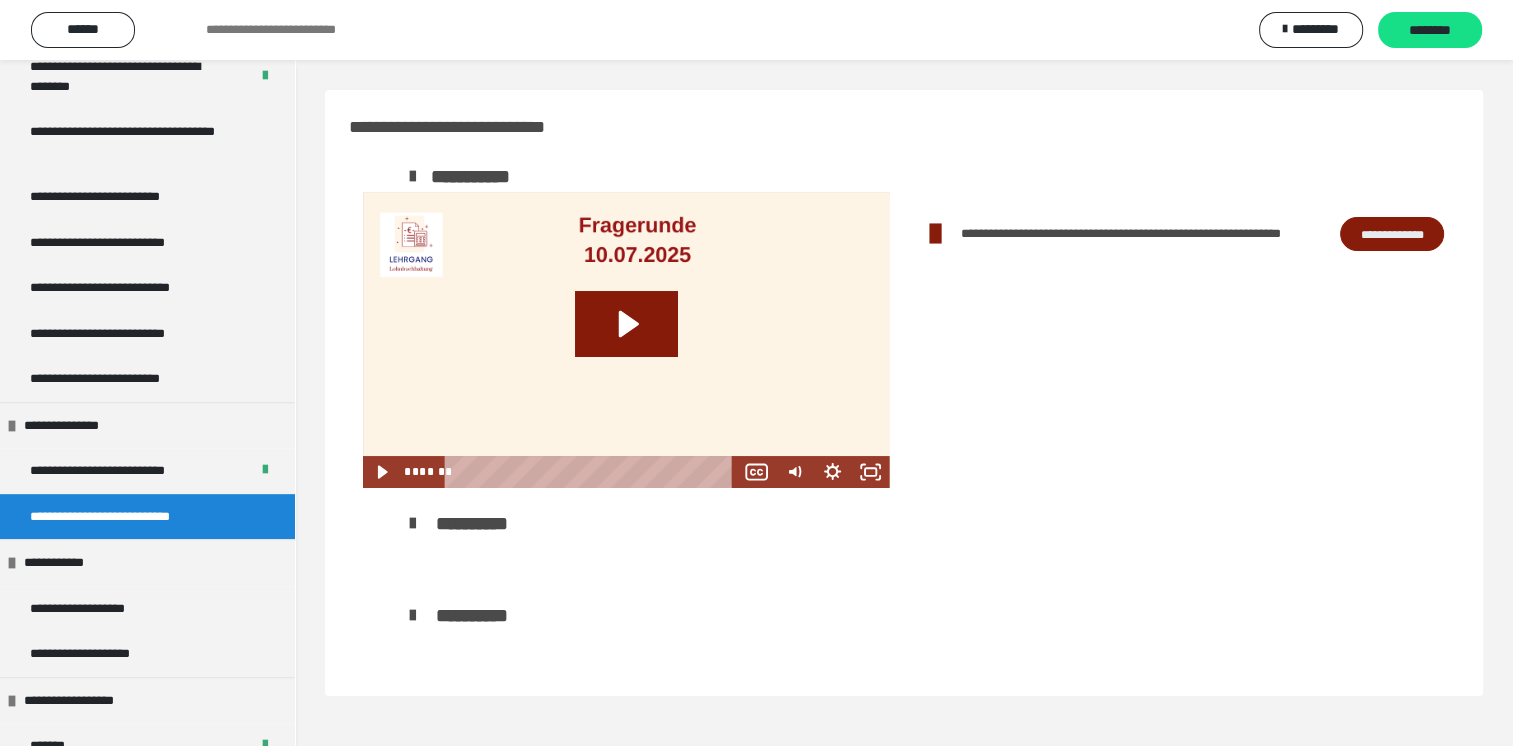 click on "**********" at bounding box center [1392, 234] 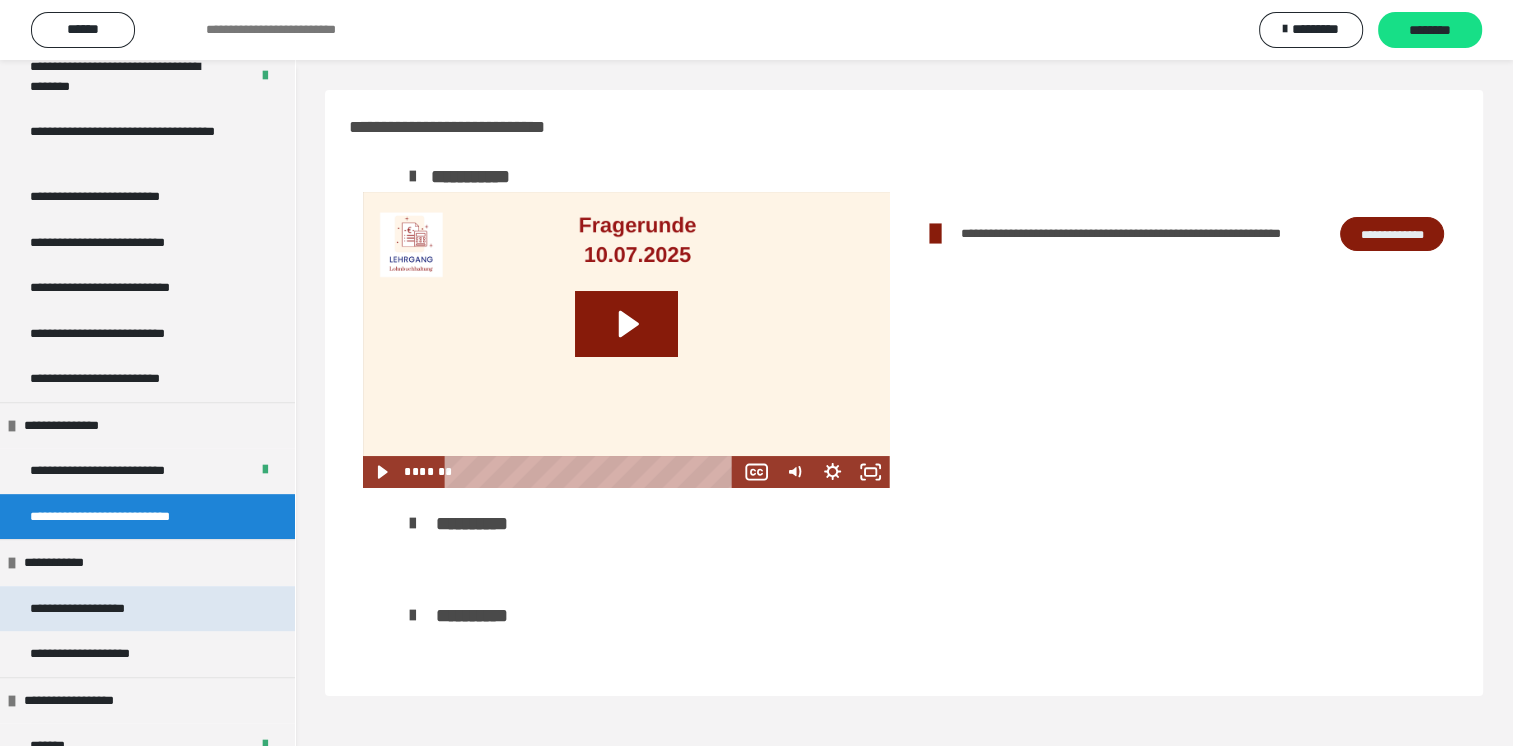 click on "**********" at bounding box center [89, 609] 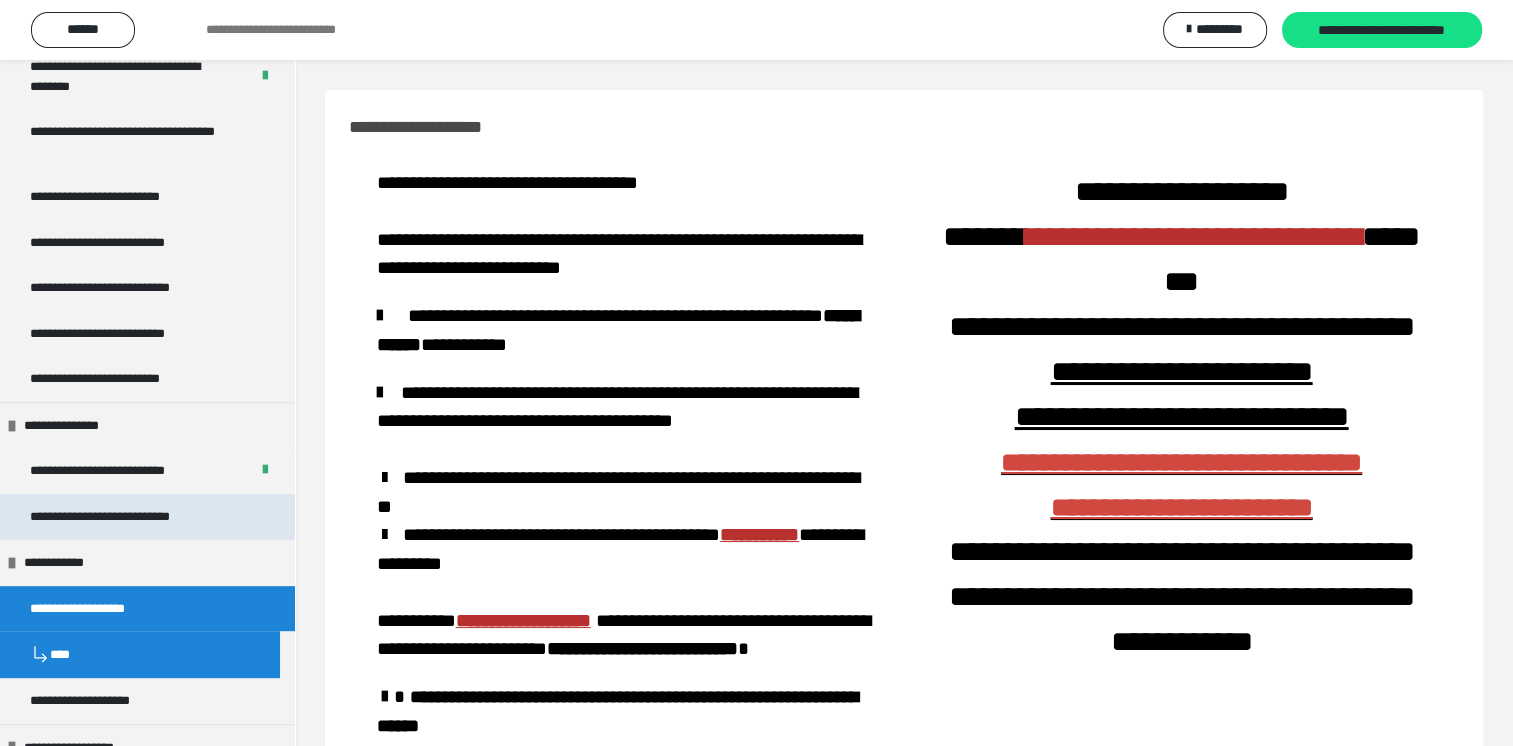 click on "**********" at bounding box center [130, 517] 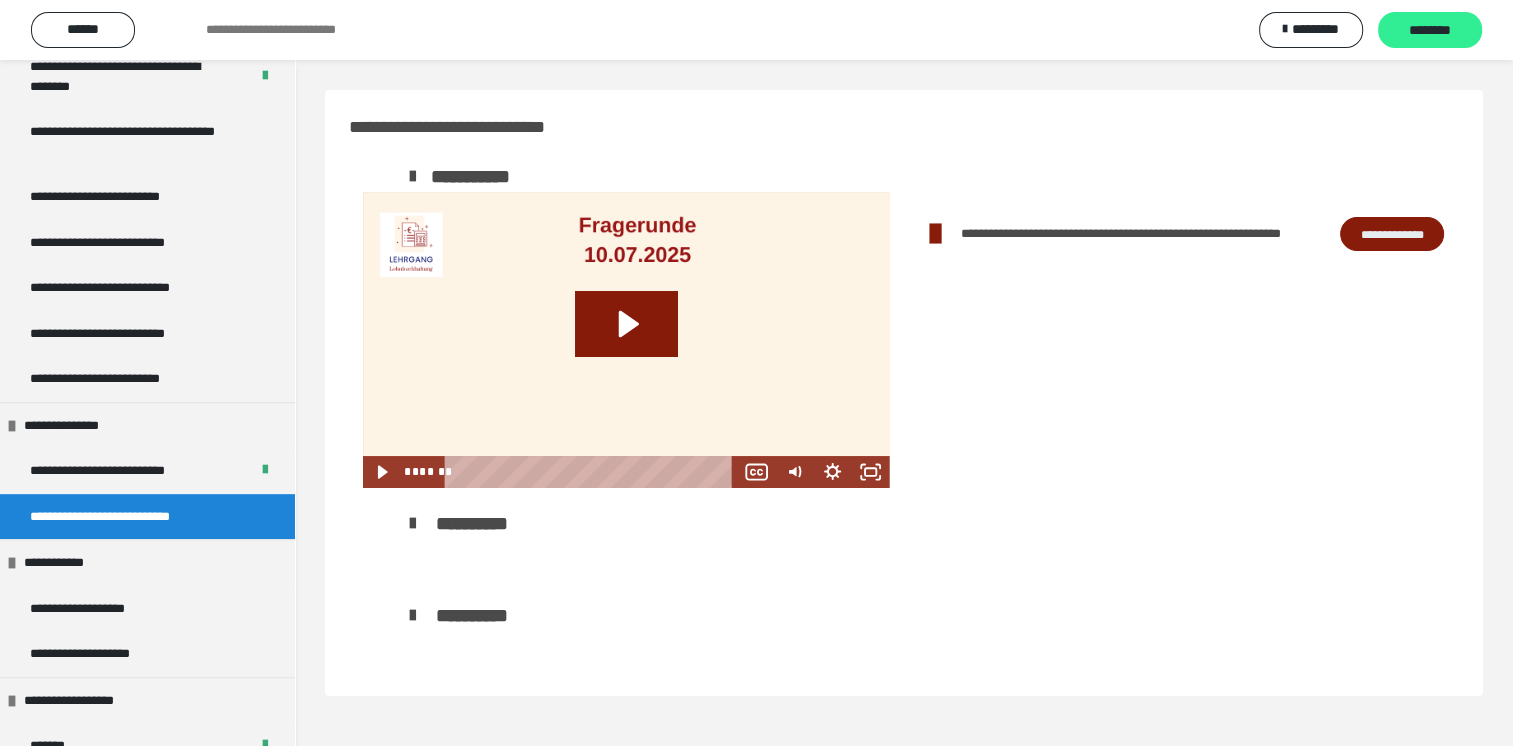 click on "********" at bounding box center (1430, 31) 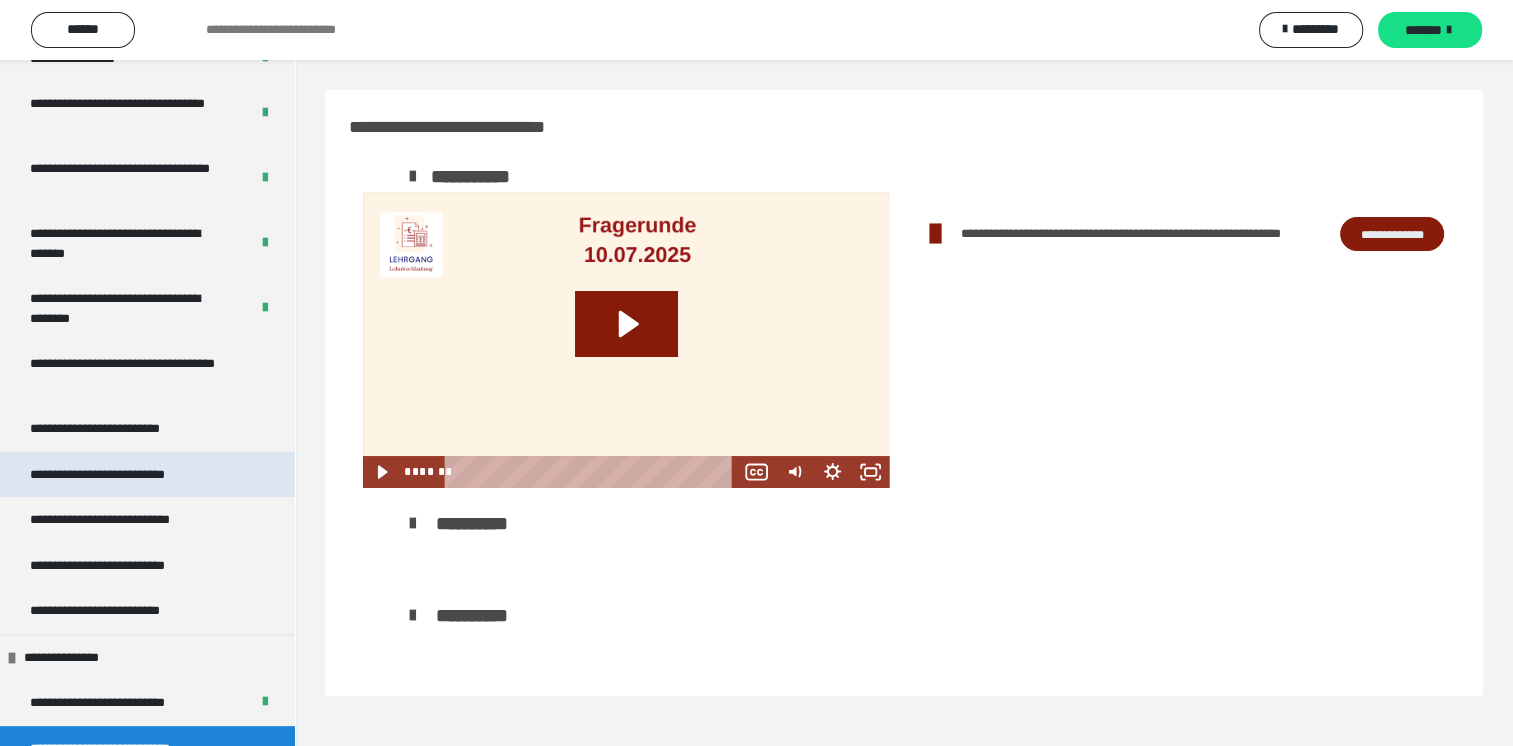 scroll, scrollTop: 700, scrollLeft: 0, axis: vertical 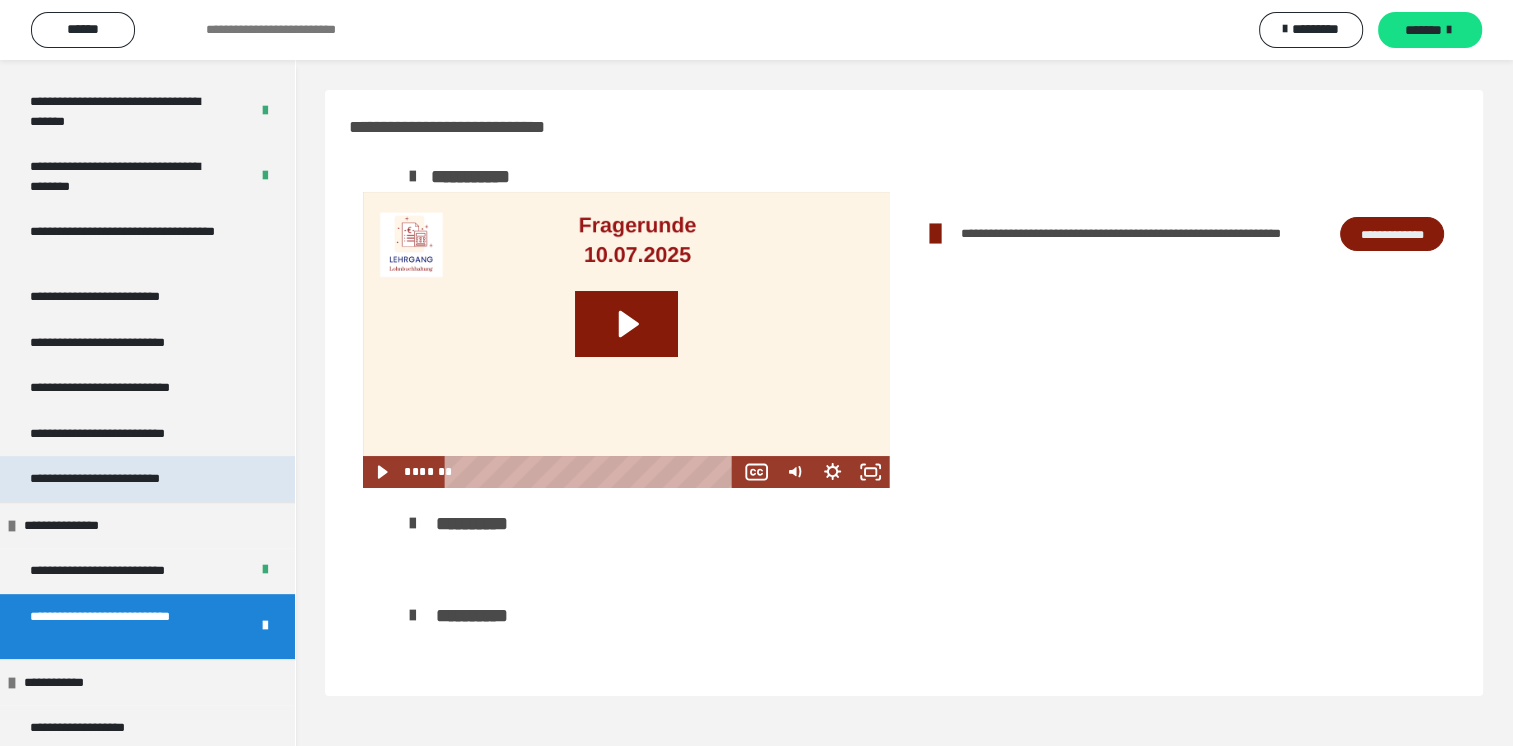 click on "**********" at bounding box center (126, 479) 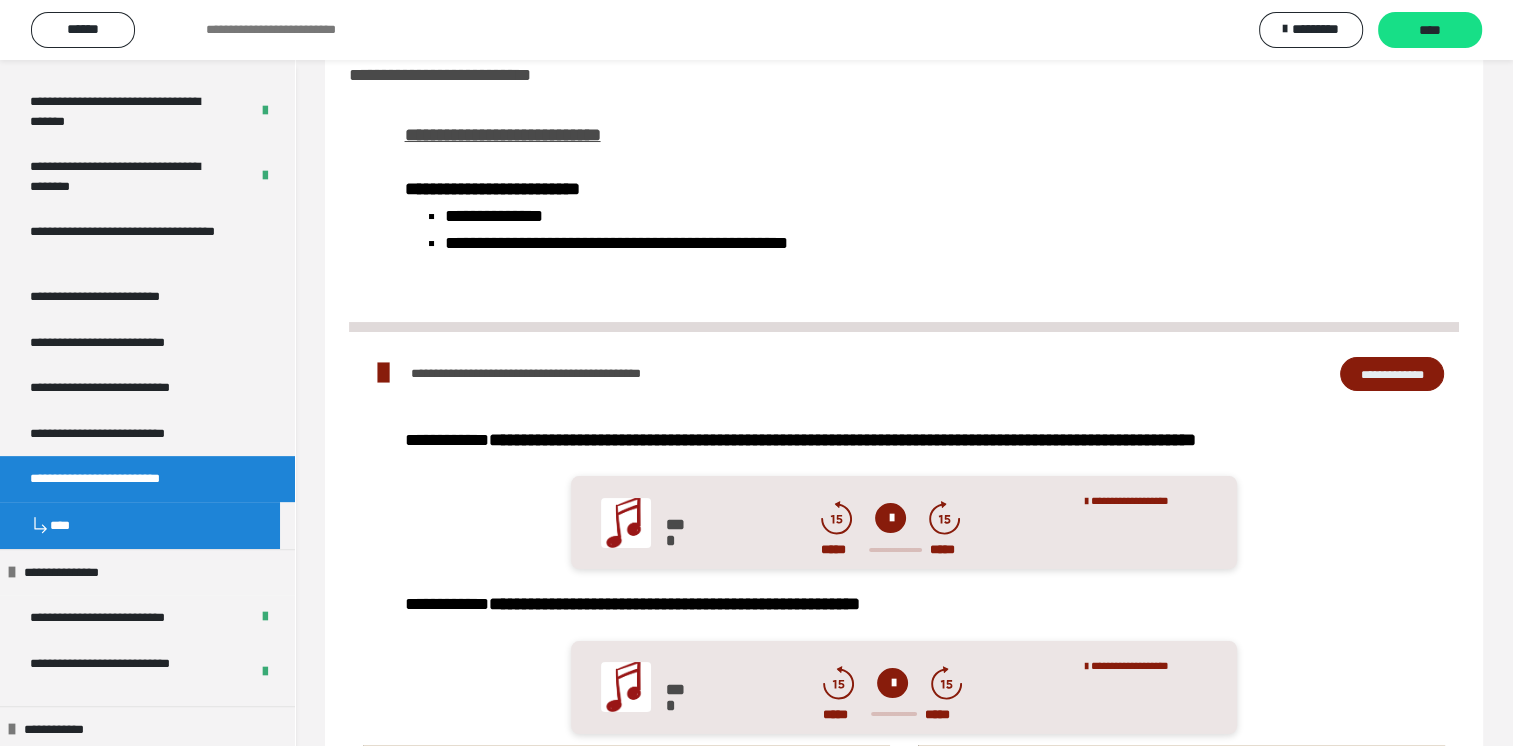 scroll, scrollTop: 0, scrollLeft: 0, axis: both 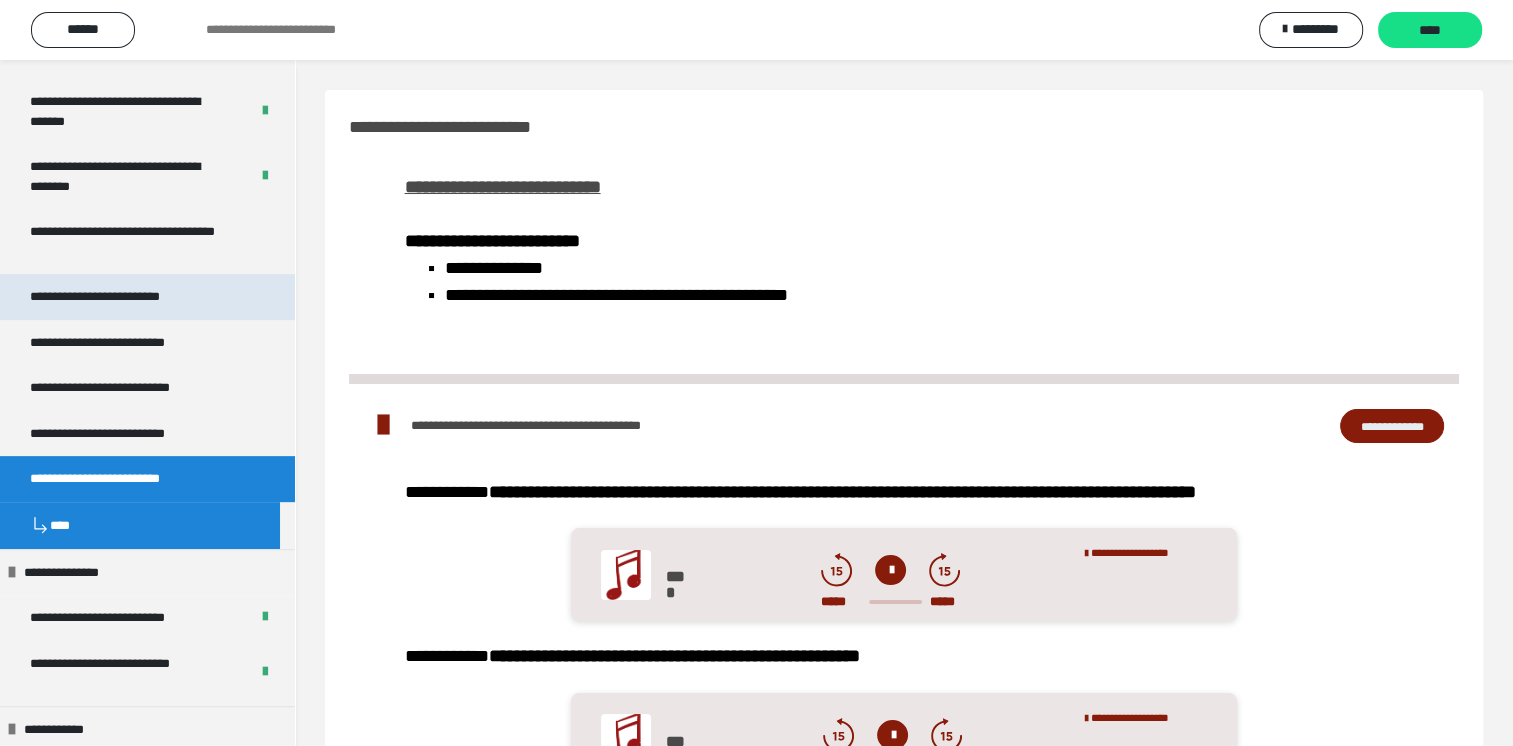 click on "**********" at bounding box center [124, 297] 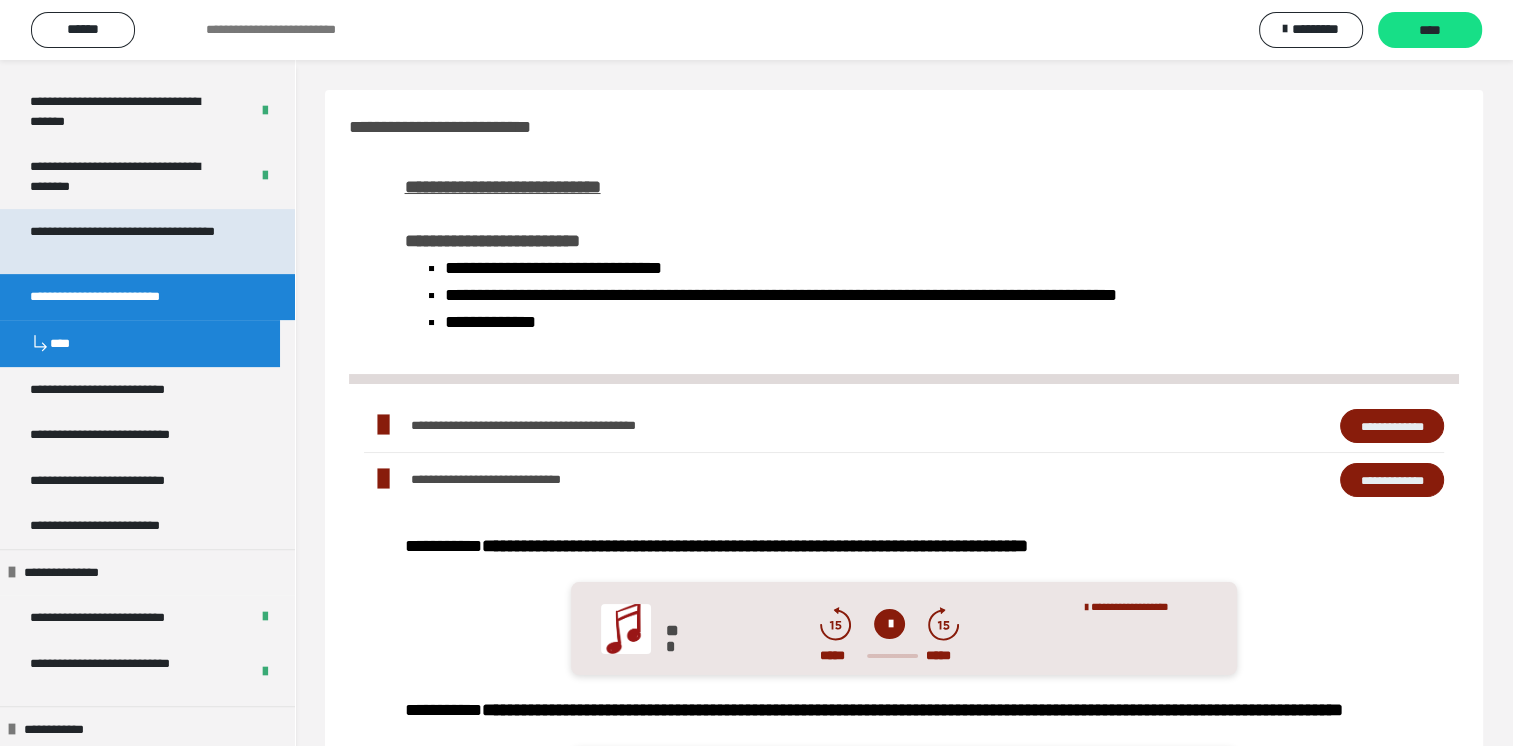 click on "**********" at bounding box center [132, 241] 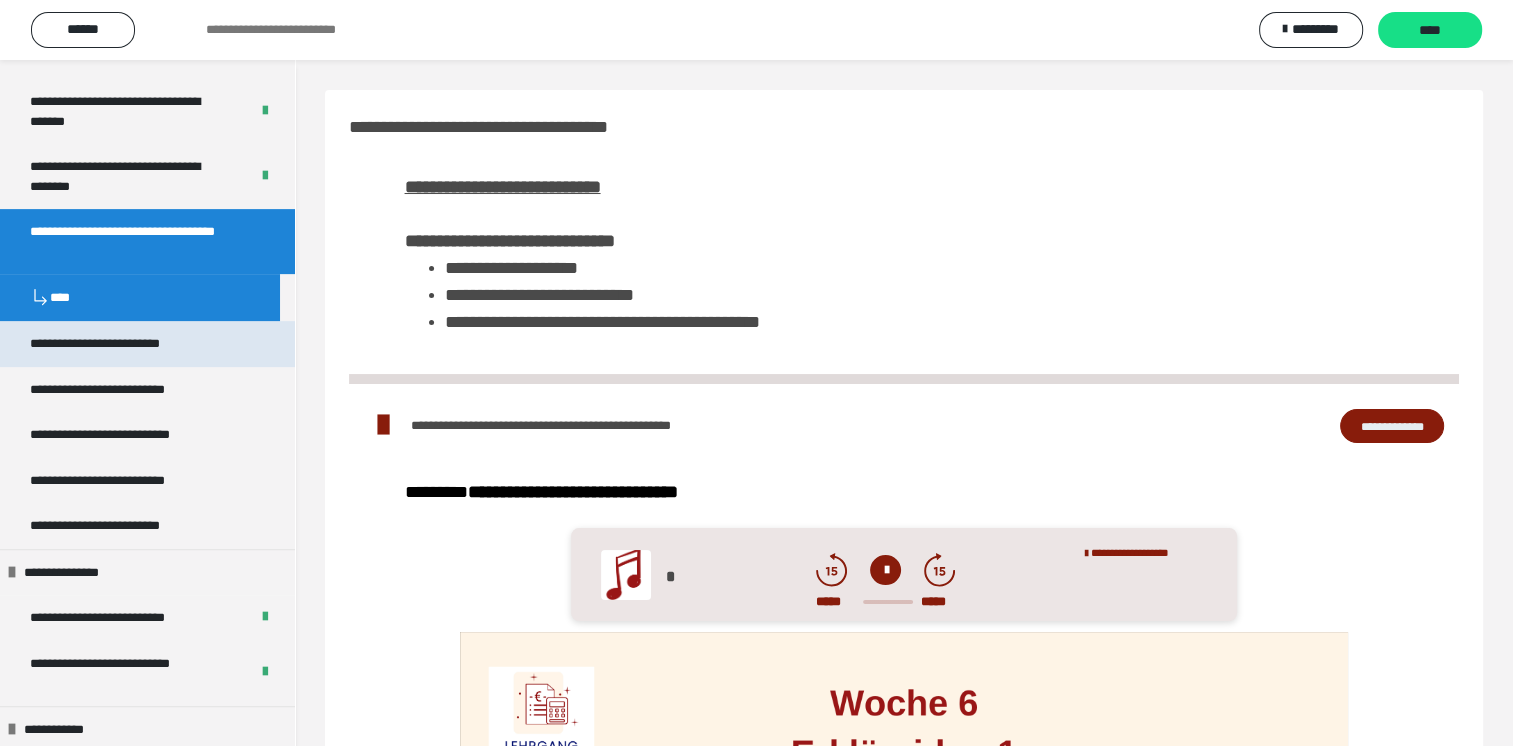 click on "**********" at bounding box center [124, 344] 